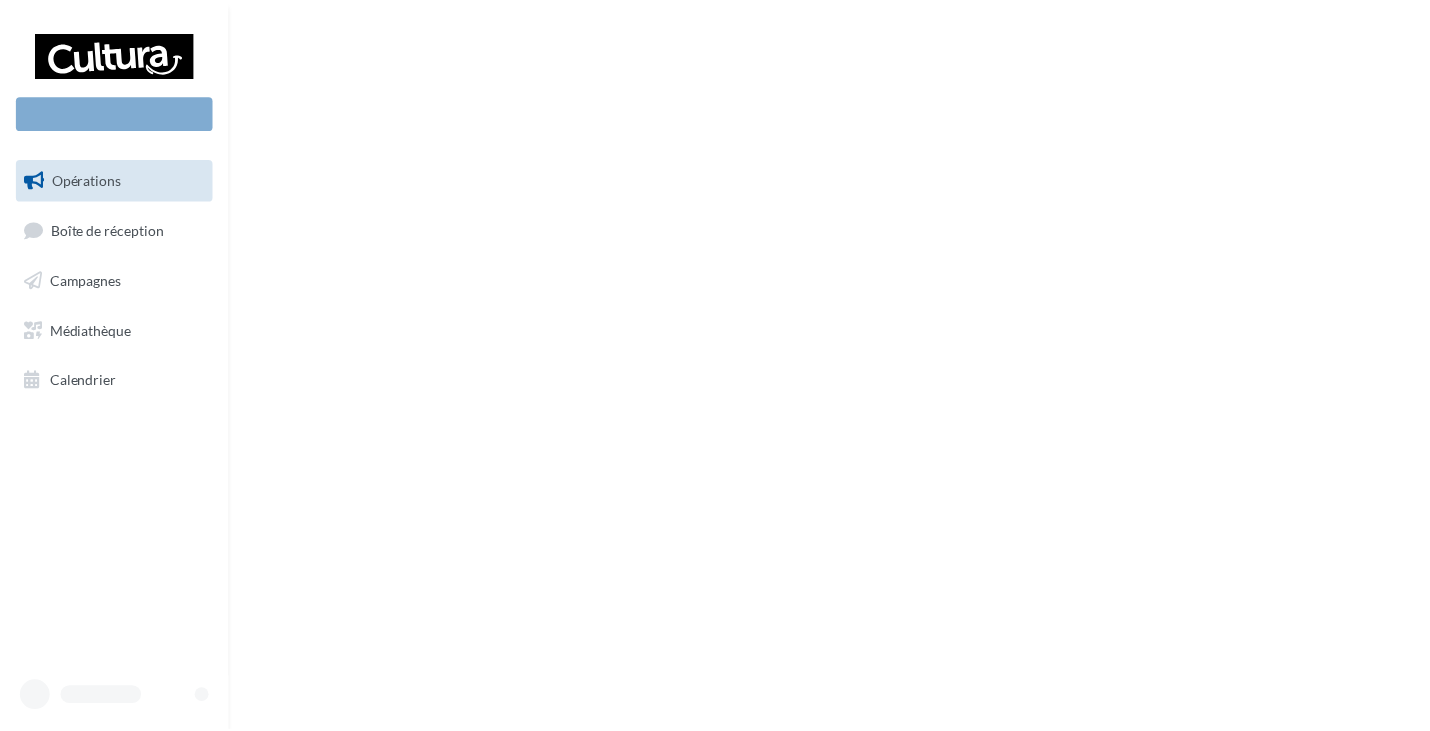 scroll, scrollTop: 0, scrollLeft: 0, axis: both 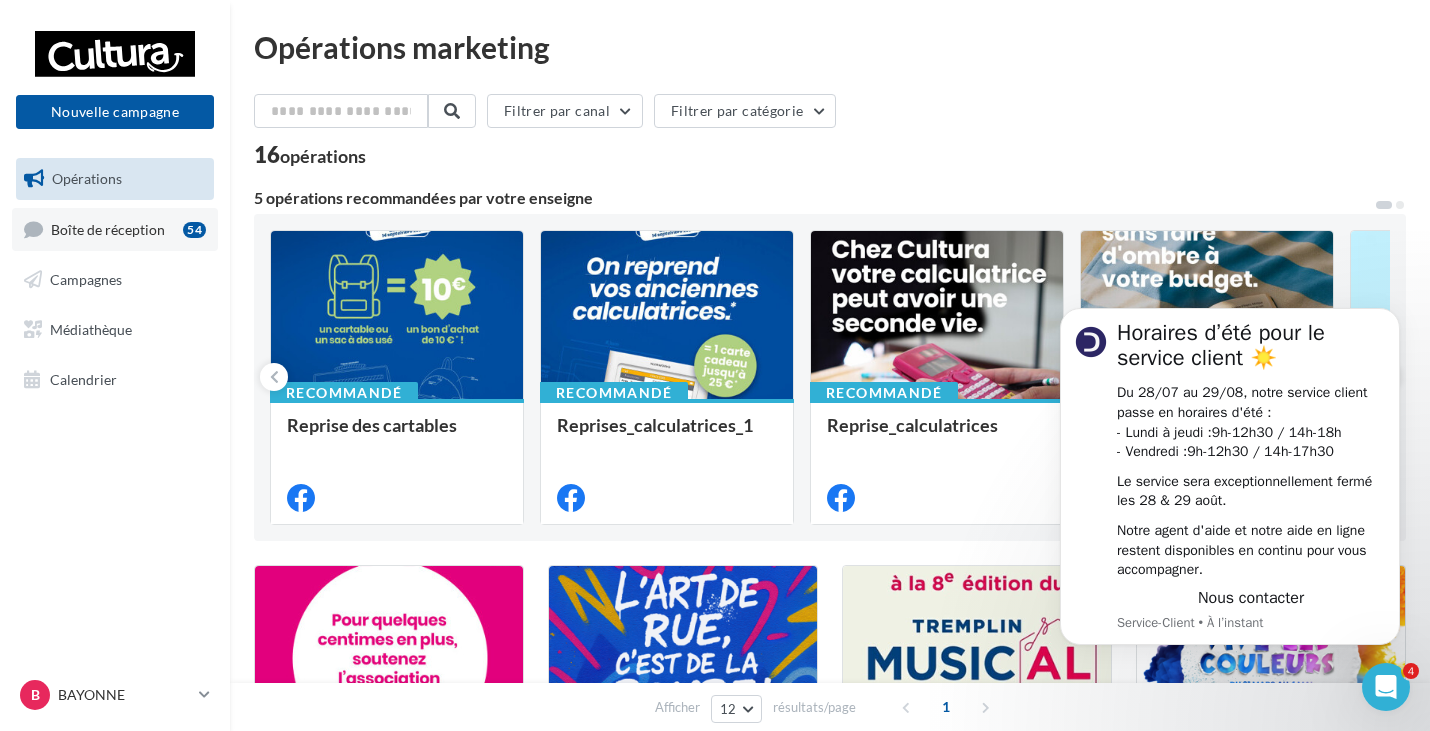 click on "Boîte de réception" at bounding box center [108, 228] 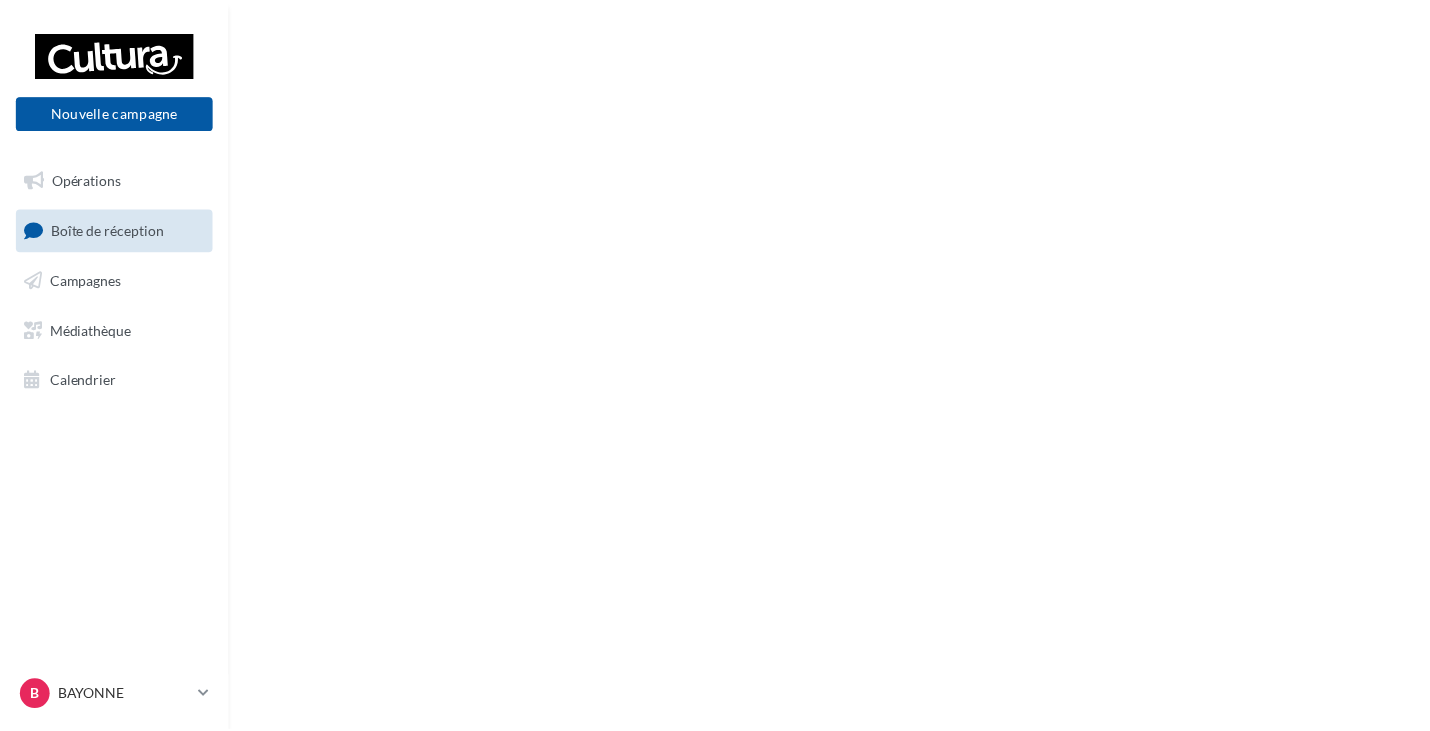 scroll, scrollTop: 0, scrollLeft: 0, axis: both 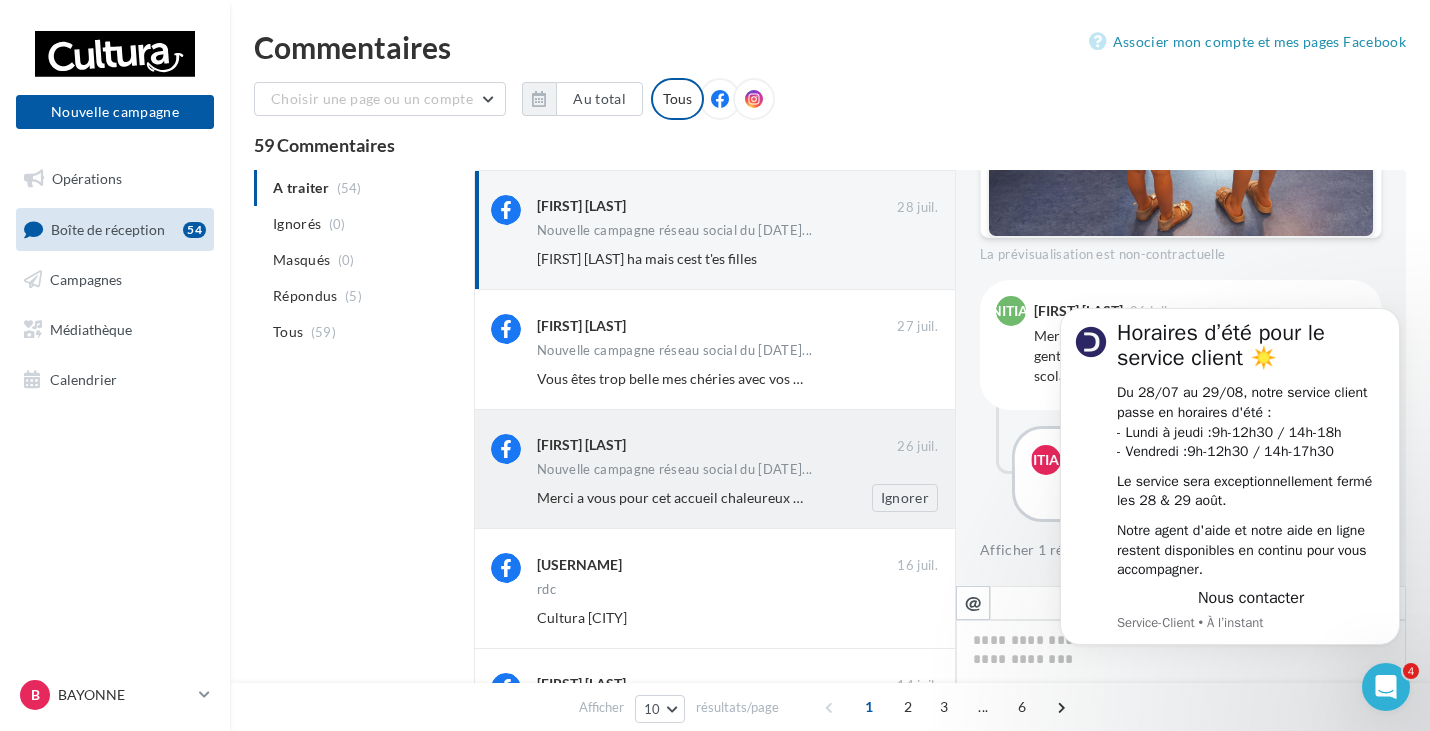 click on "Merci a vous pour cet accueil chaleureux et votre gentillesse qui donne de la force pour la rentrée scolaire 🫶 doudou est prêt" at bounding box center [918, 497] 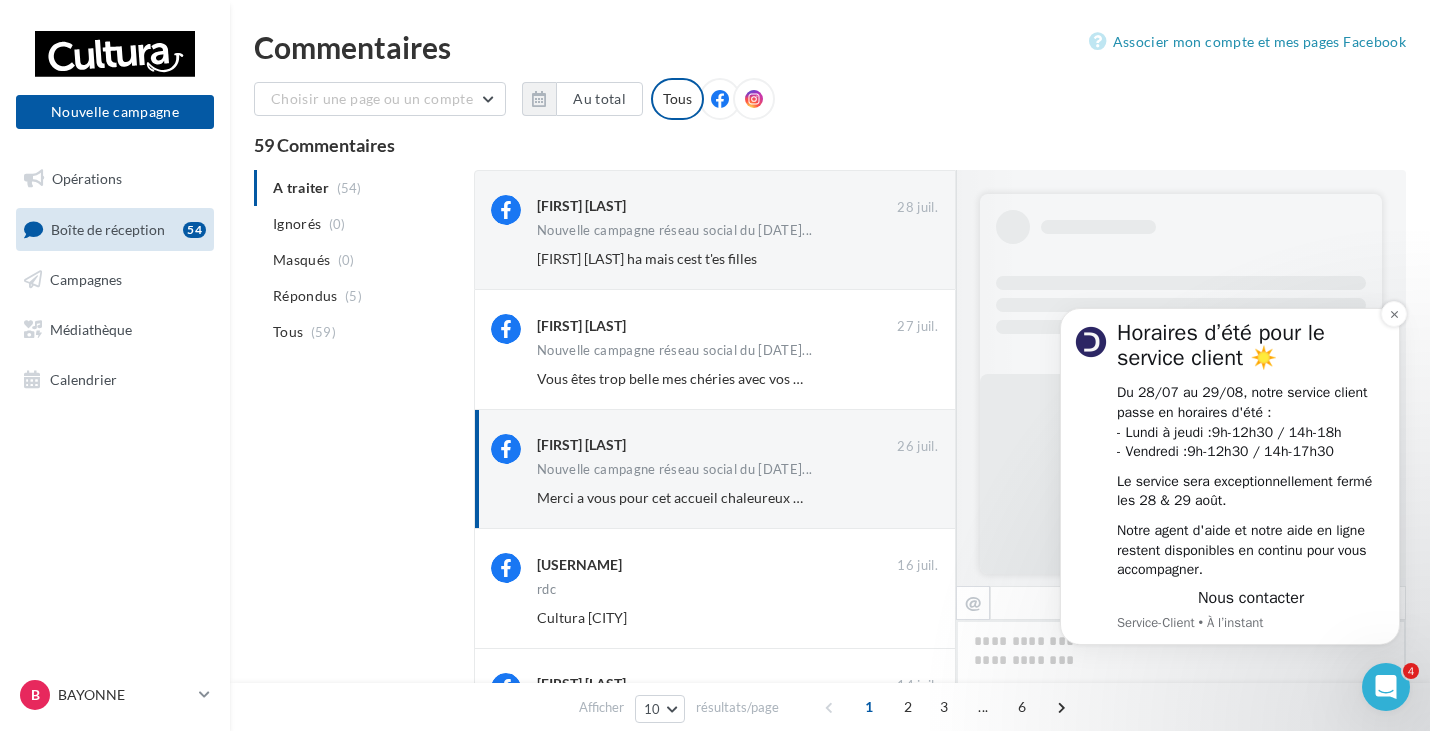scroll, scrollTop: 496, scrollLeft: 0, axis: vertical 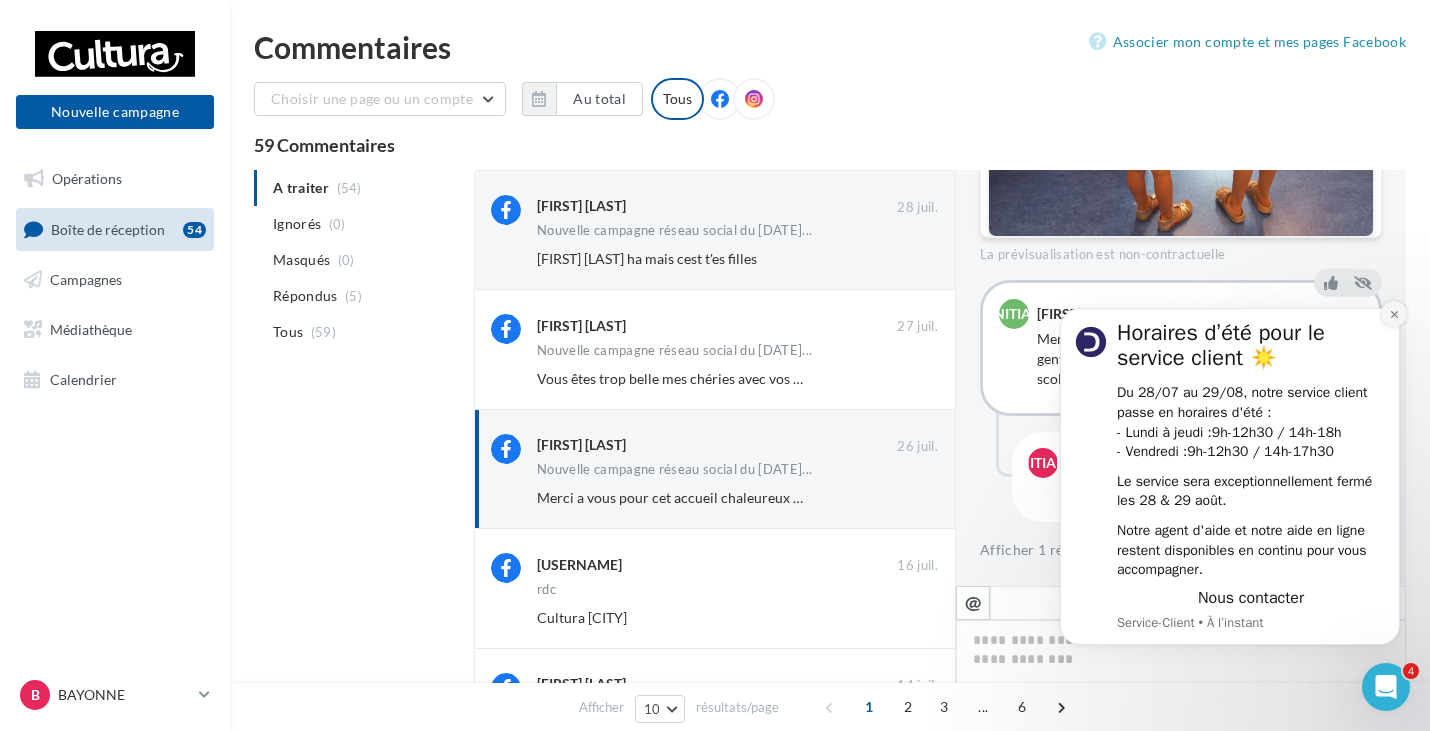 click 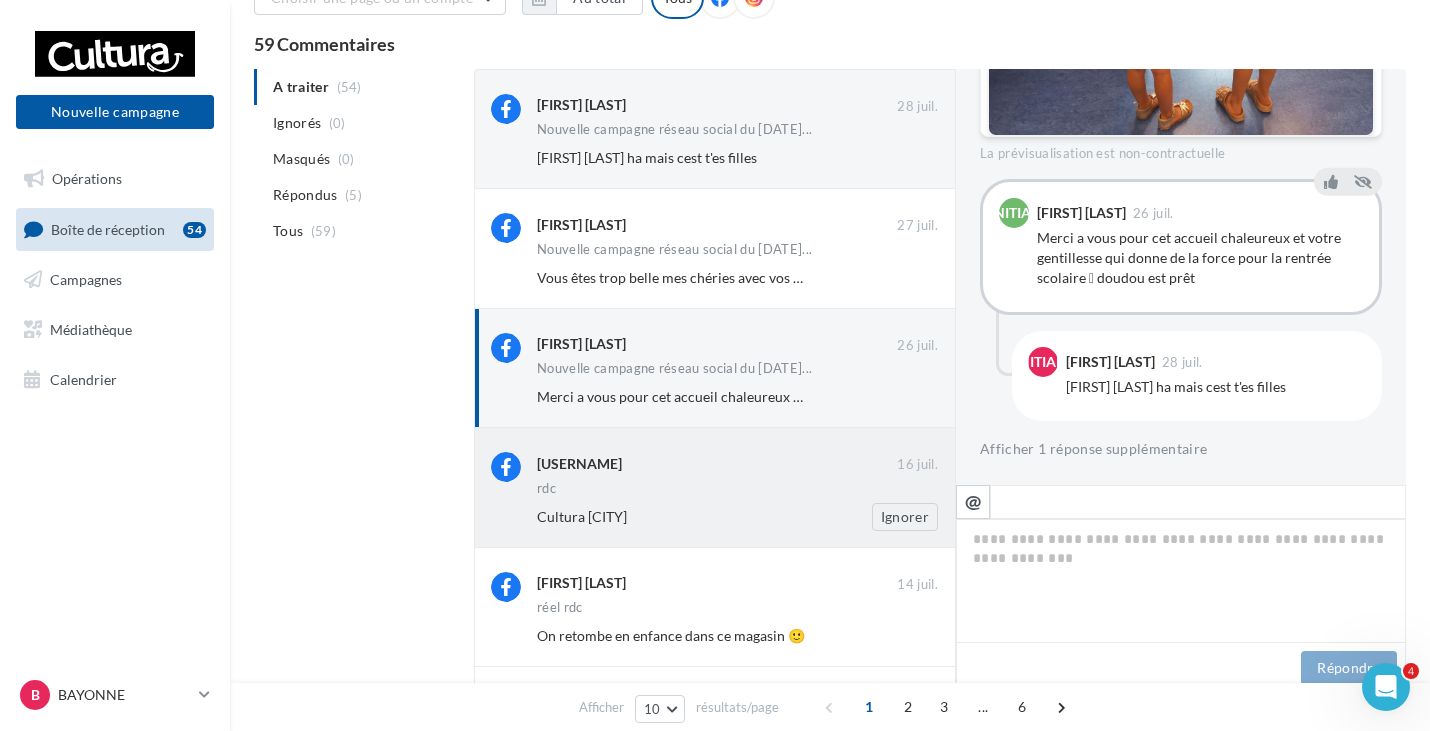 scroll, scrollTop: 0, scrollLeft: 0, axis: both 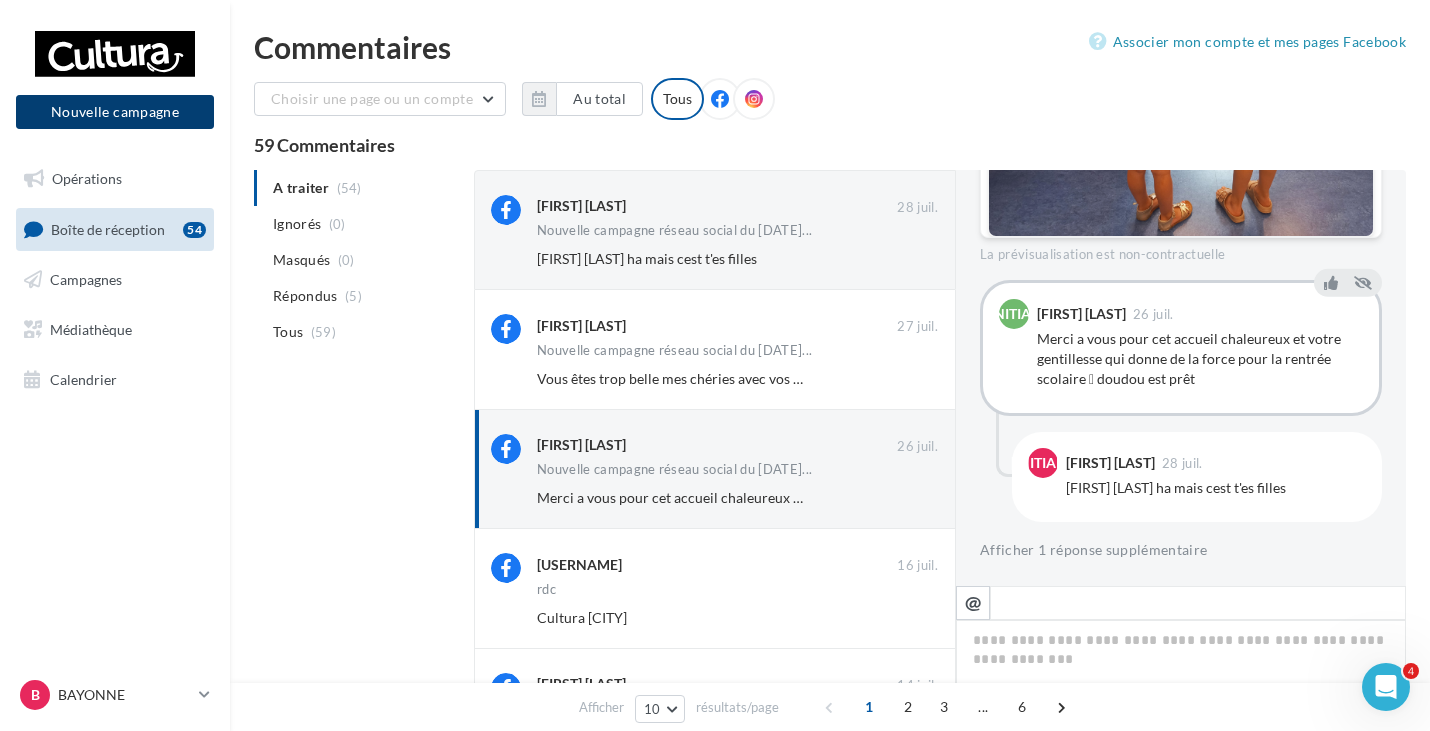 click on "Nouvelle campagne" at bounding box center [115, 112] 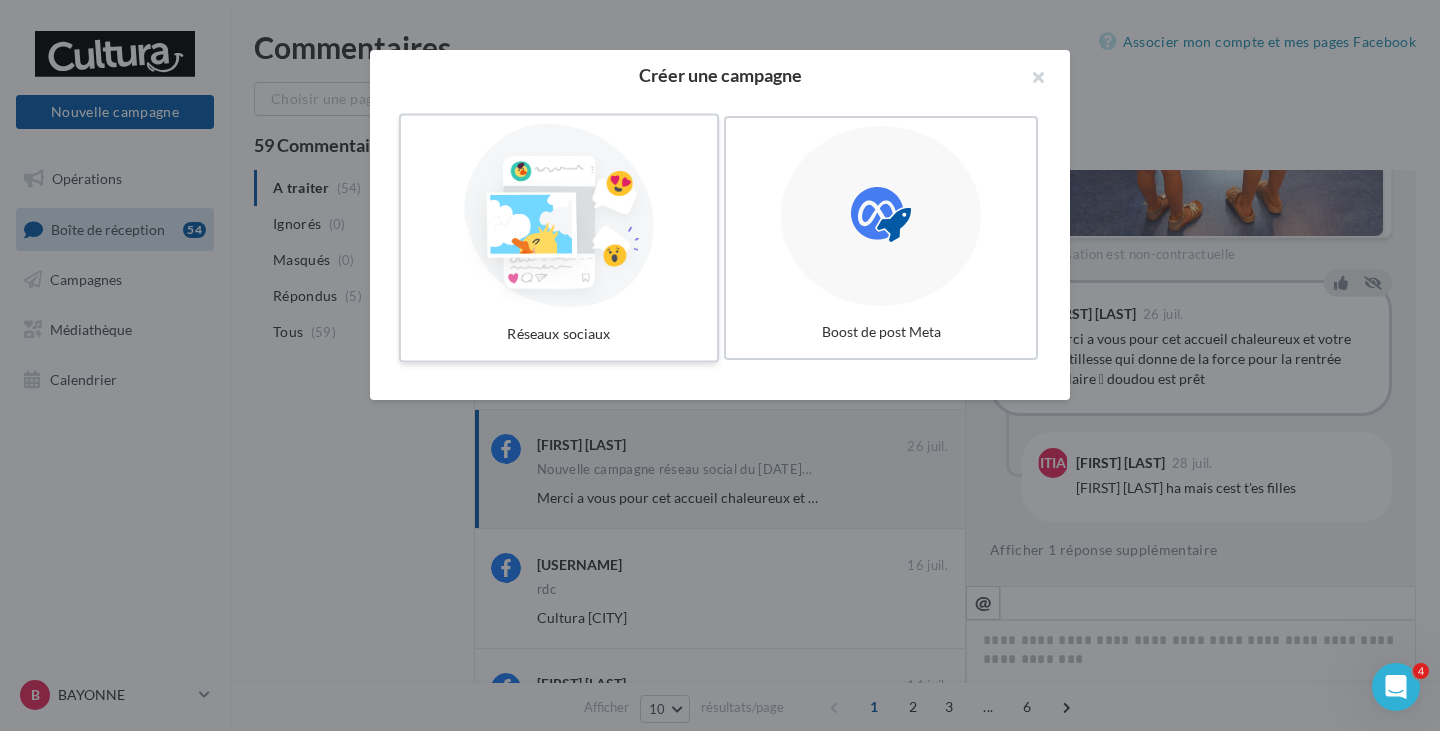 click at bounding box center [559, 216] 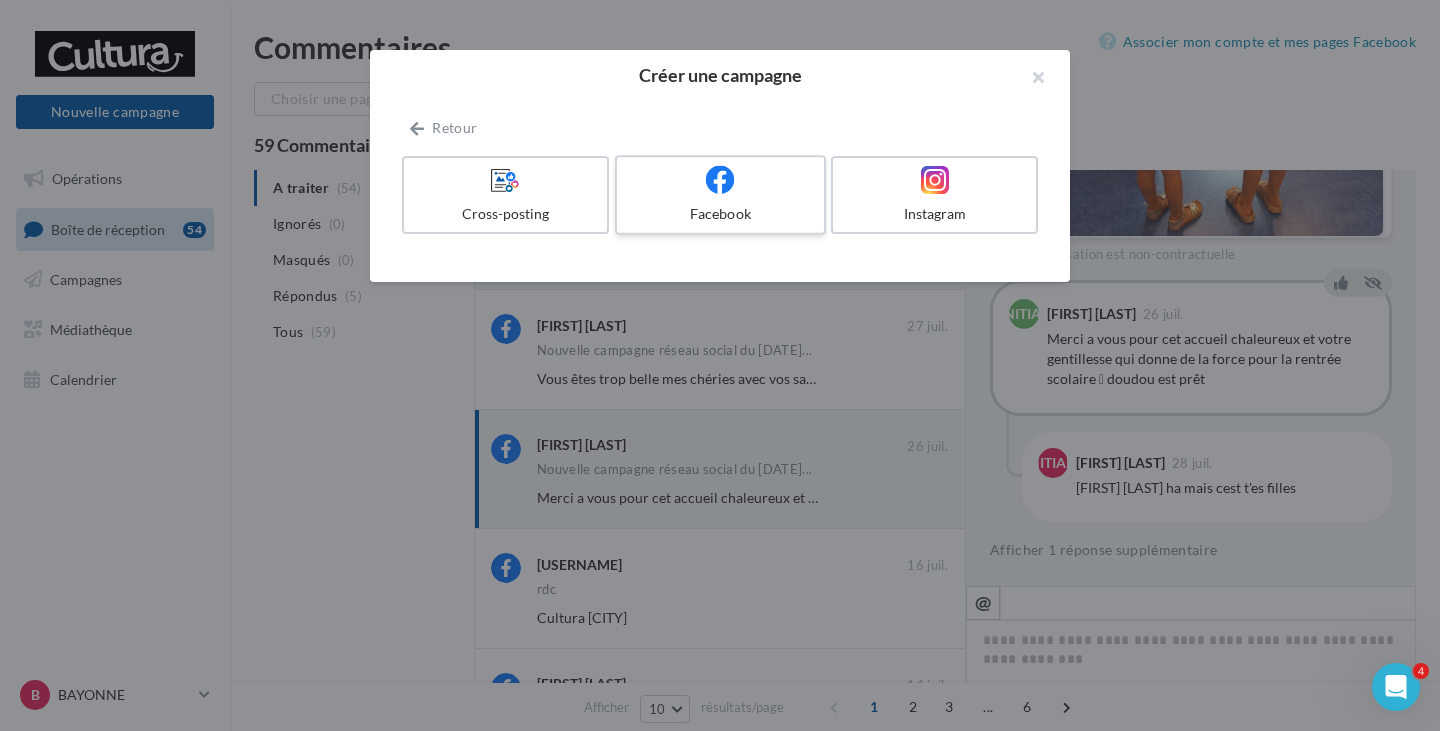 click on "Facebook" at bounding box center [720, 214] 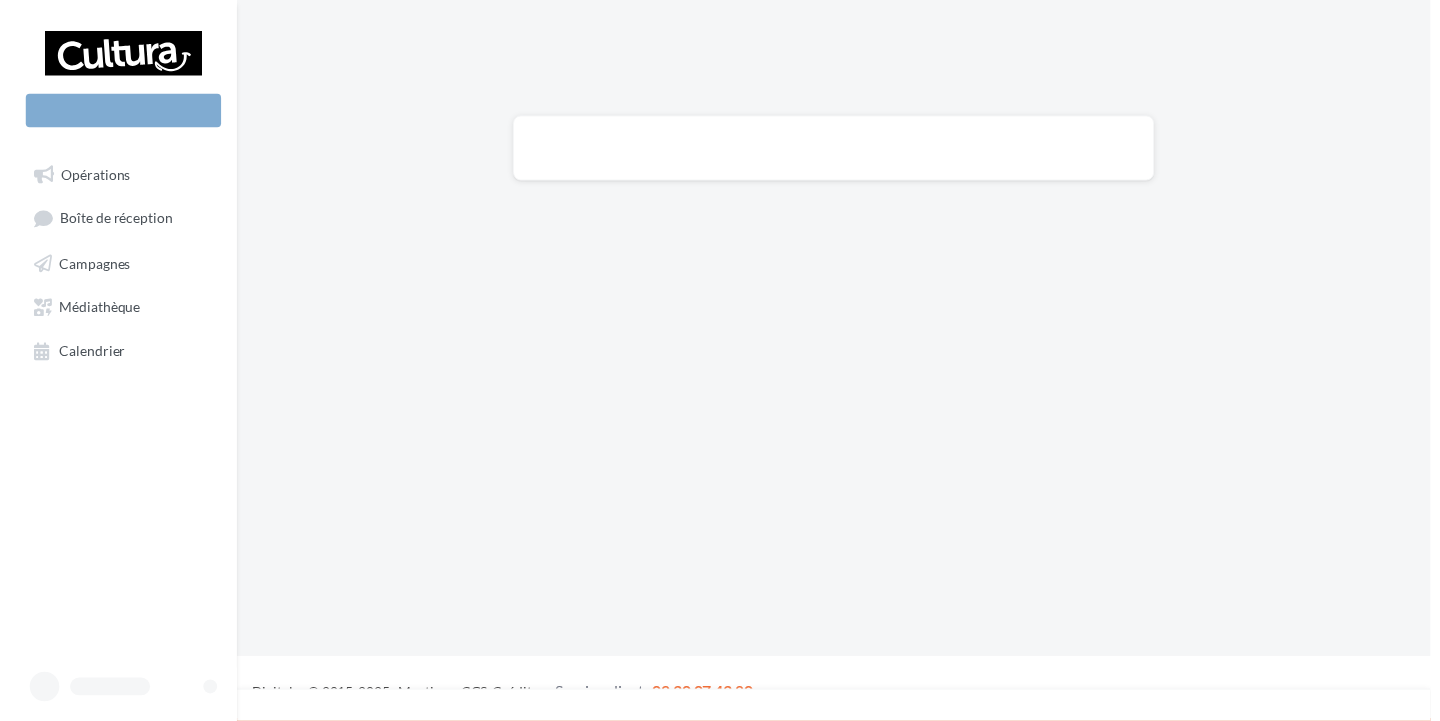 scroll, scrollTop: 0, scrollLeft: 0, axis: both 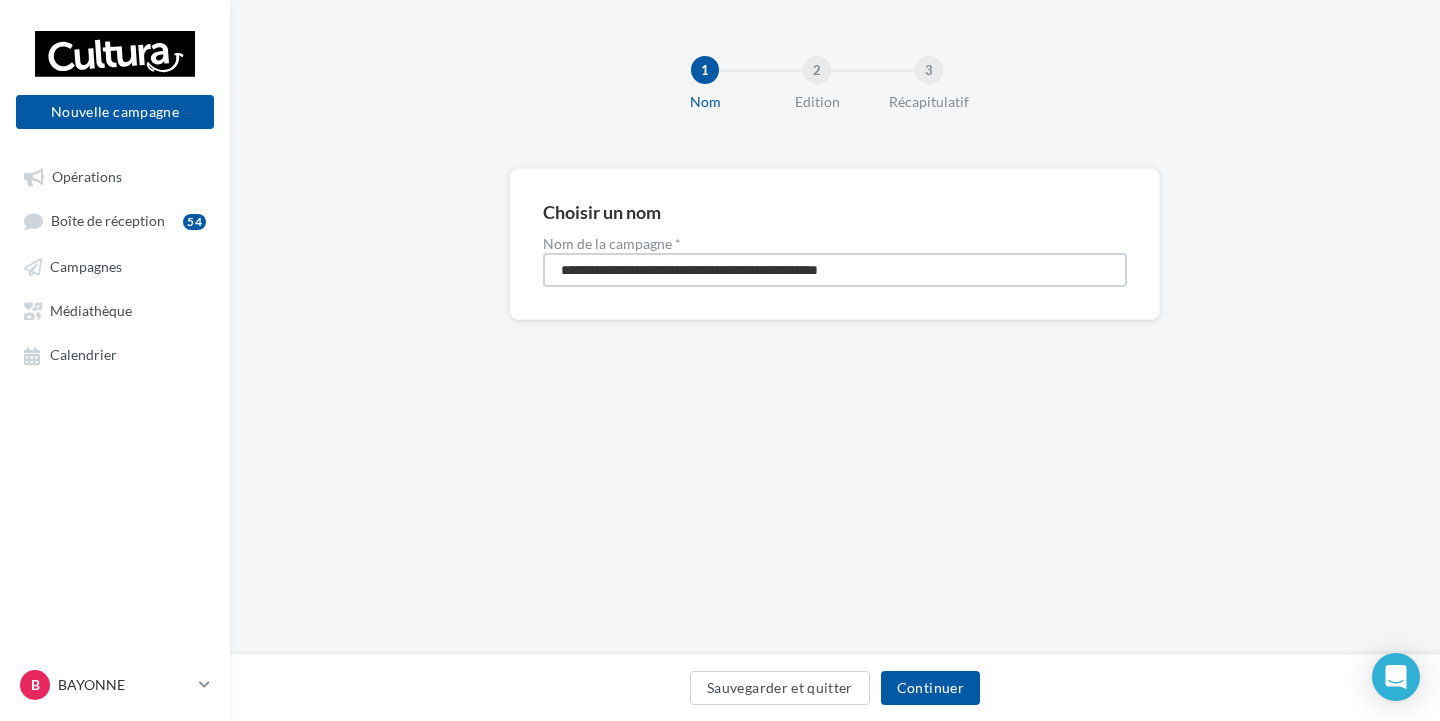click on "**********" at bounding box center (835, 270) 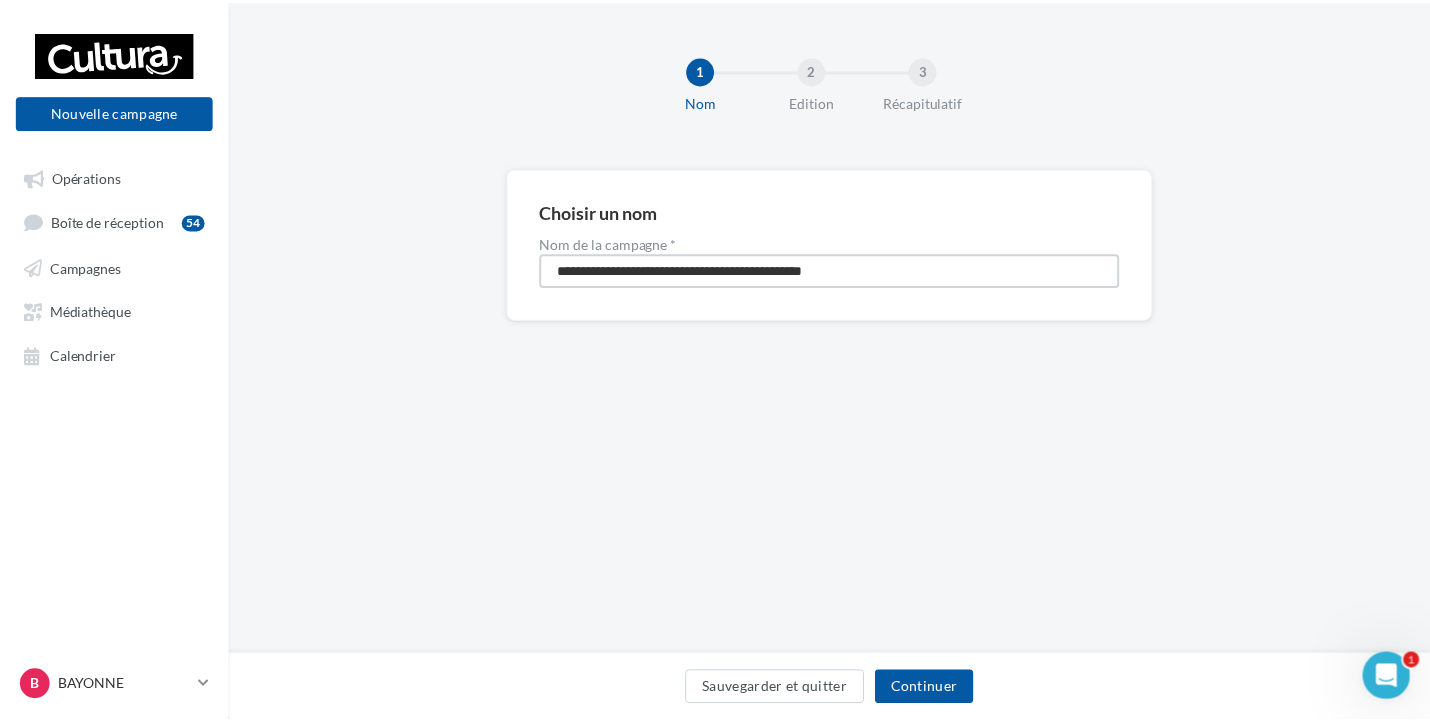scroll, scrollTop: 0, scrollLeft: 0, axis: both 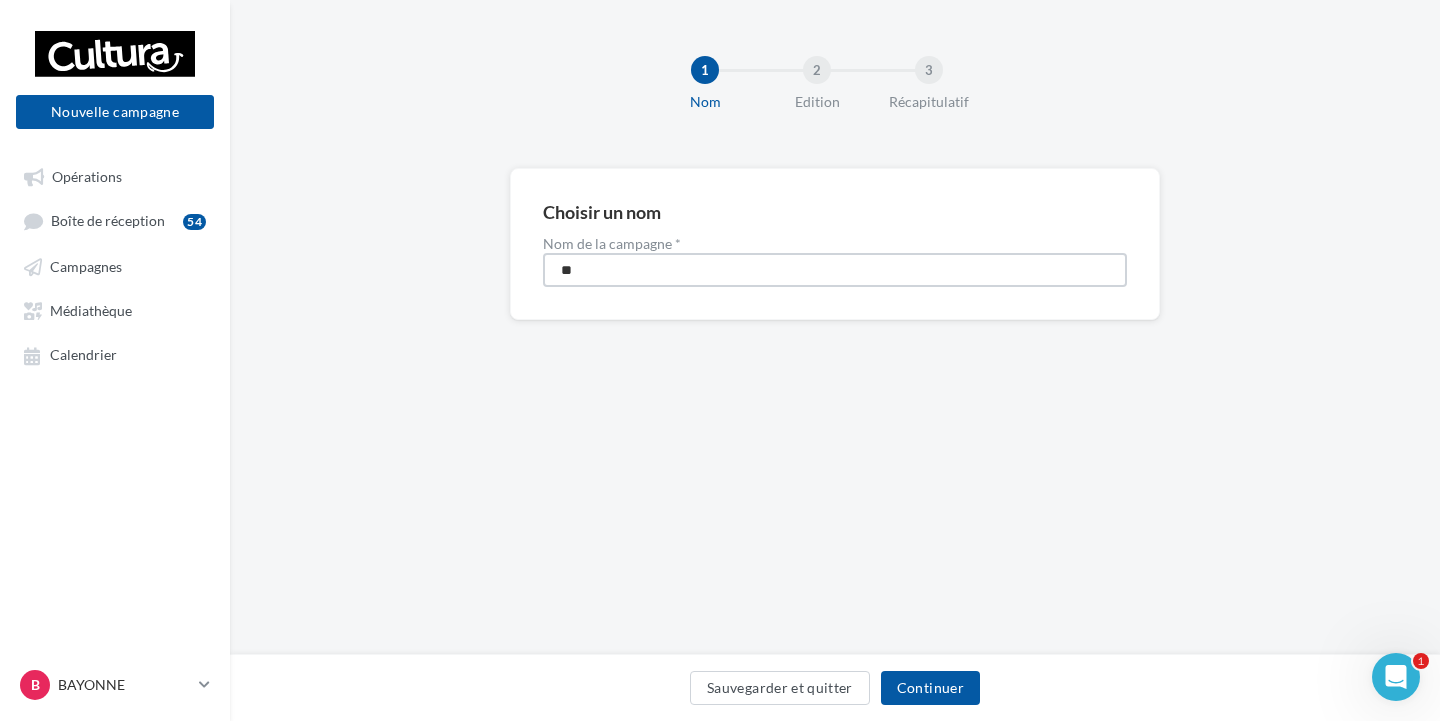 type on "*" 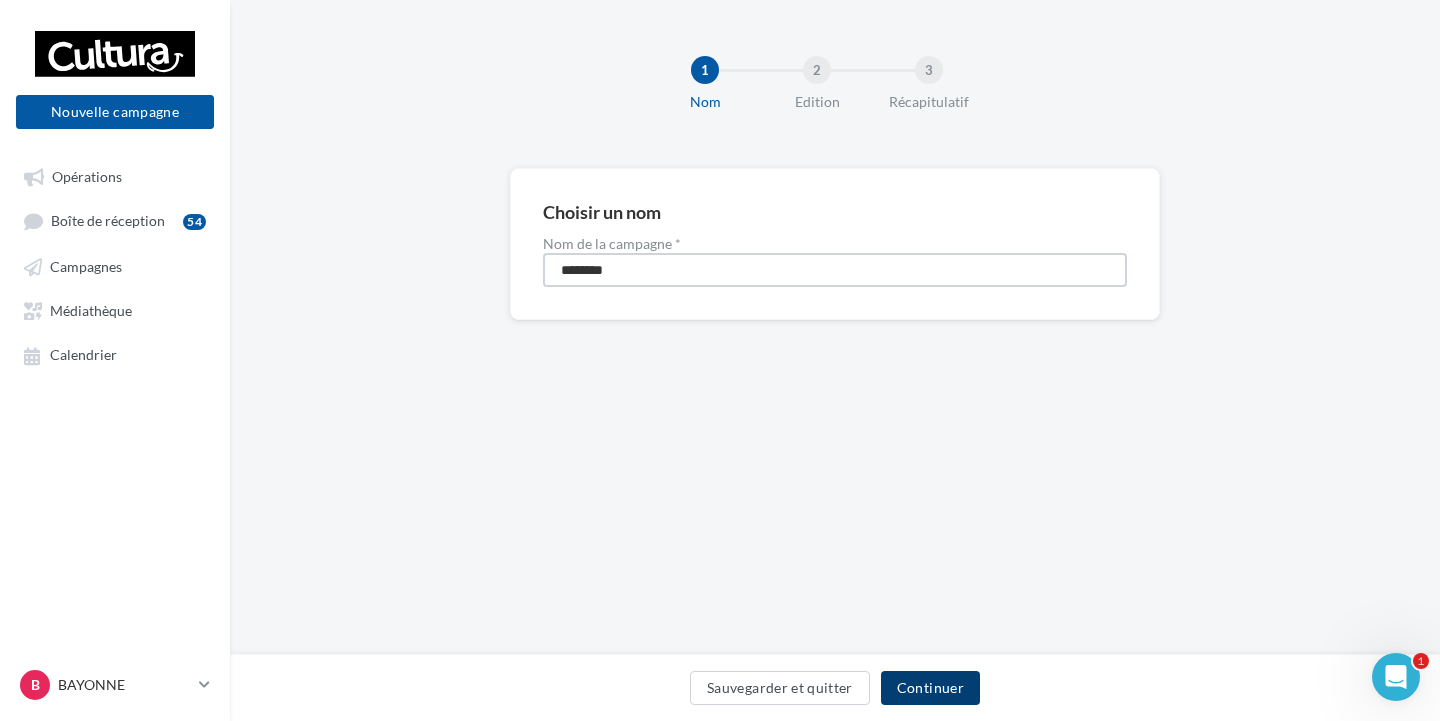 type on "********" 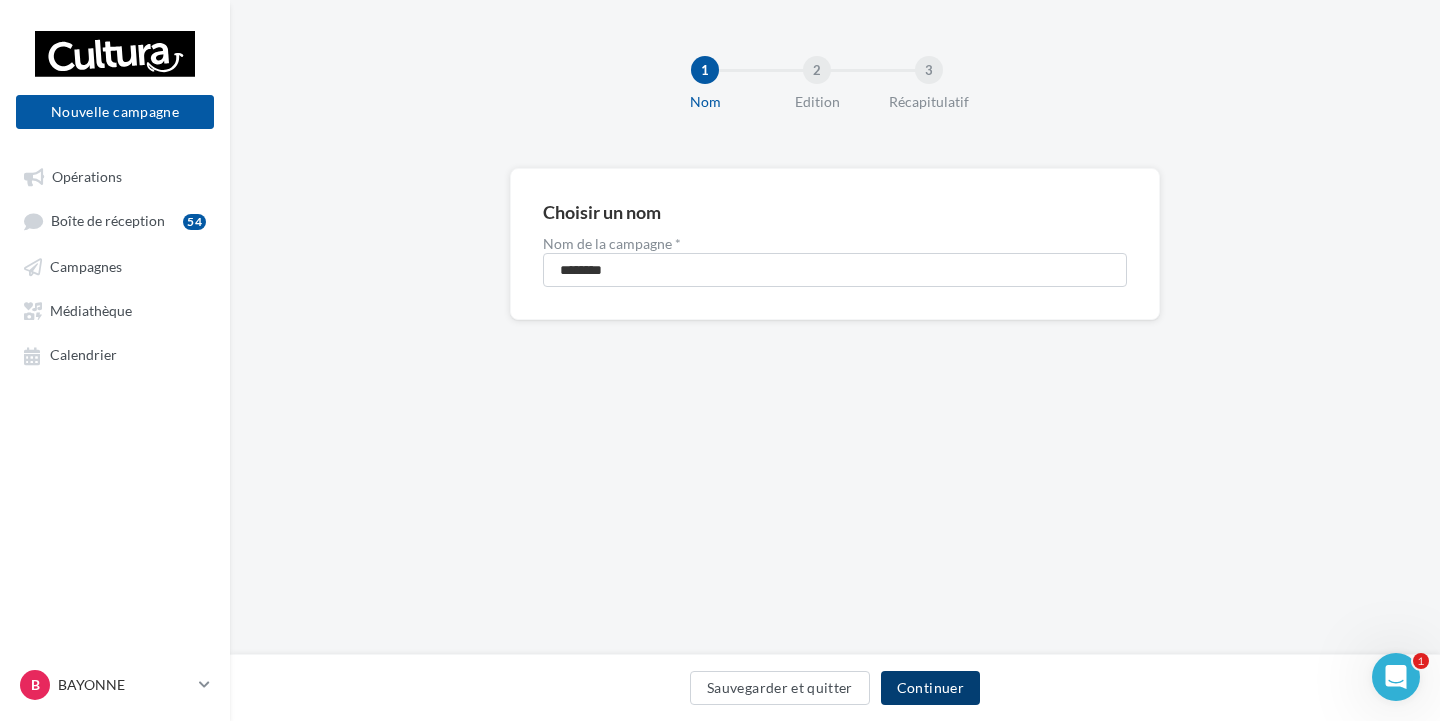 click on "Continuer" at bounding box center [930, 688] 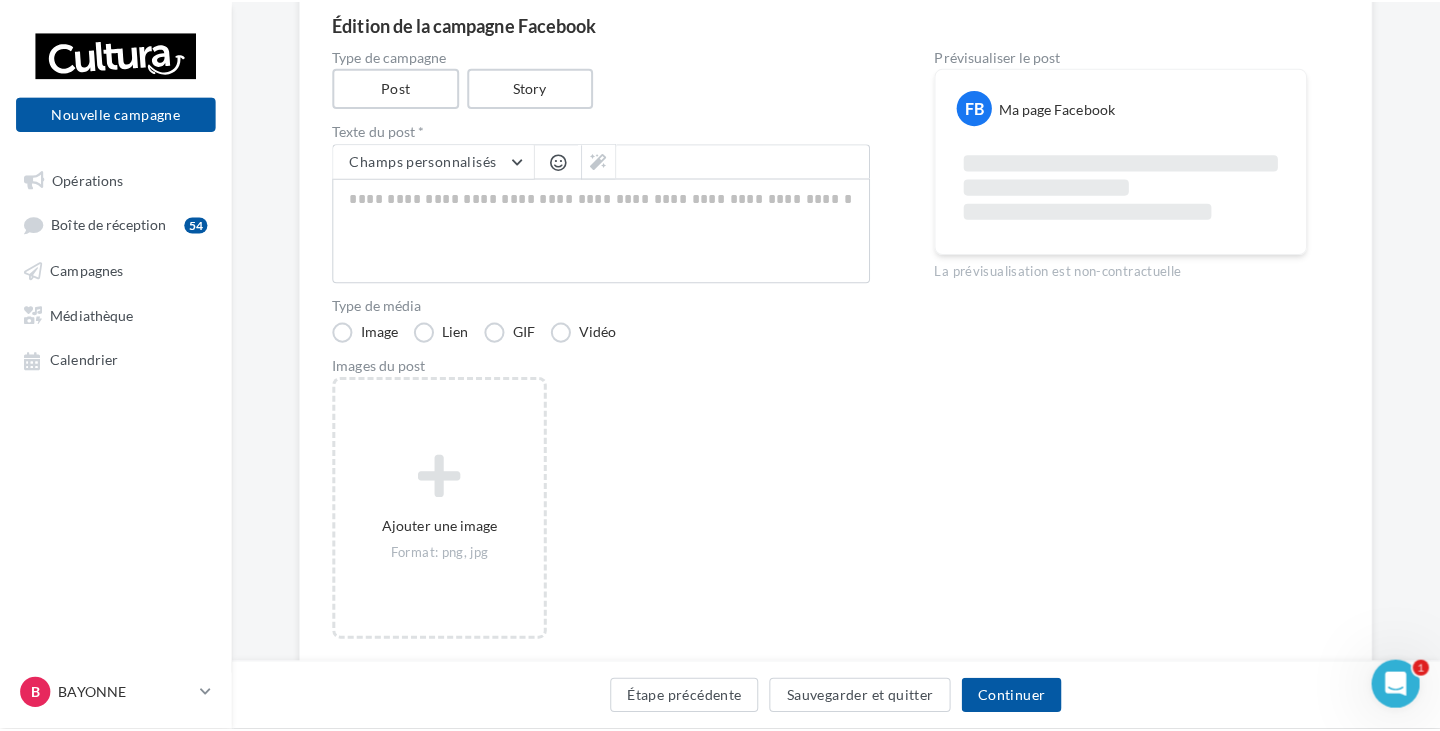 scroll, scrollTop: 200, scrollLeft: 0, axis: vertical 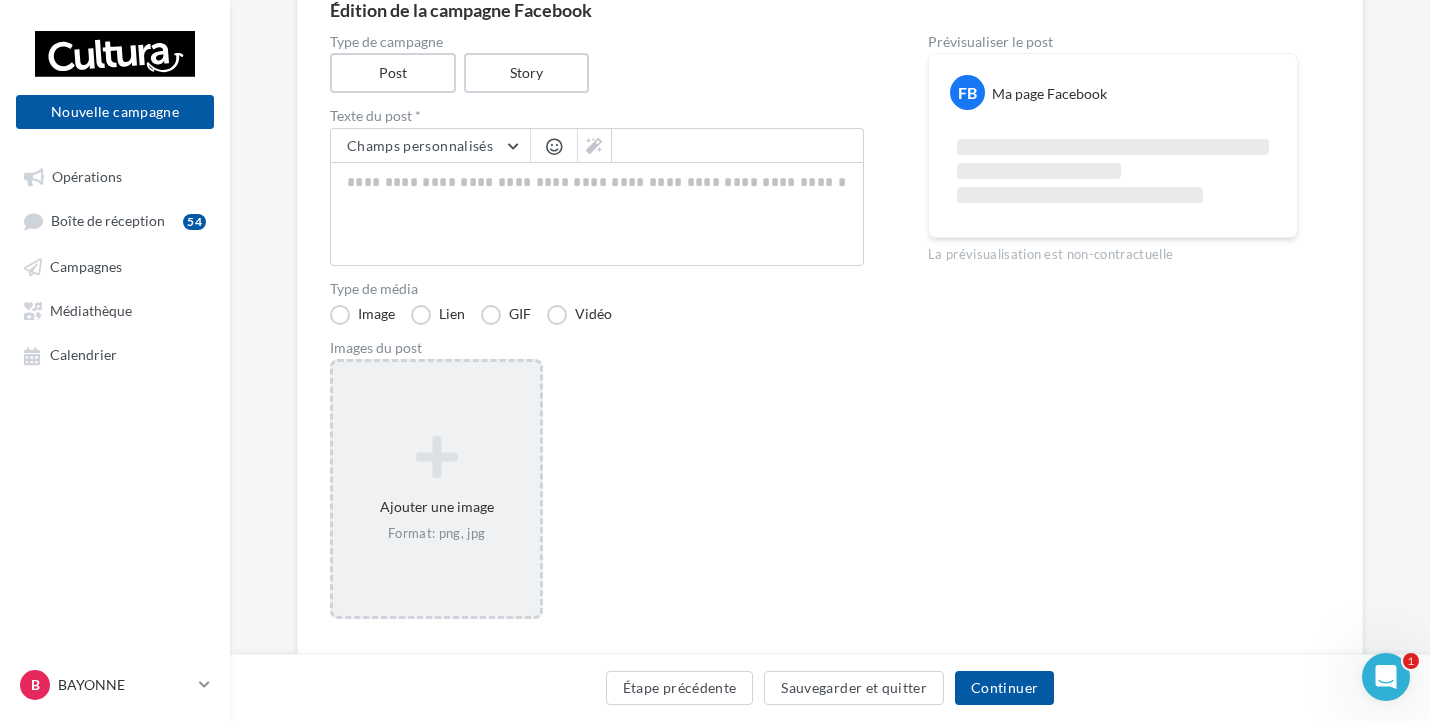 click at bounding box center [436, 457] 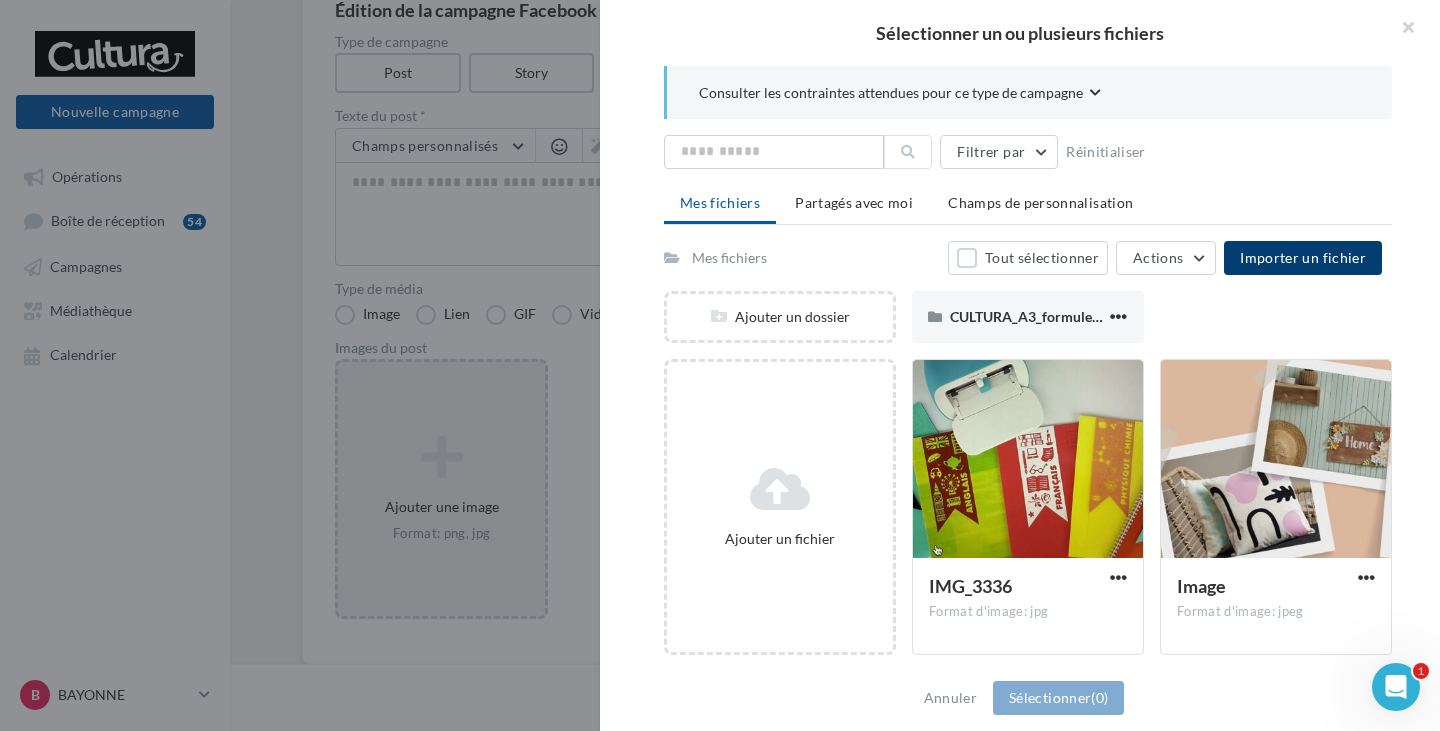 click on "Importer un fichier" at bounding box center [1303, 257] 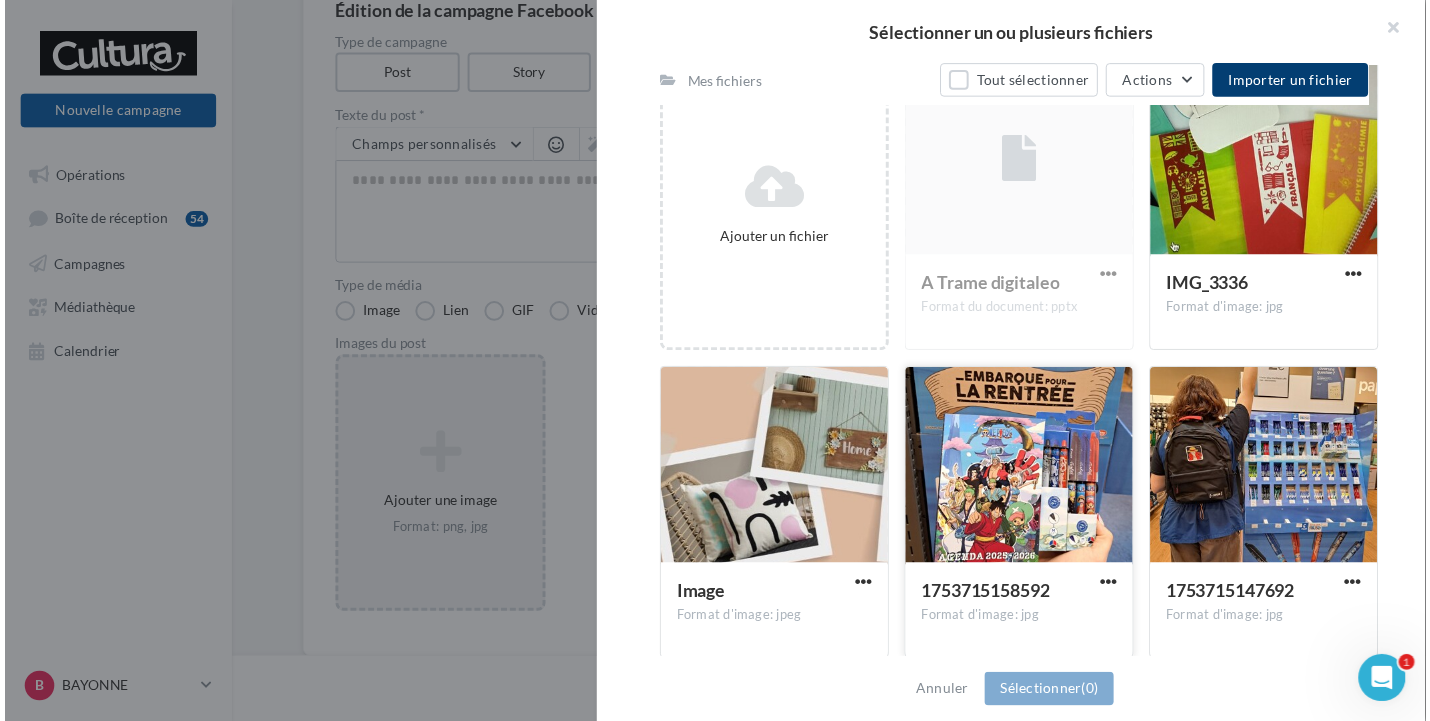scroll, scrollTop: 100, scrollLeft: 0, axis: vertical 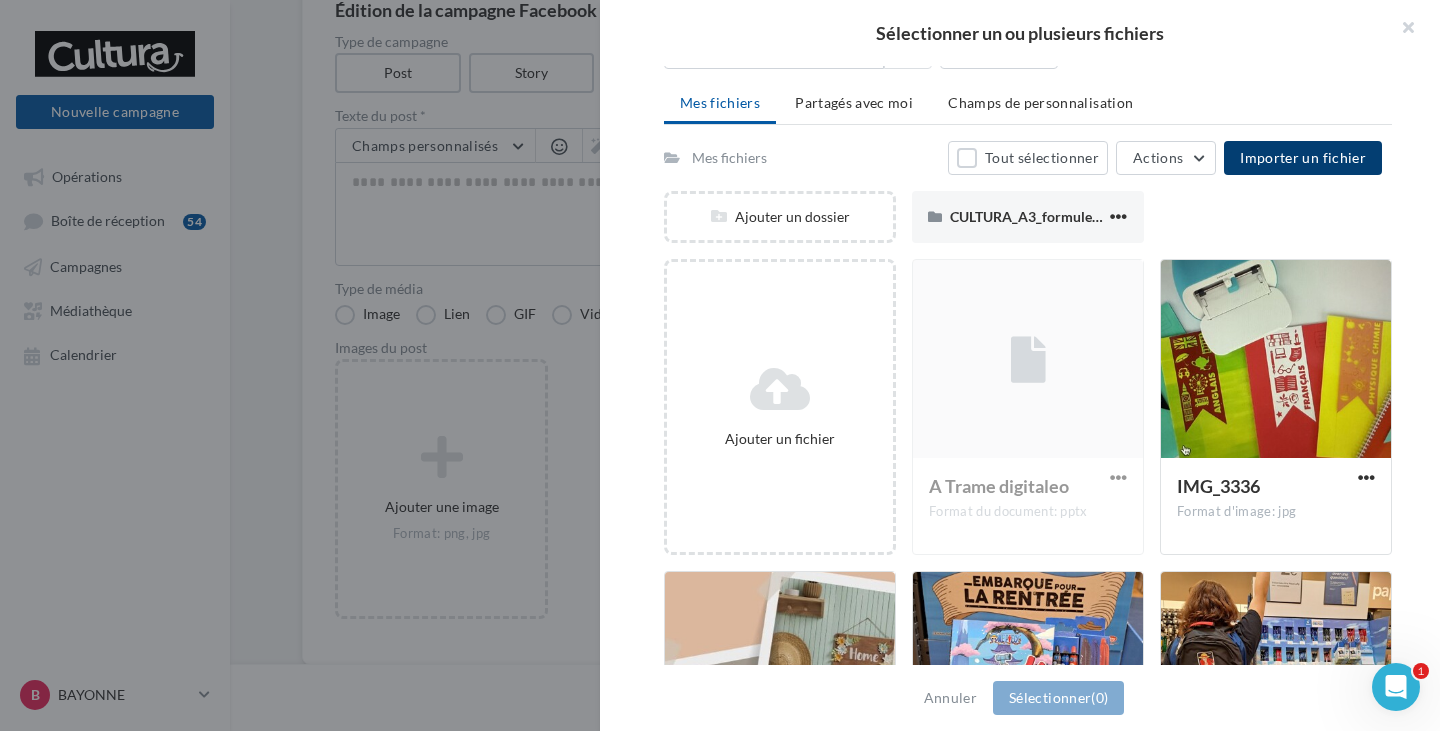 click on "Importer un fichier" at bounding box center (1303, 157) 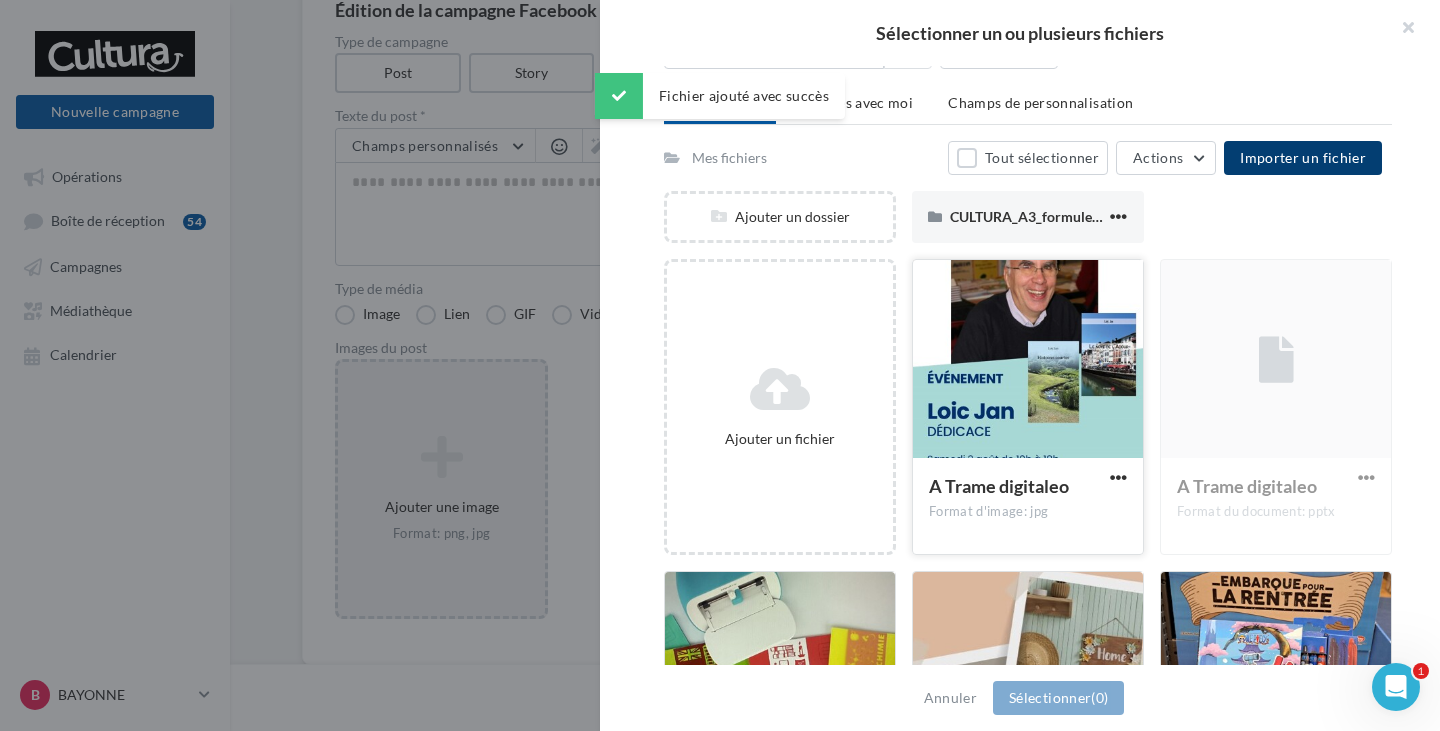click on "Format d'image: jpg" at bounding box center [1028, 512] 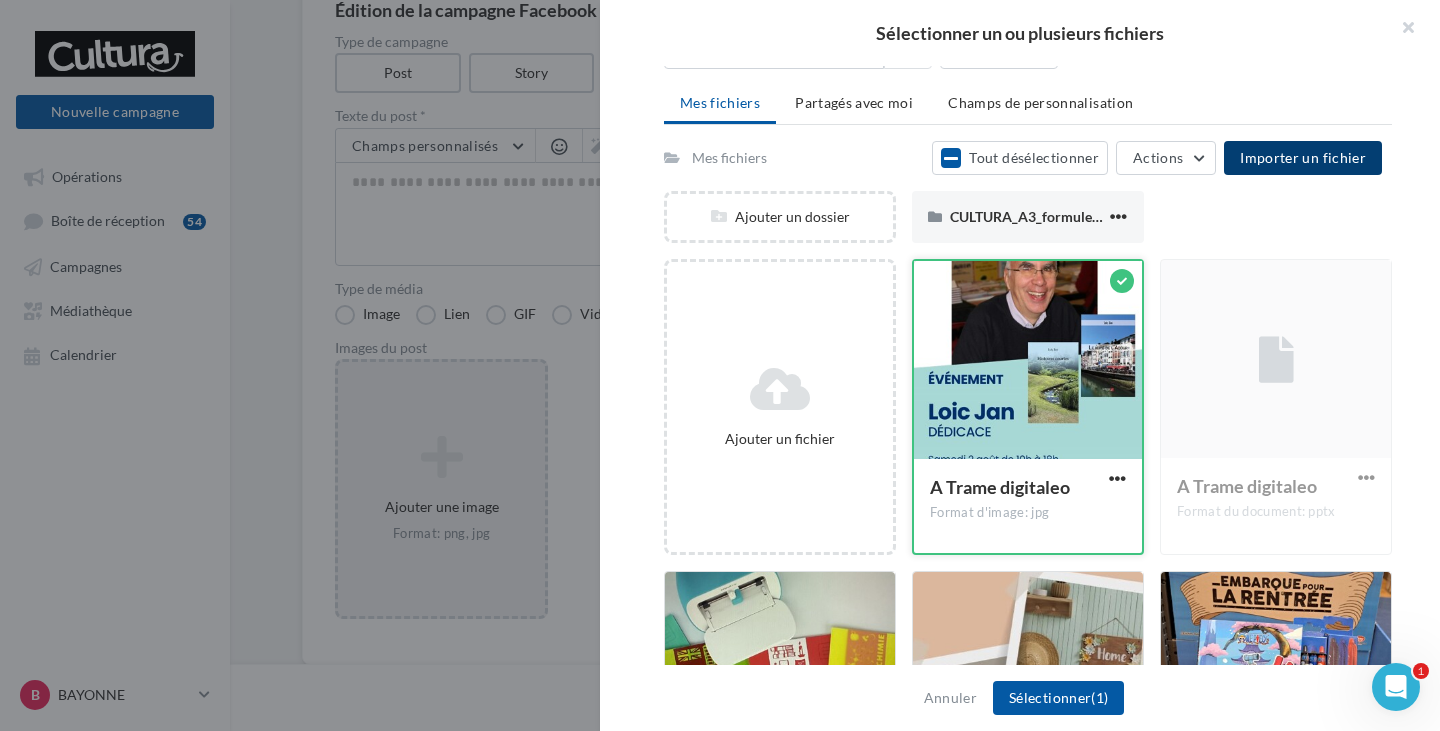 click at bounding box center [1028, 361] 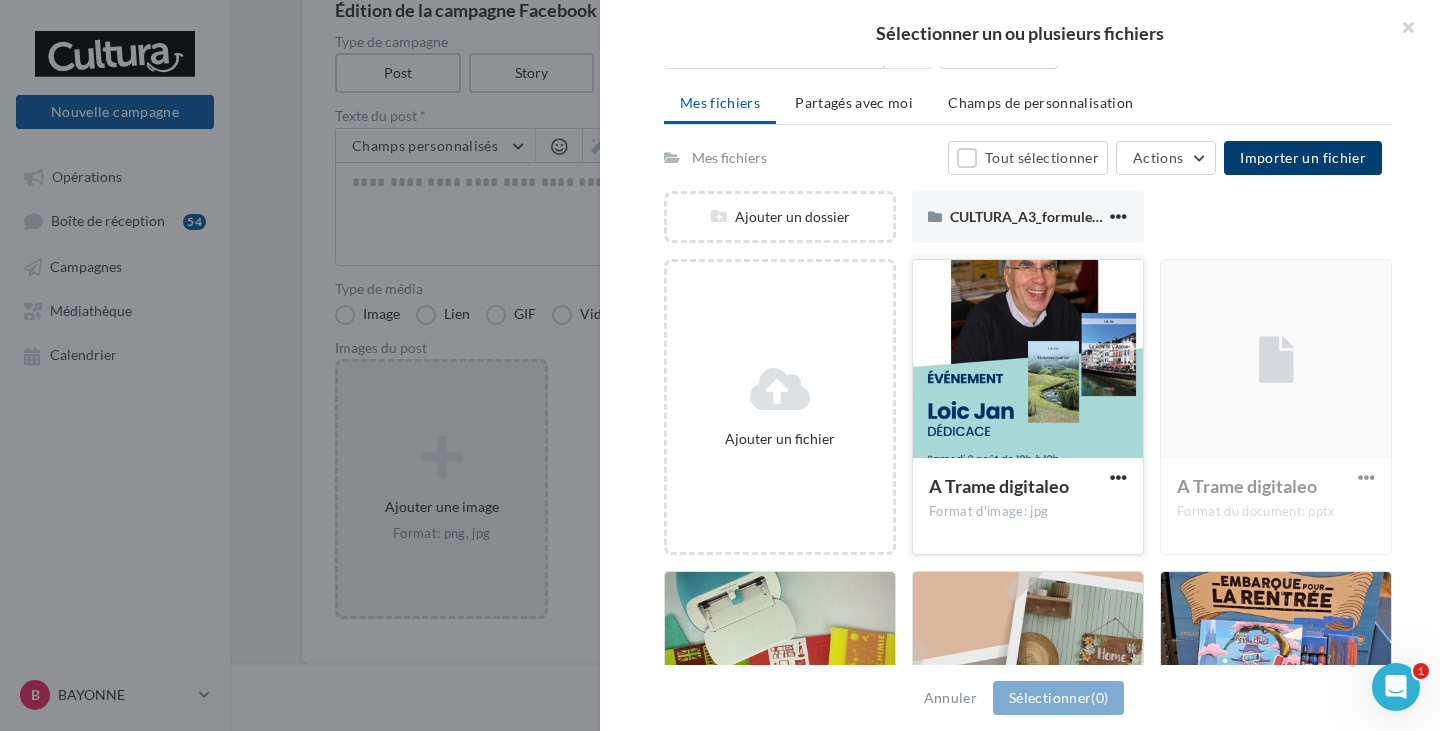 click at bounding box center (1028, 360) 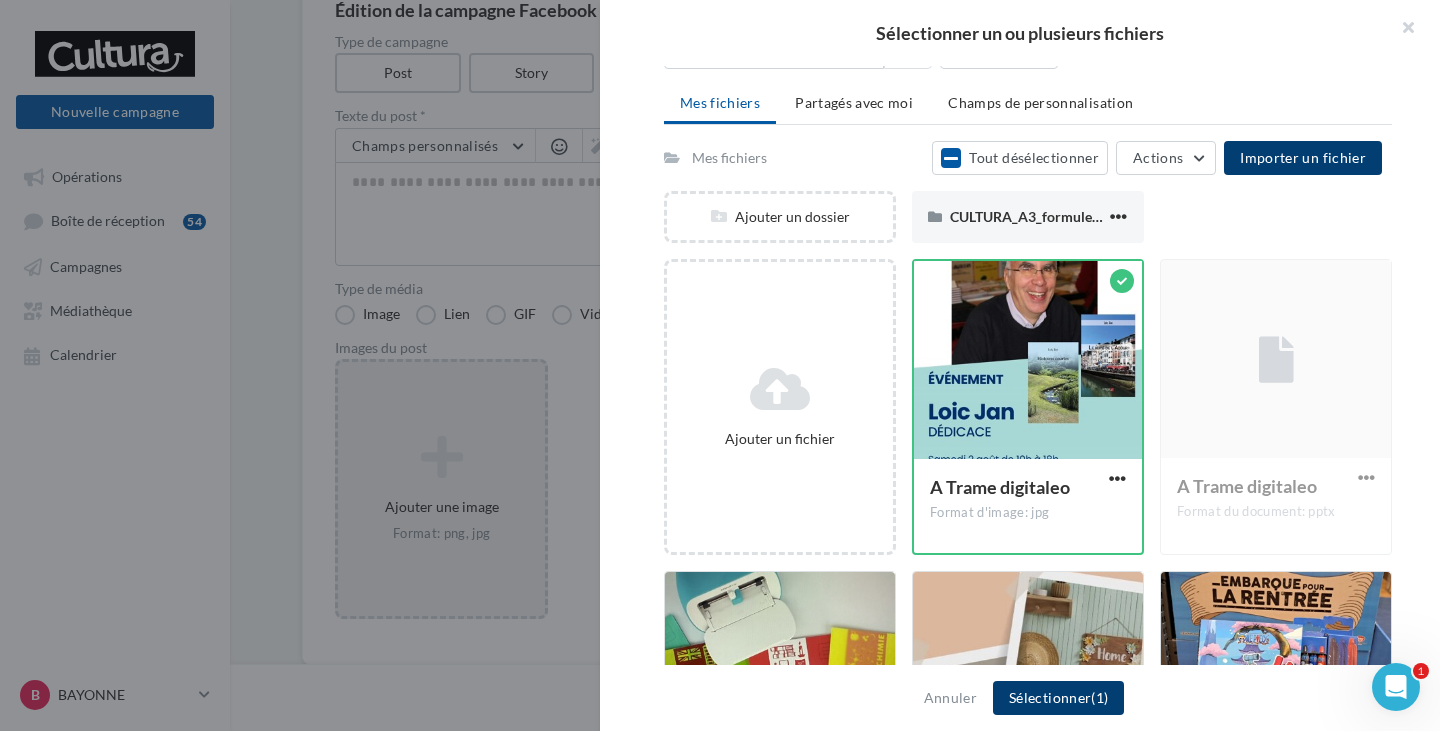 click on "Sélectionner   (1)" at bounding box center [1058, 698] 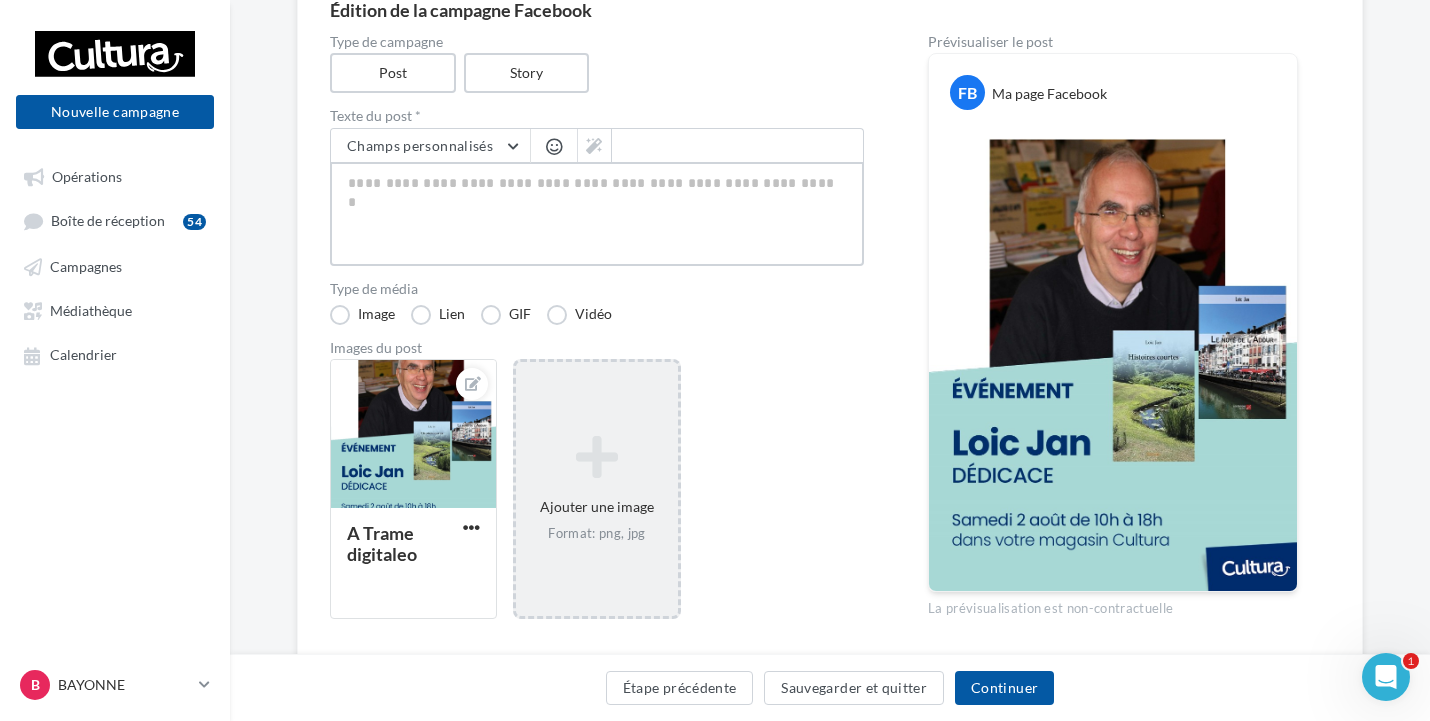 click at bounding box center [597, 214] 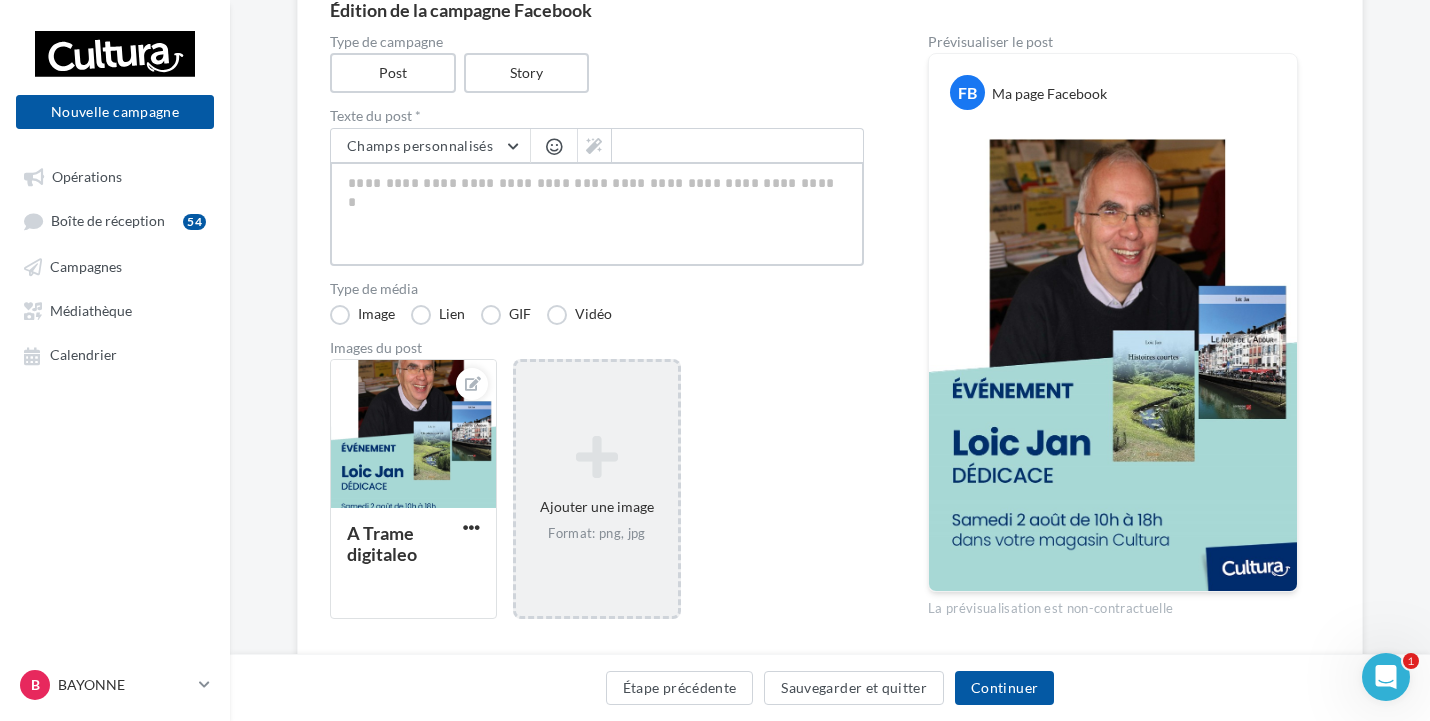 type on "*" 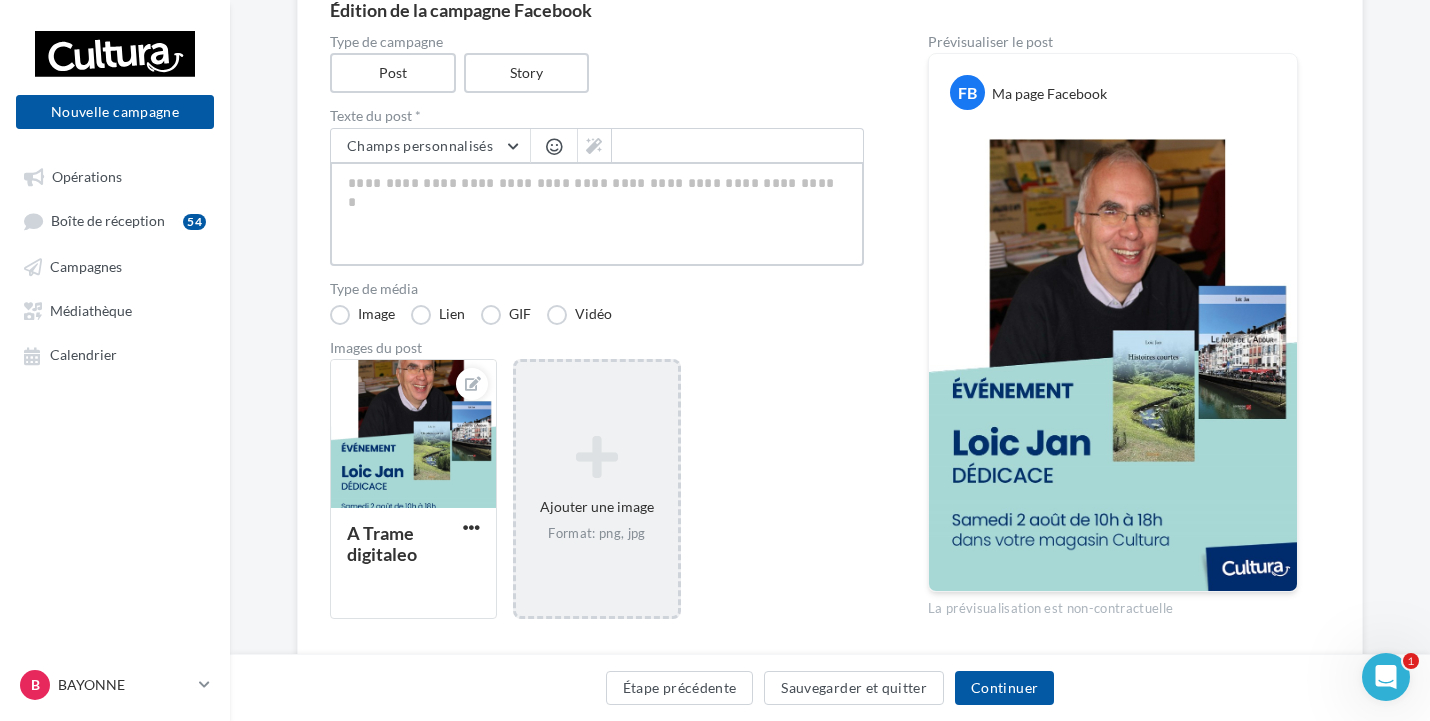 type on "*" 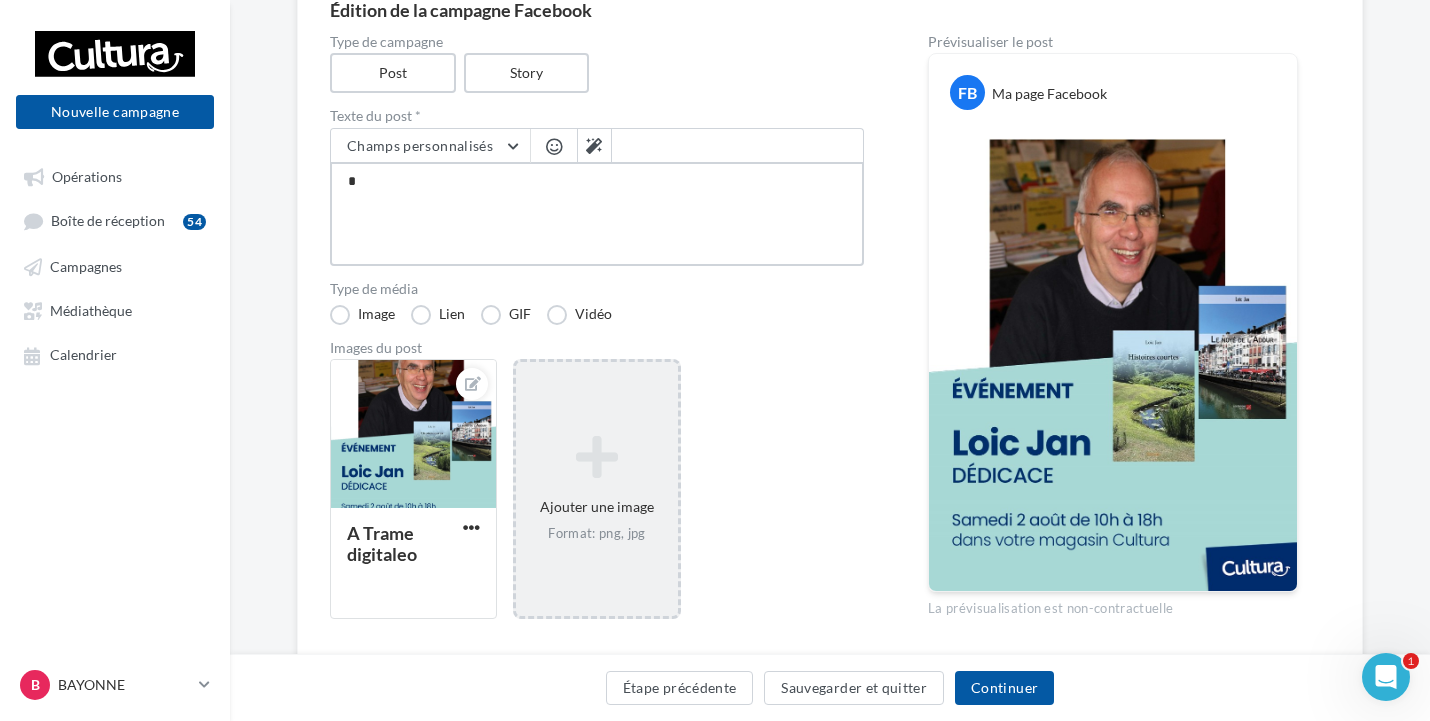 type on "**" 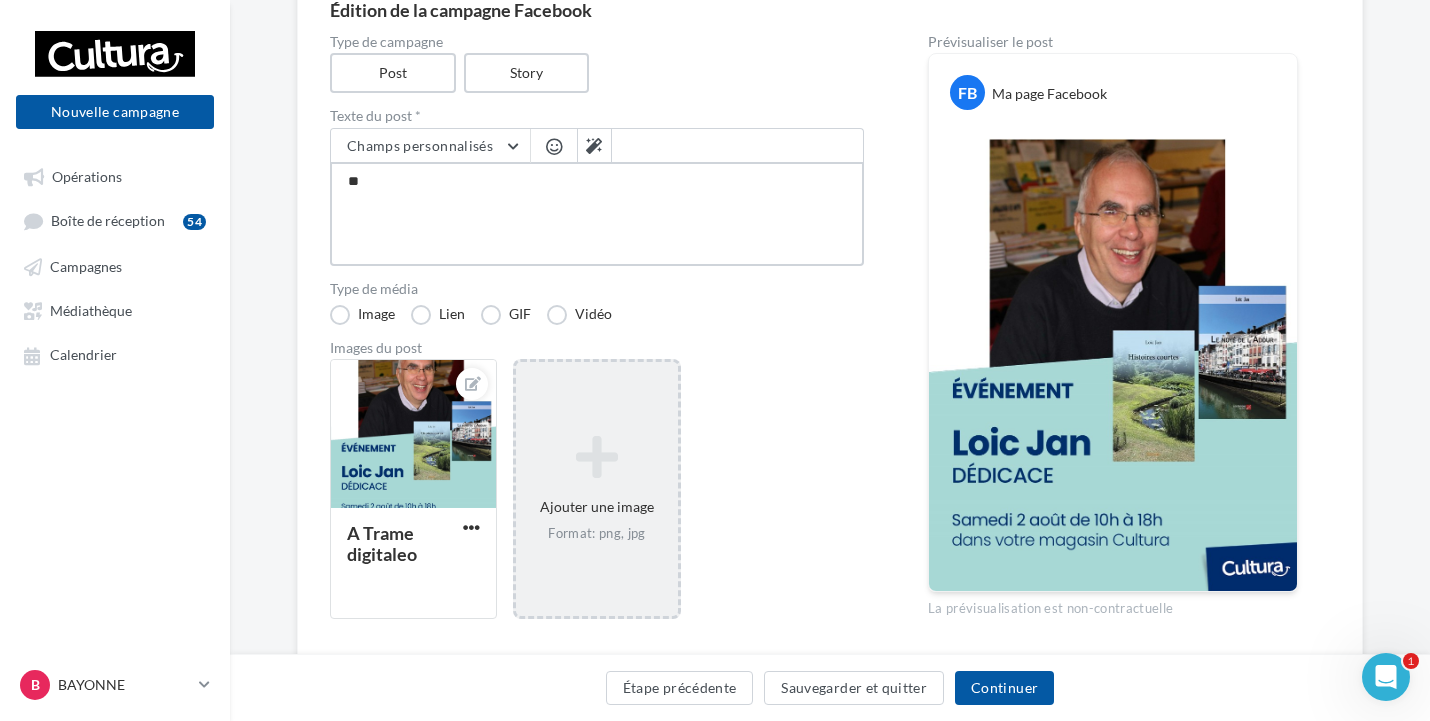 type on "***" 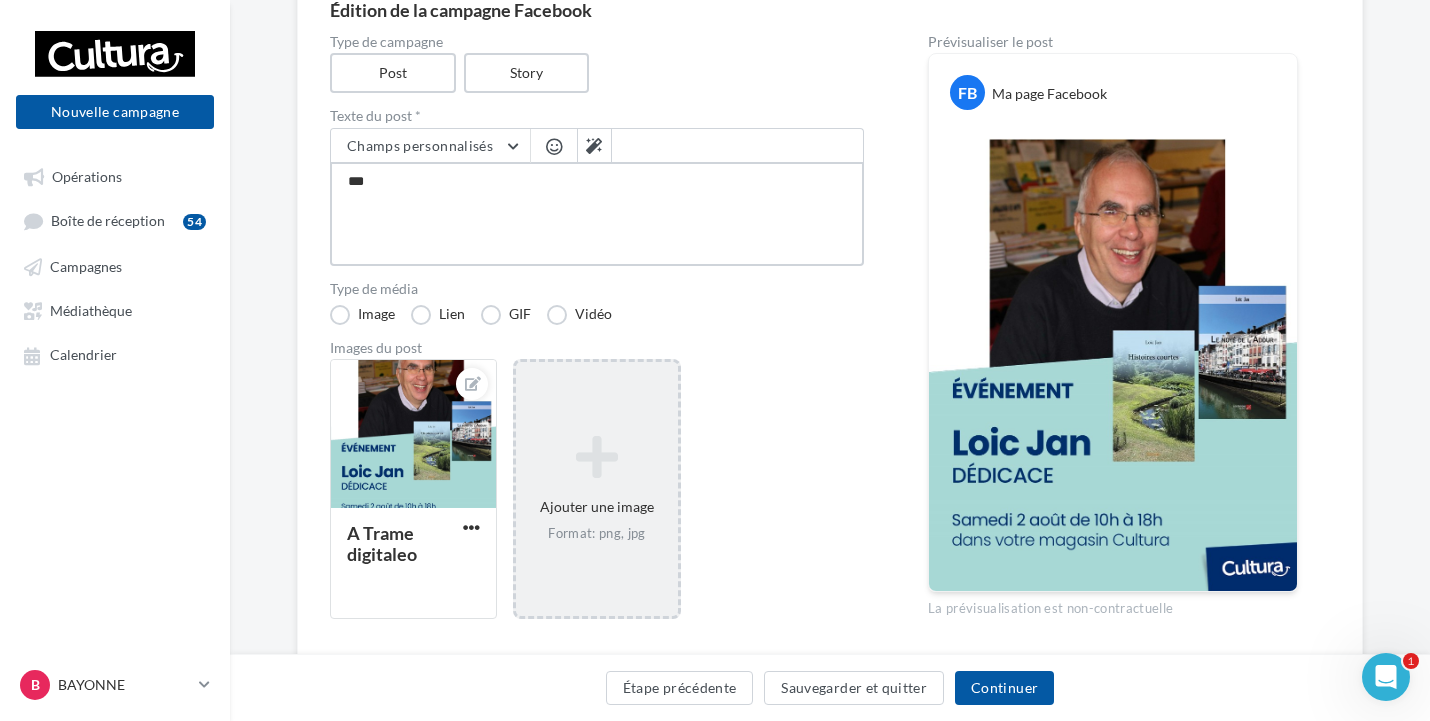 type on "****" 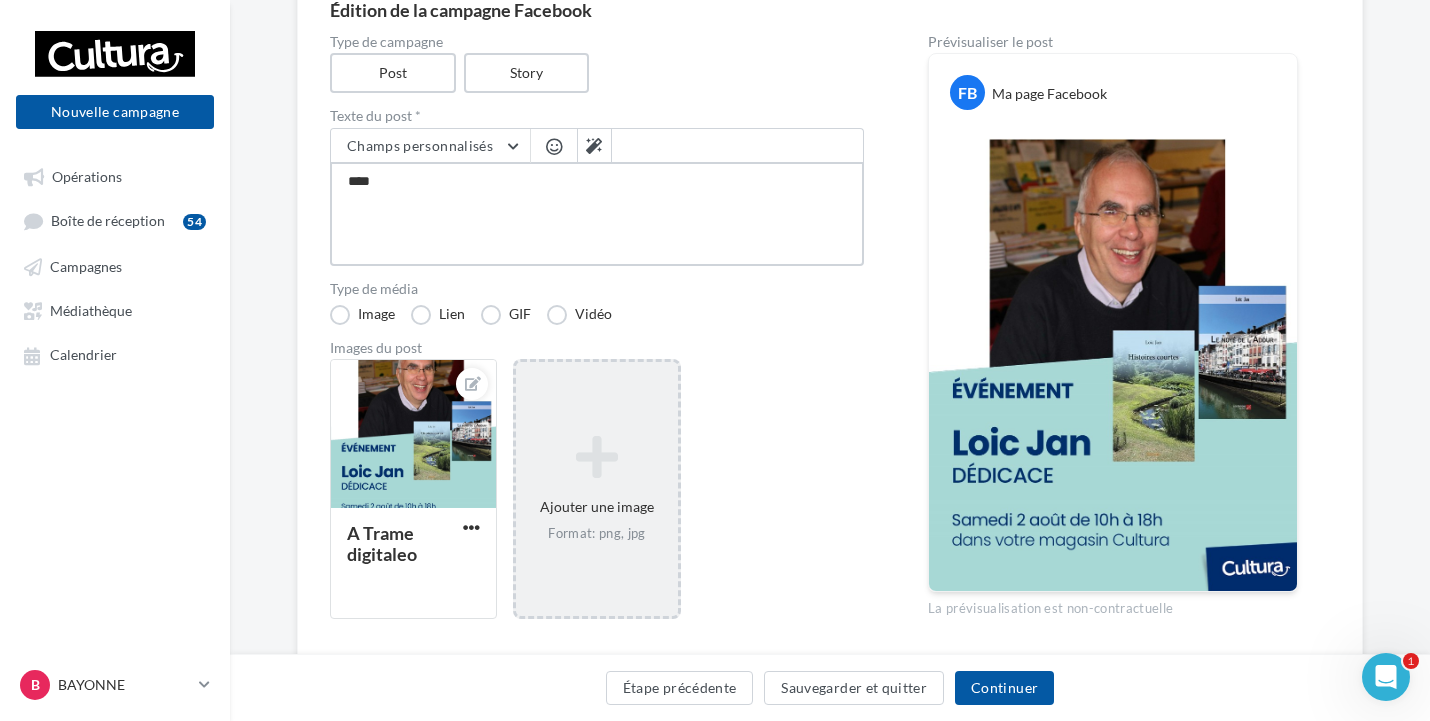 type on "****" 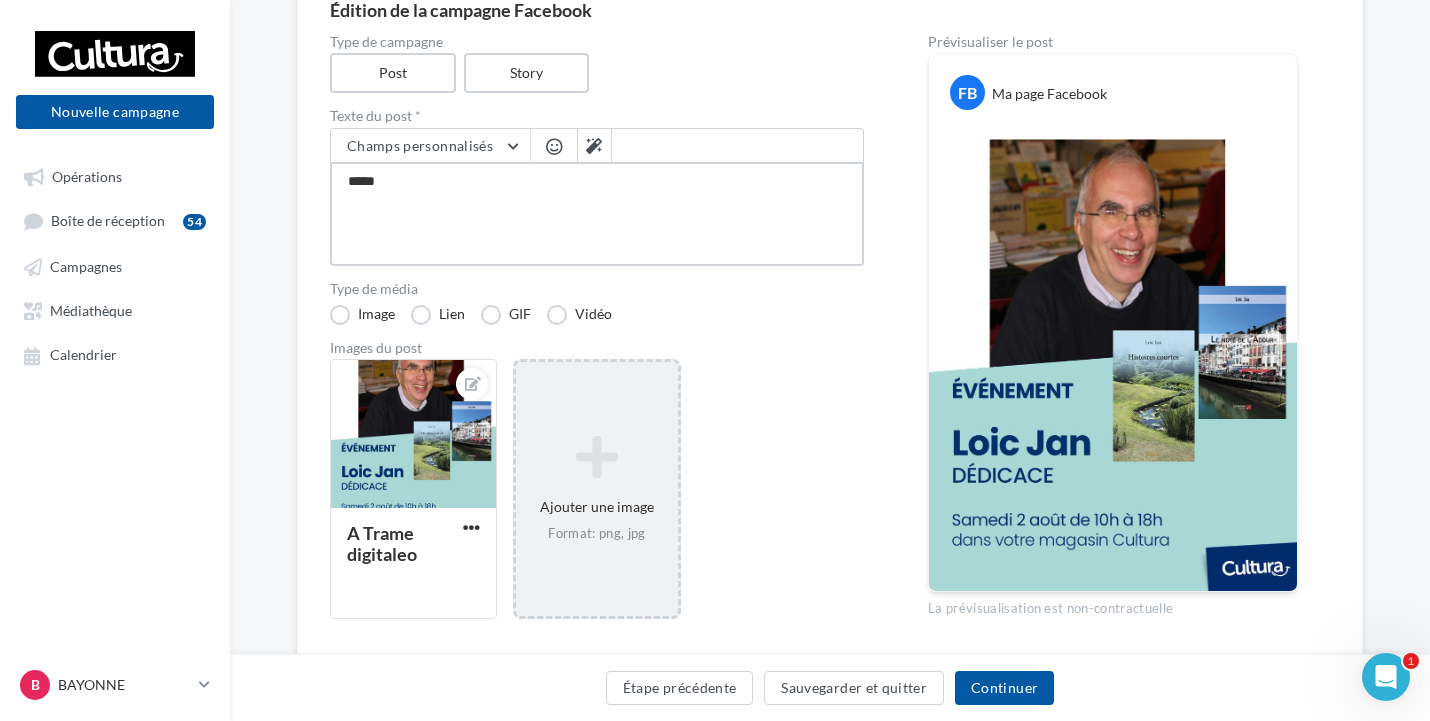 type on "******" 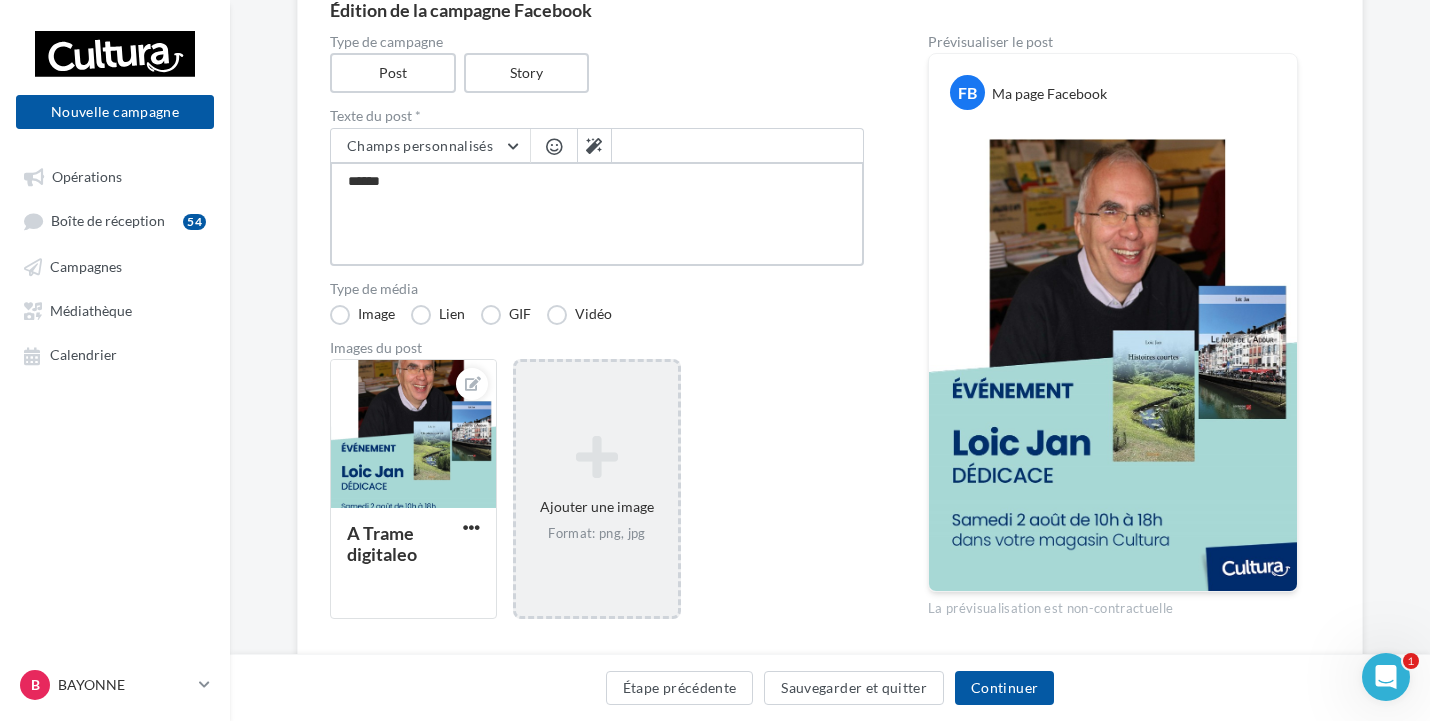 type on "*******" 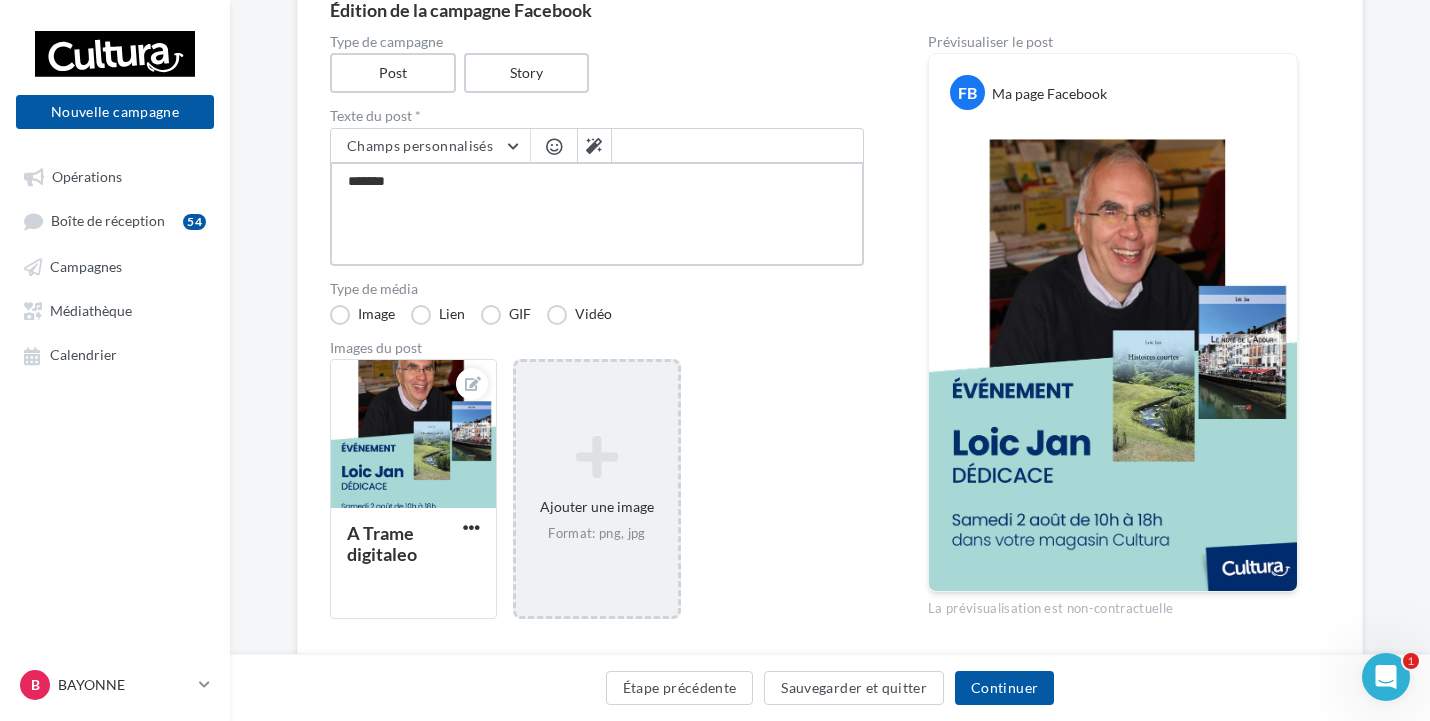 type on "******" 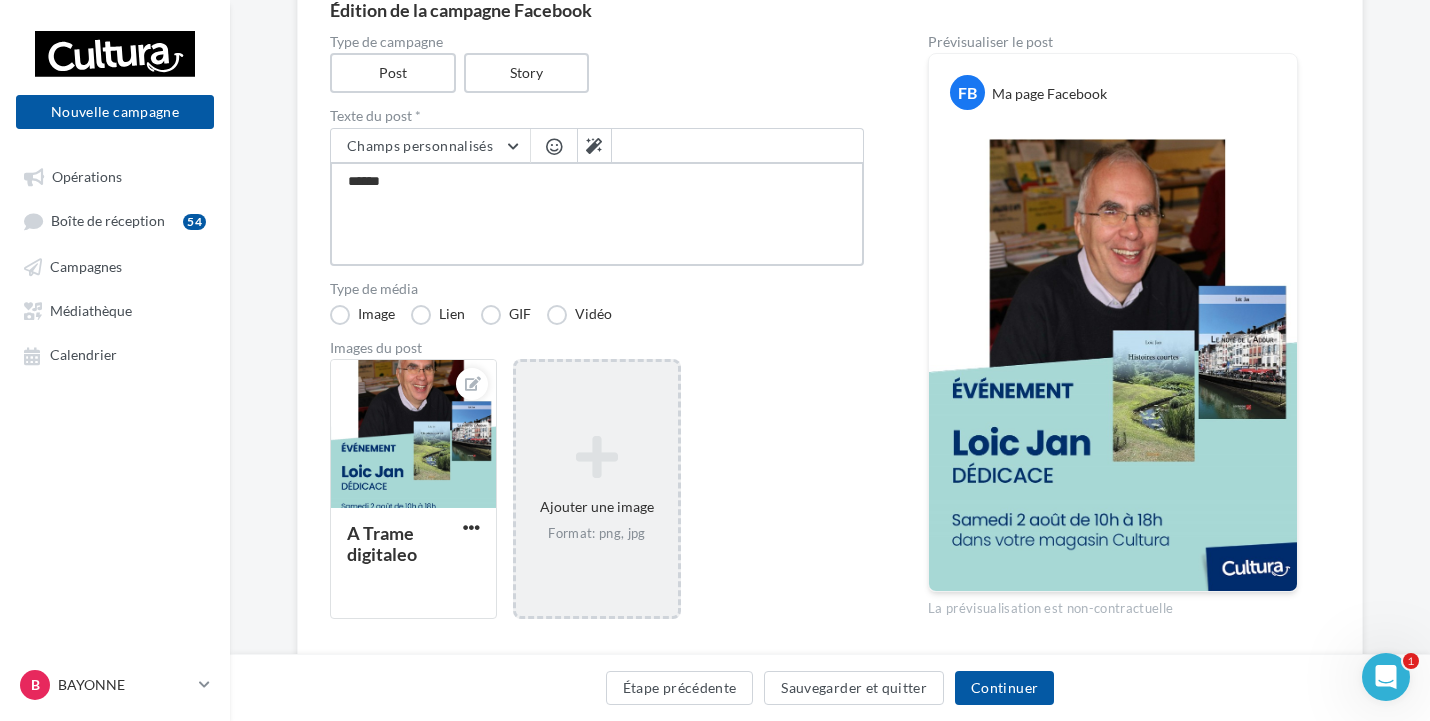 type on "****" 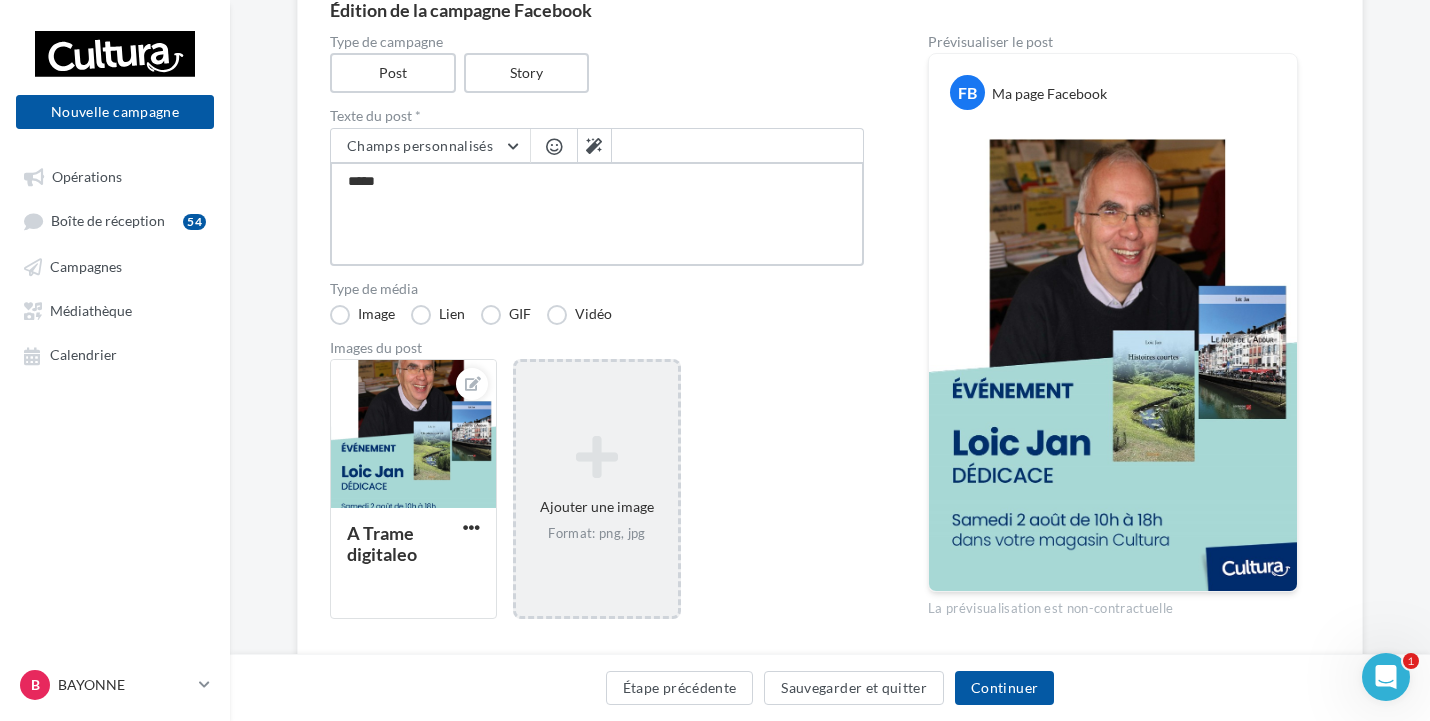 type on "****" 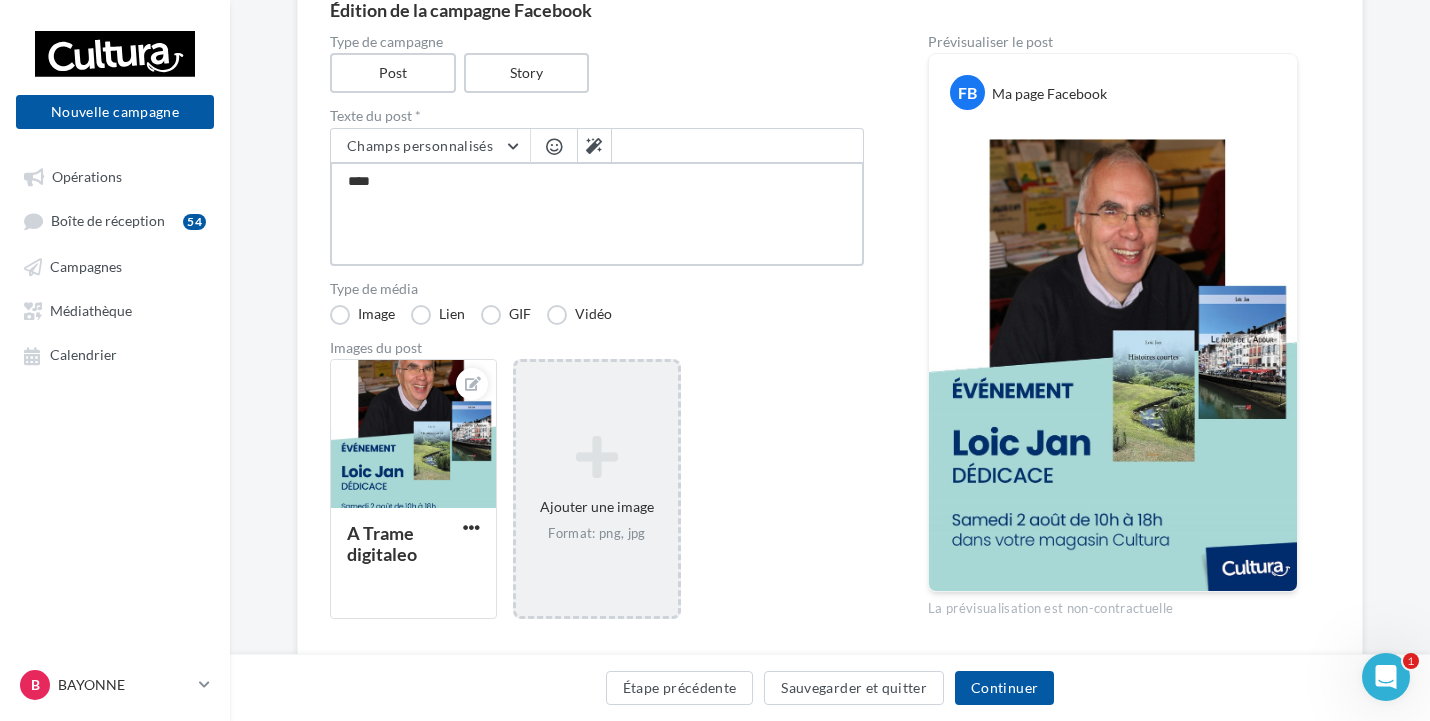 type on "***" 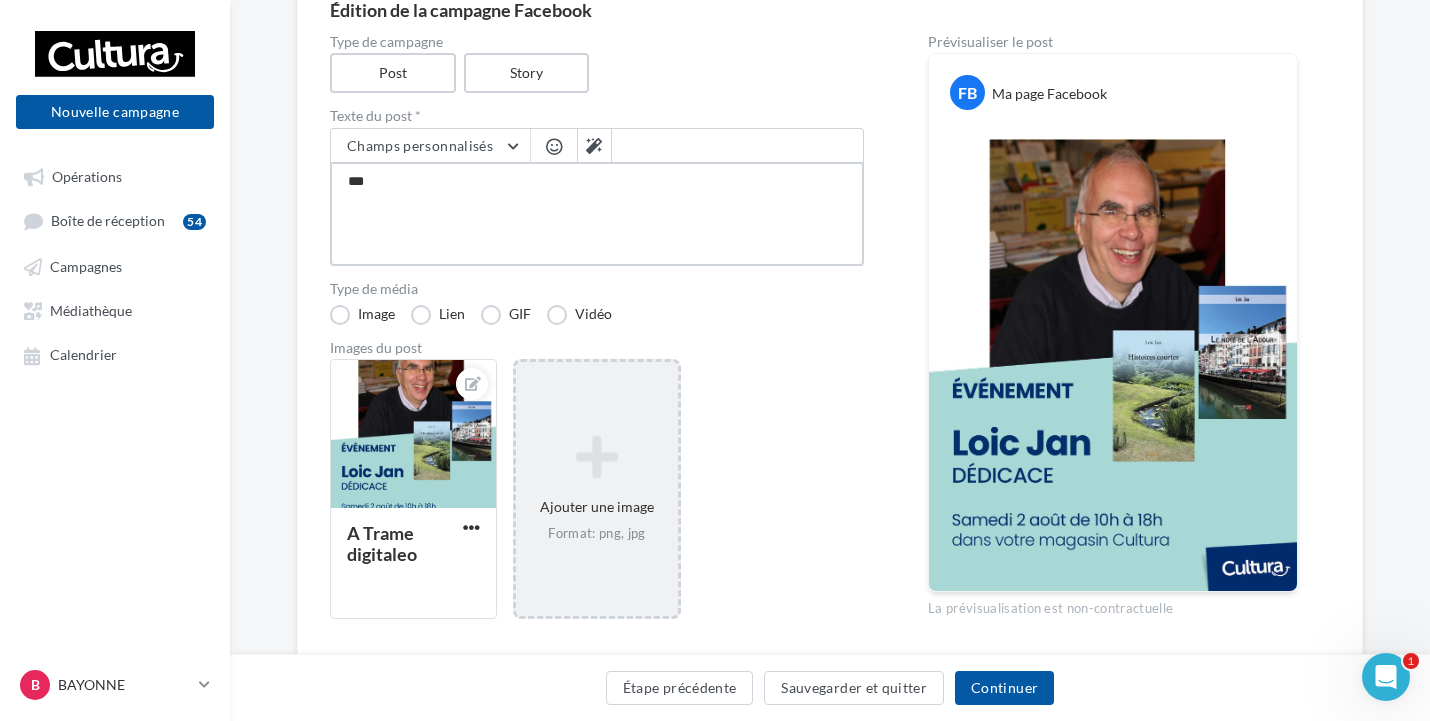 type on "**" 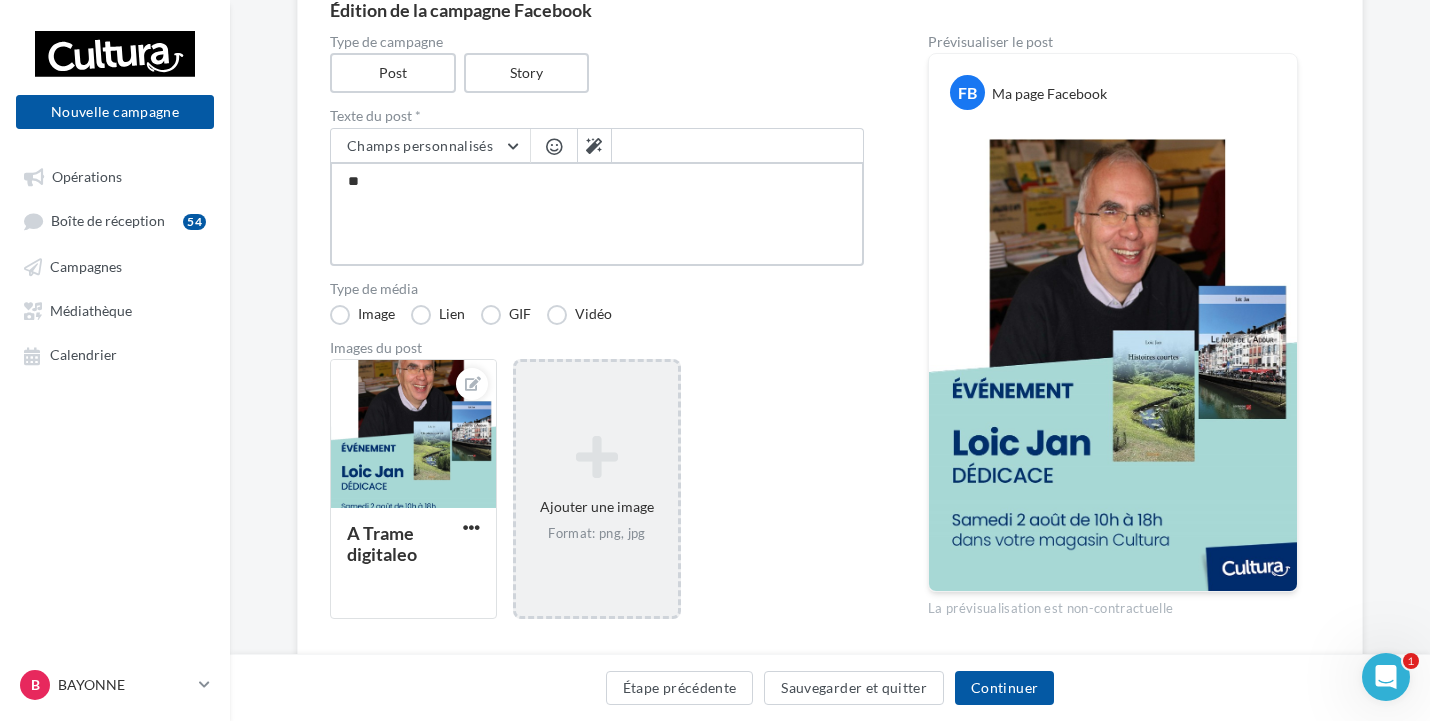type on "*" 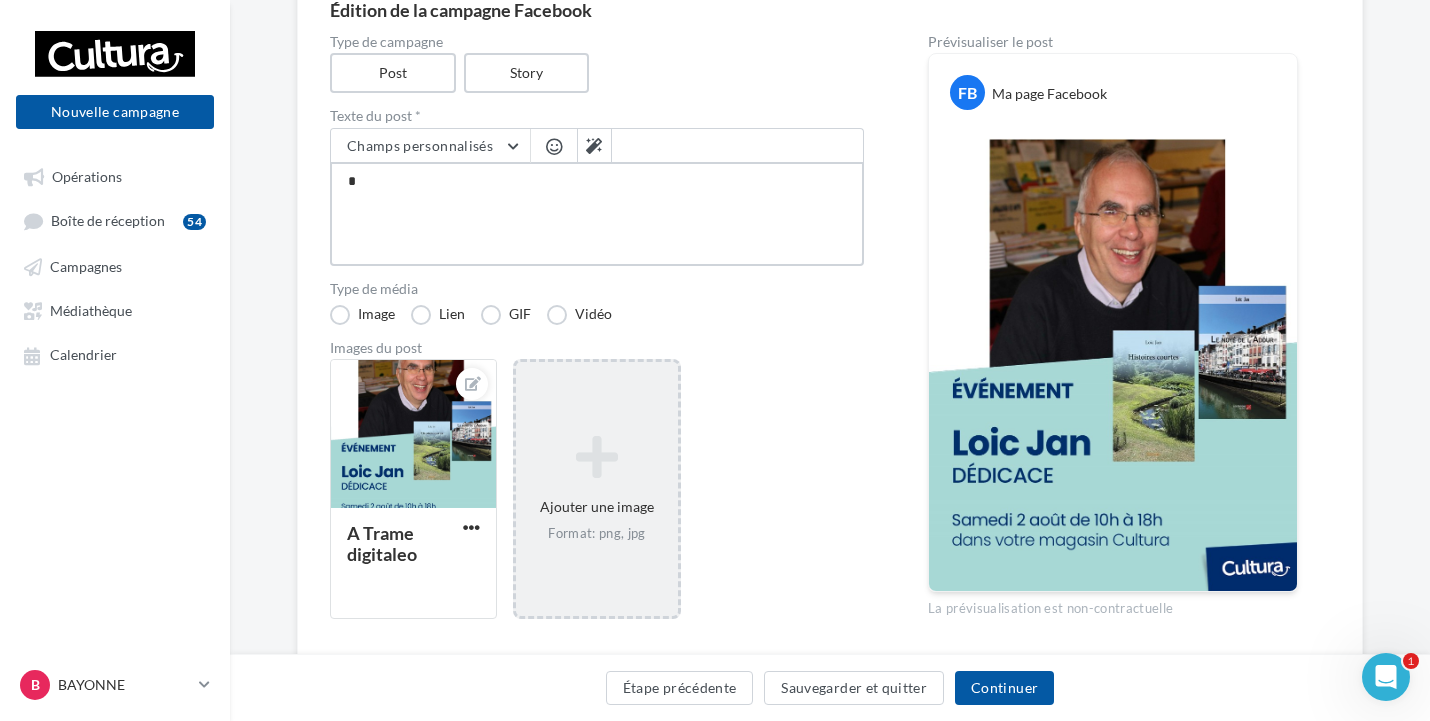 type 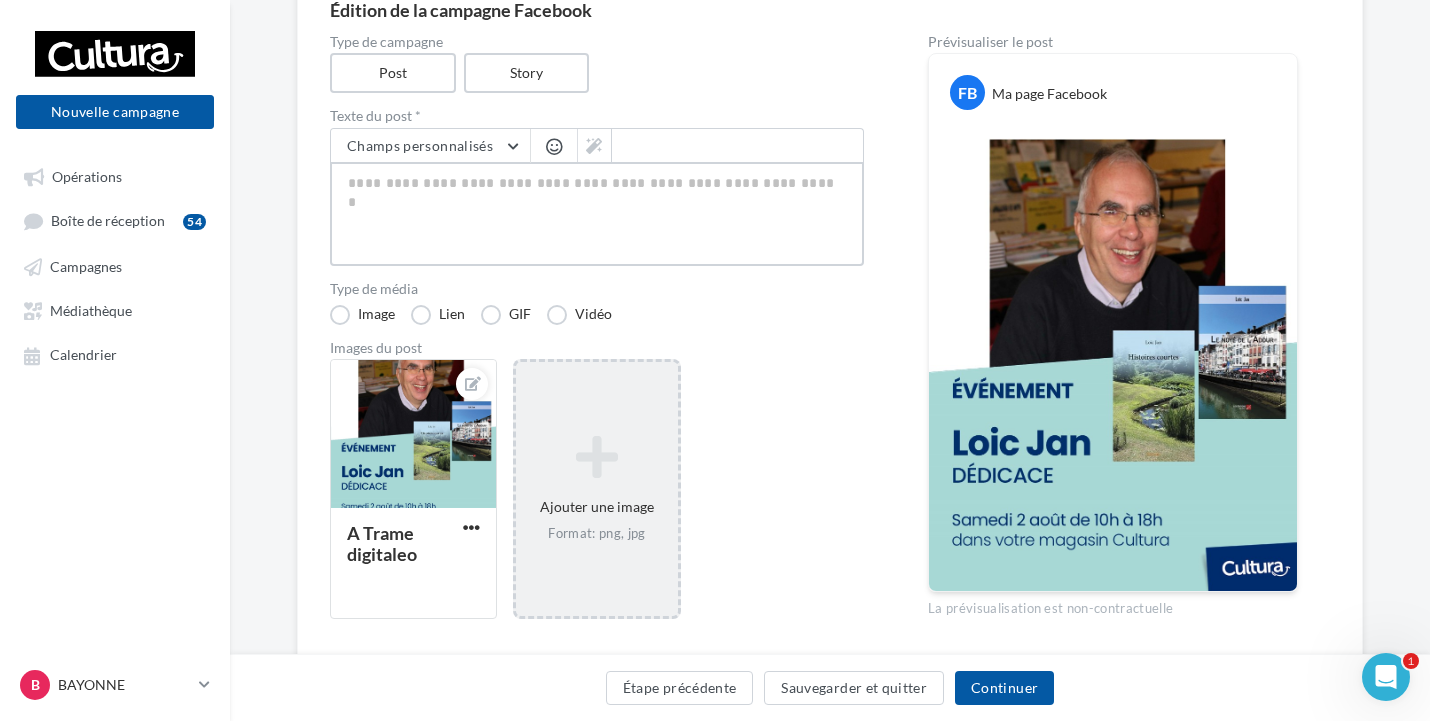 type on "*" 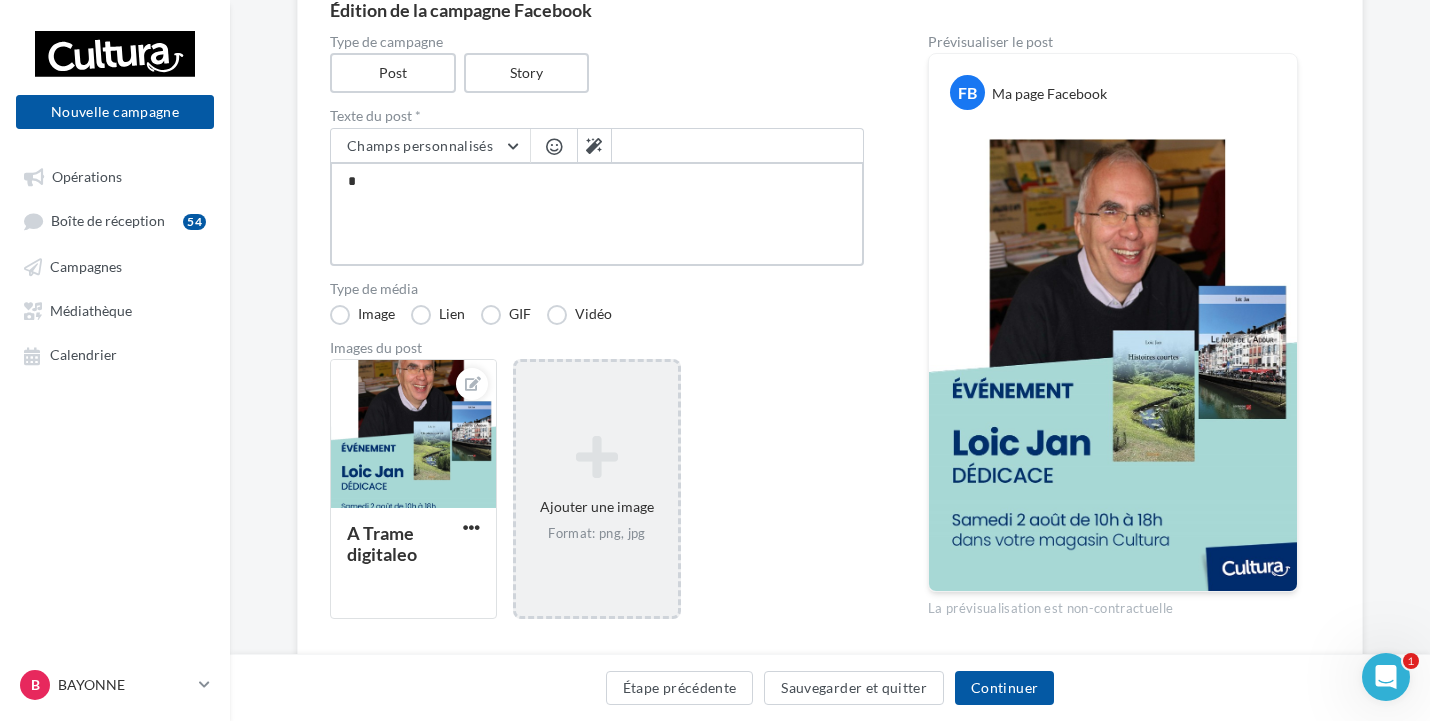 type on "**" 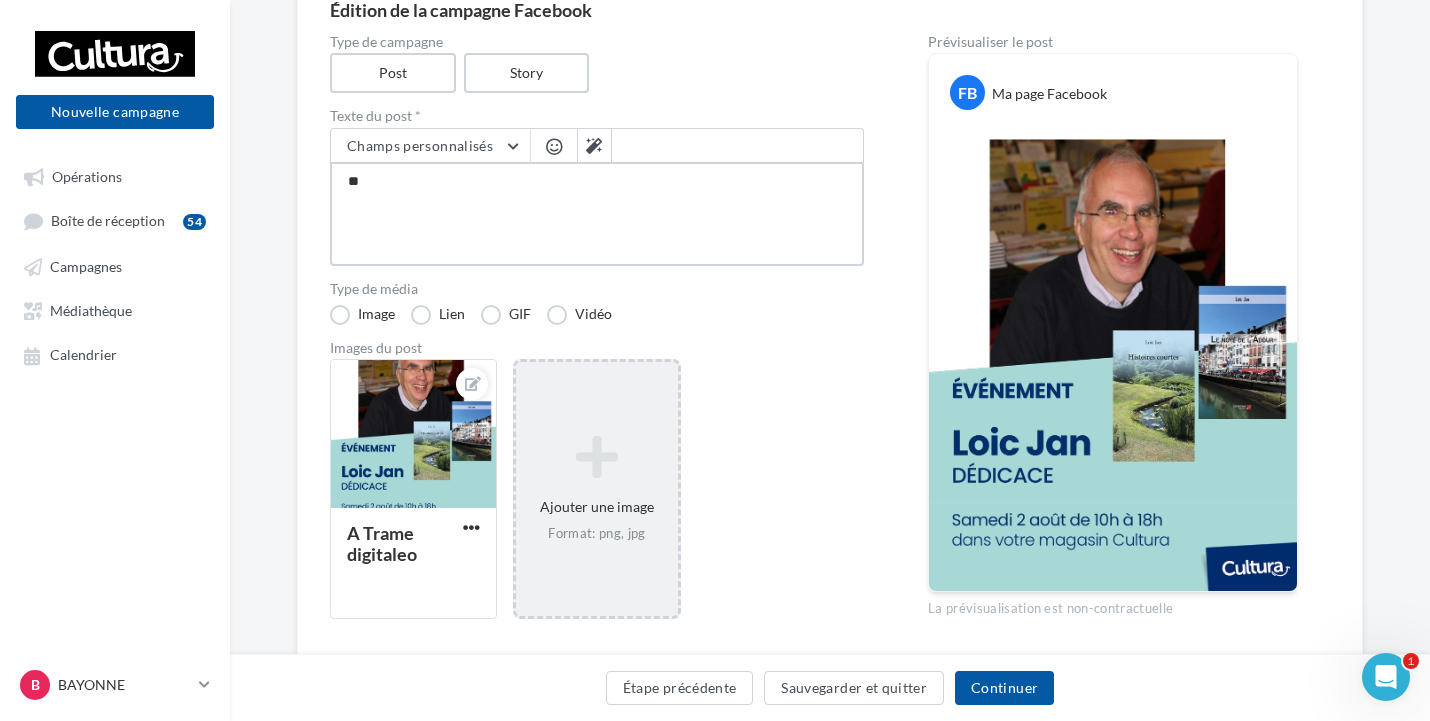 type on "***" 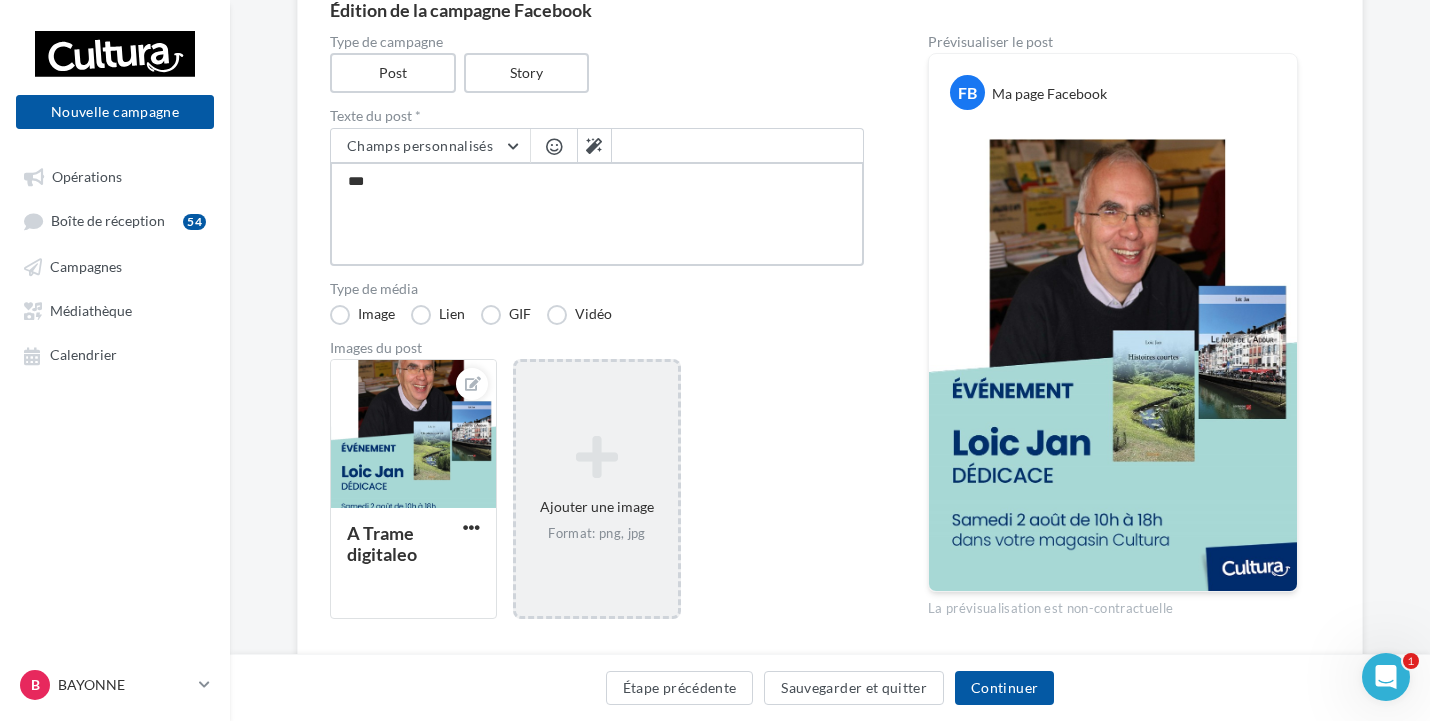 type on "****" 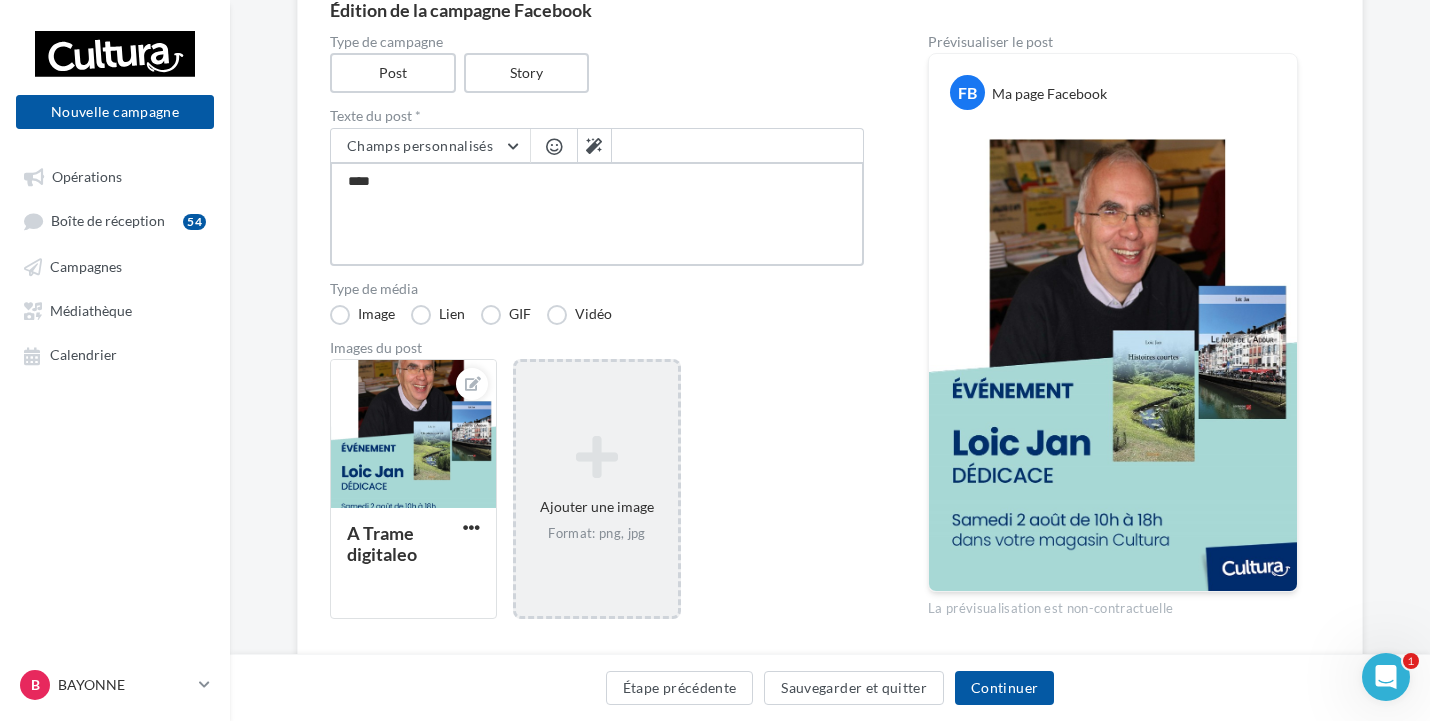 type on "****" 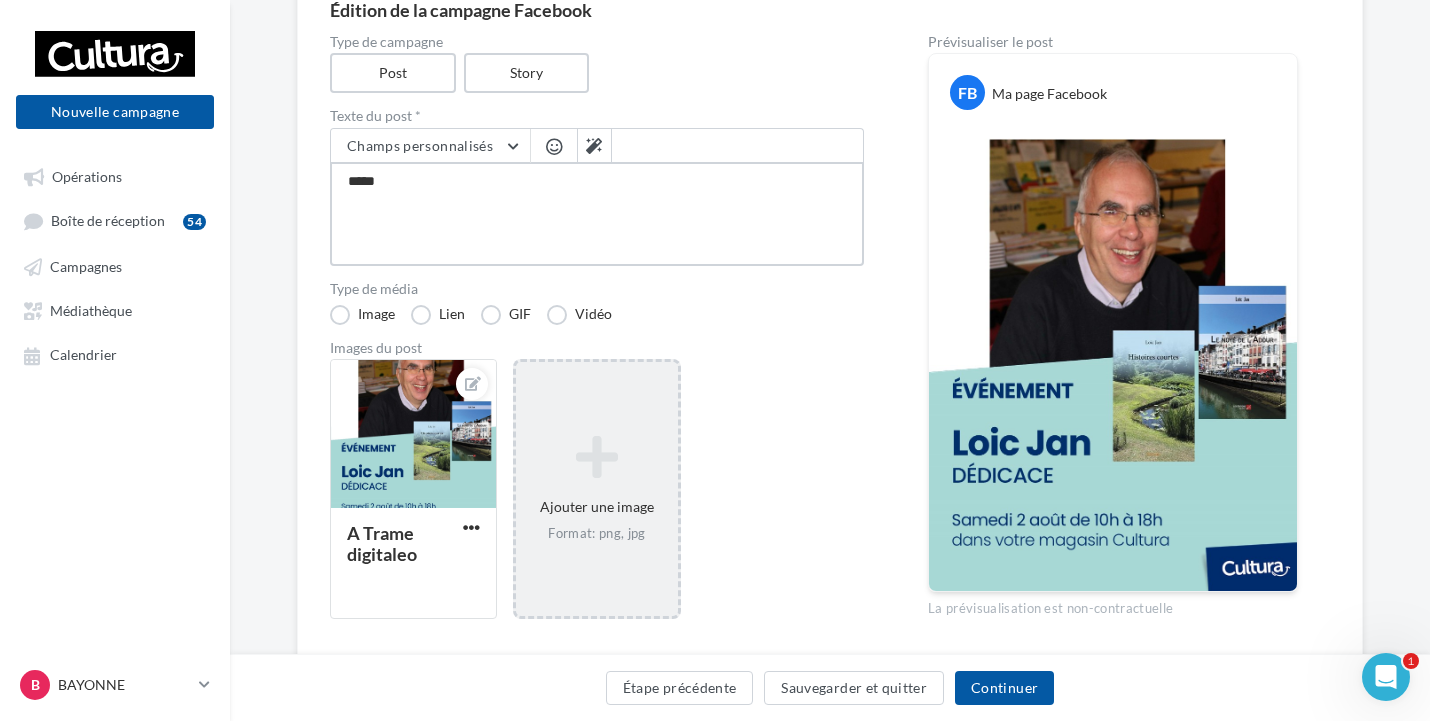 type on "******" 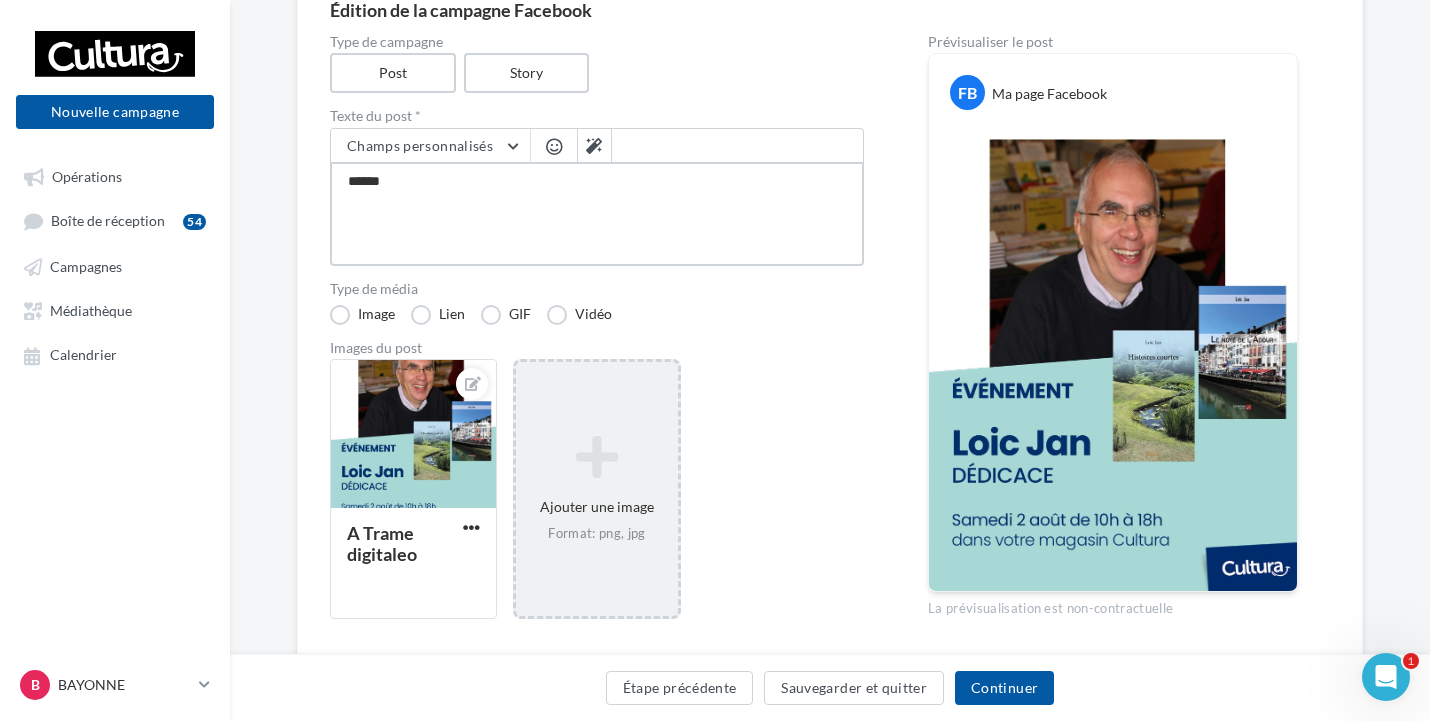 type on "*******" 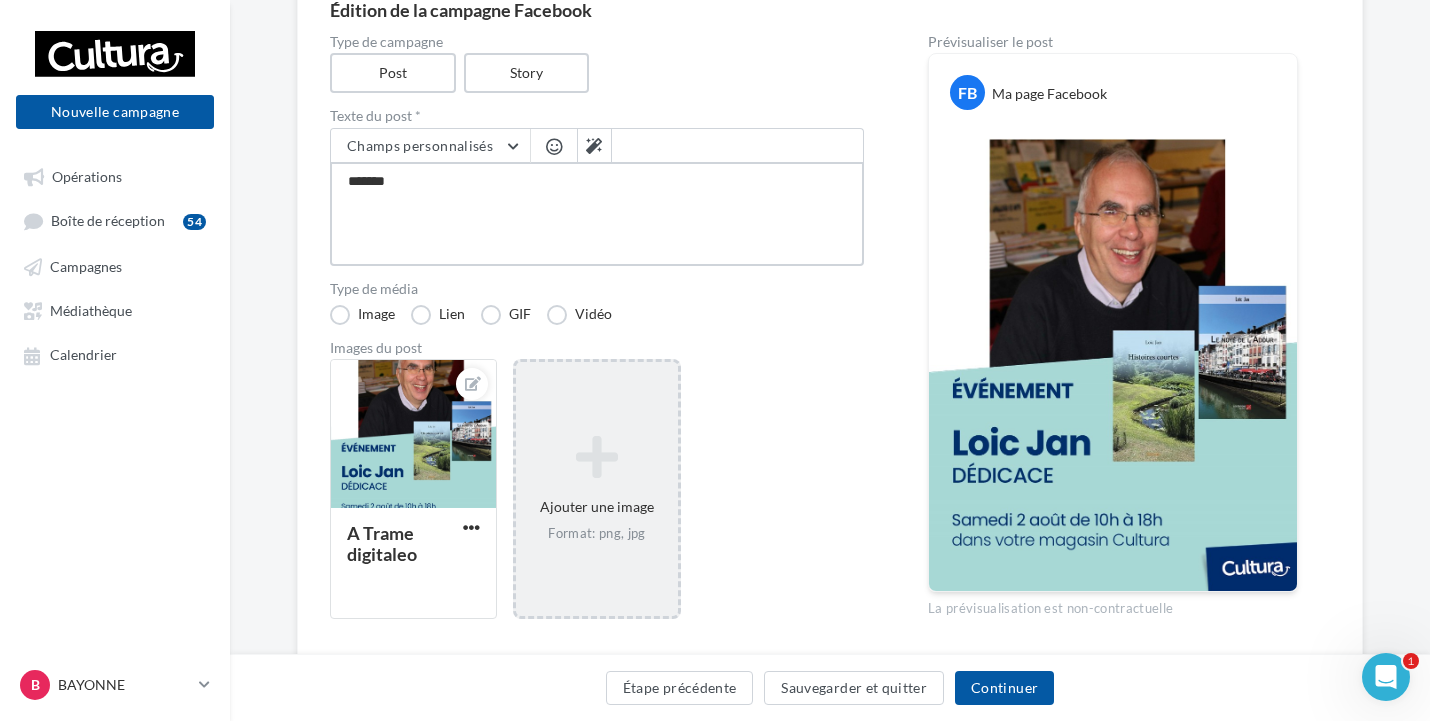 type on "********" 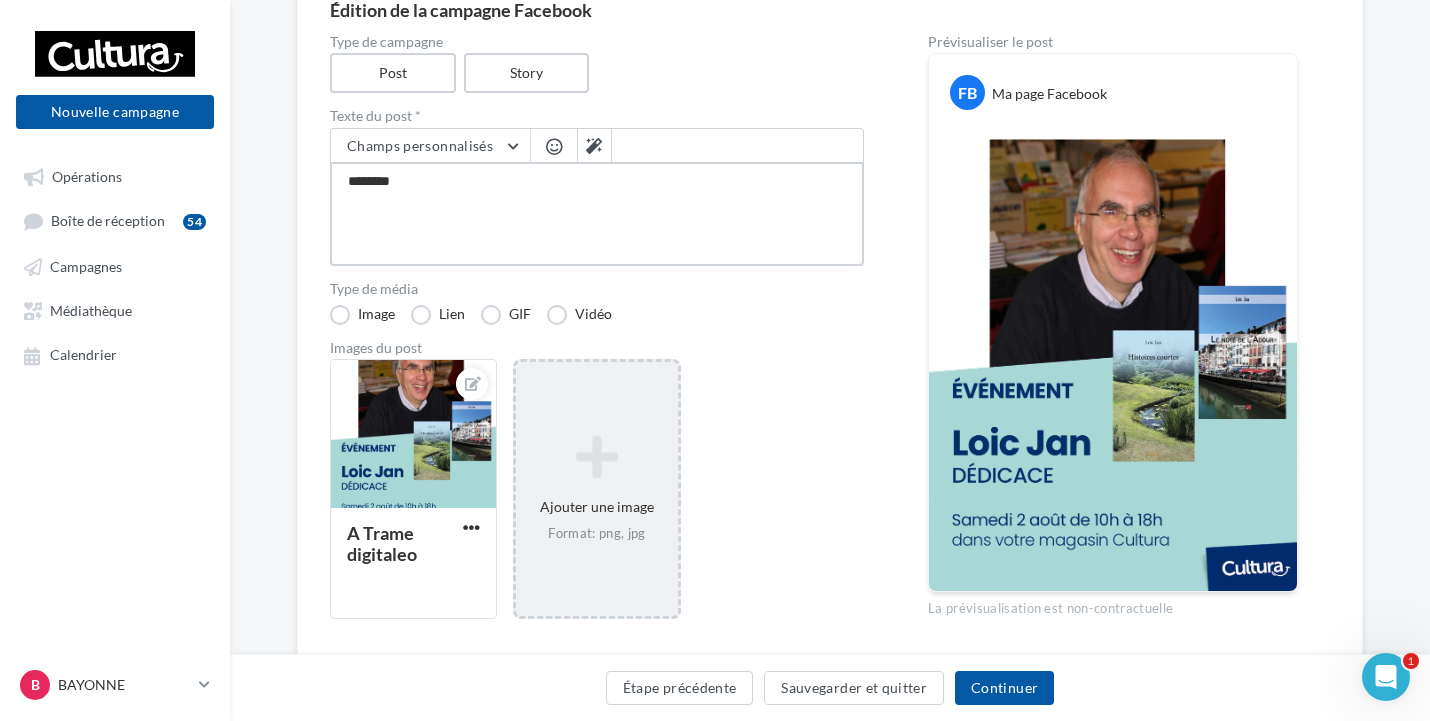 type on "*********" 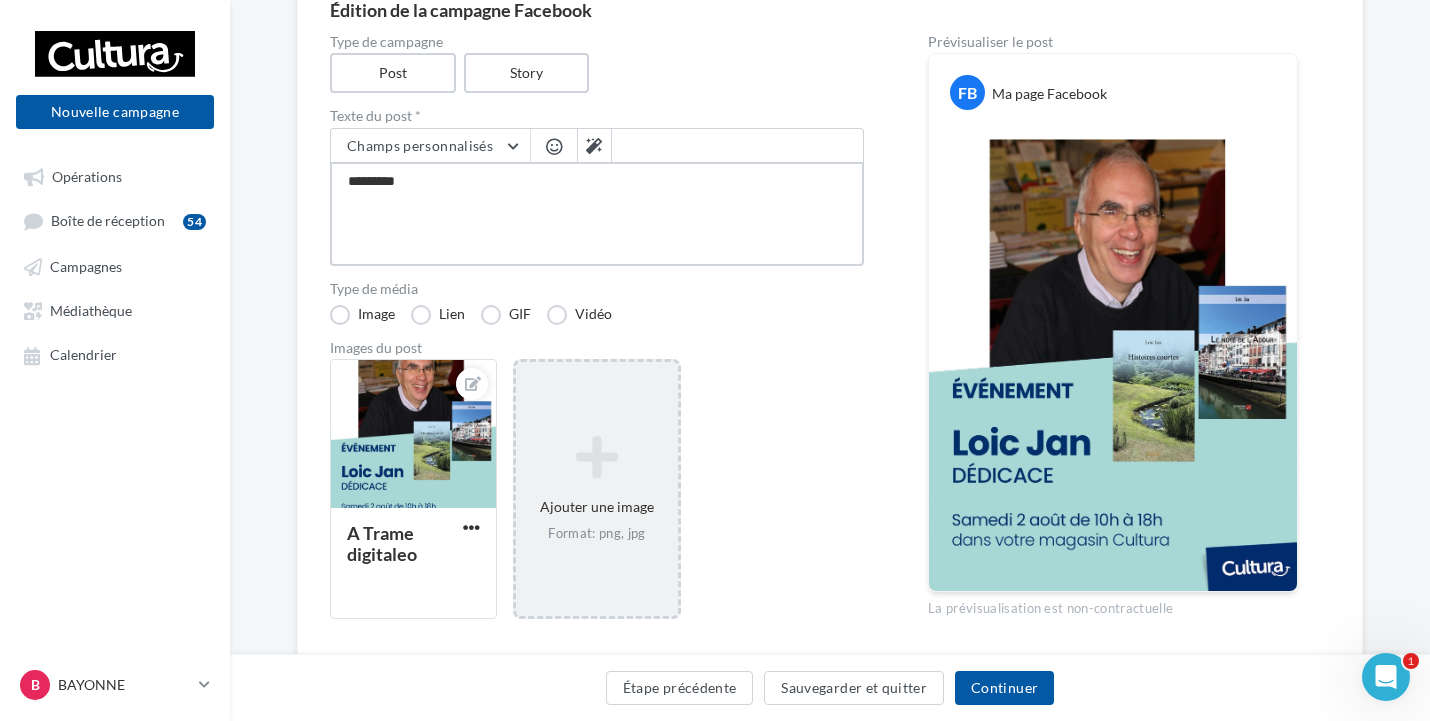 type on "**********" 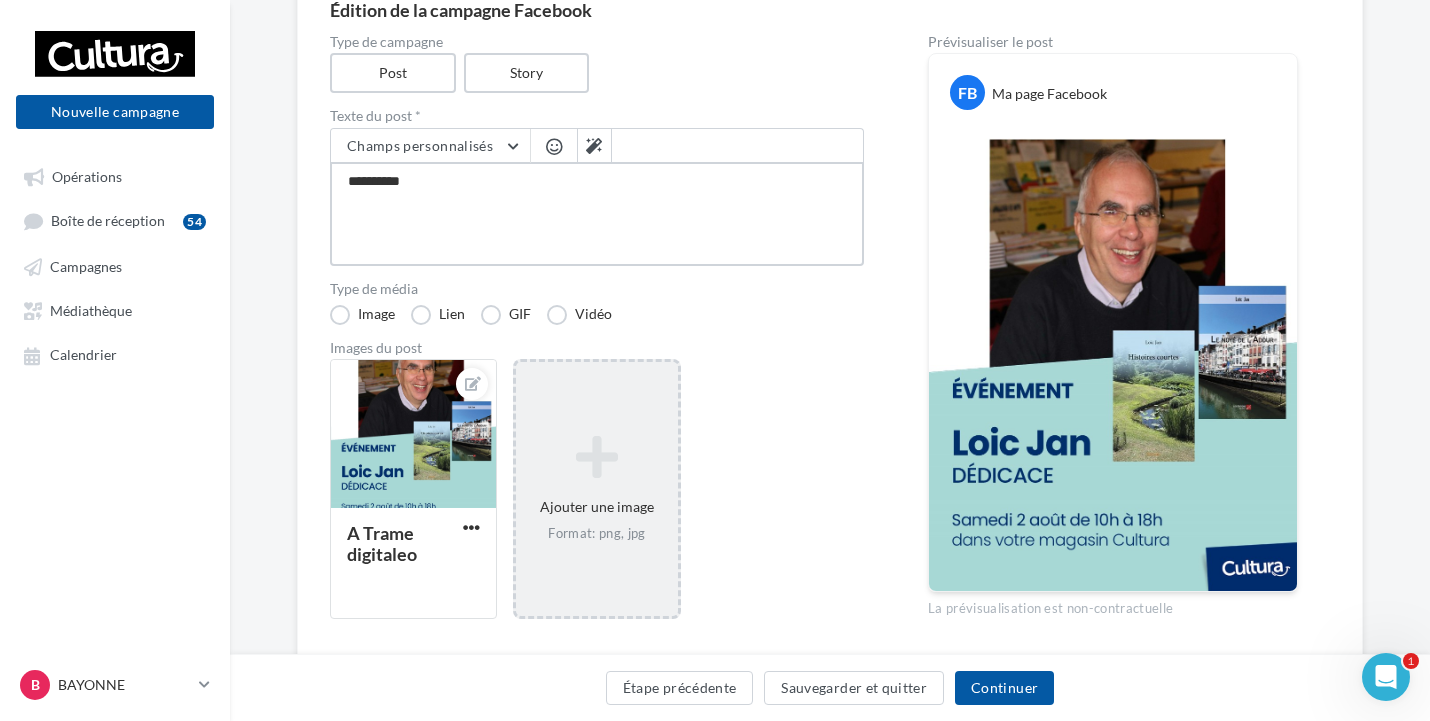 type on "**********" 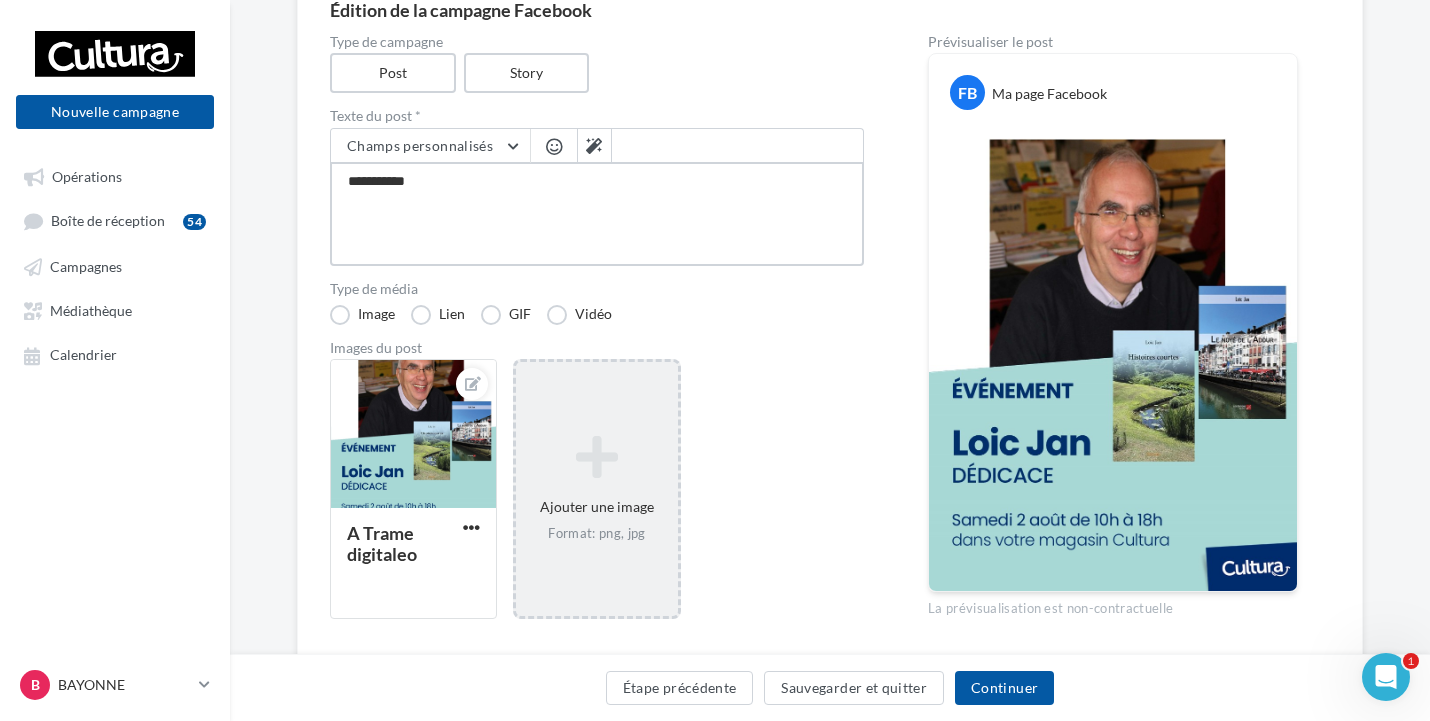 type on "**********" 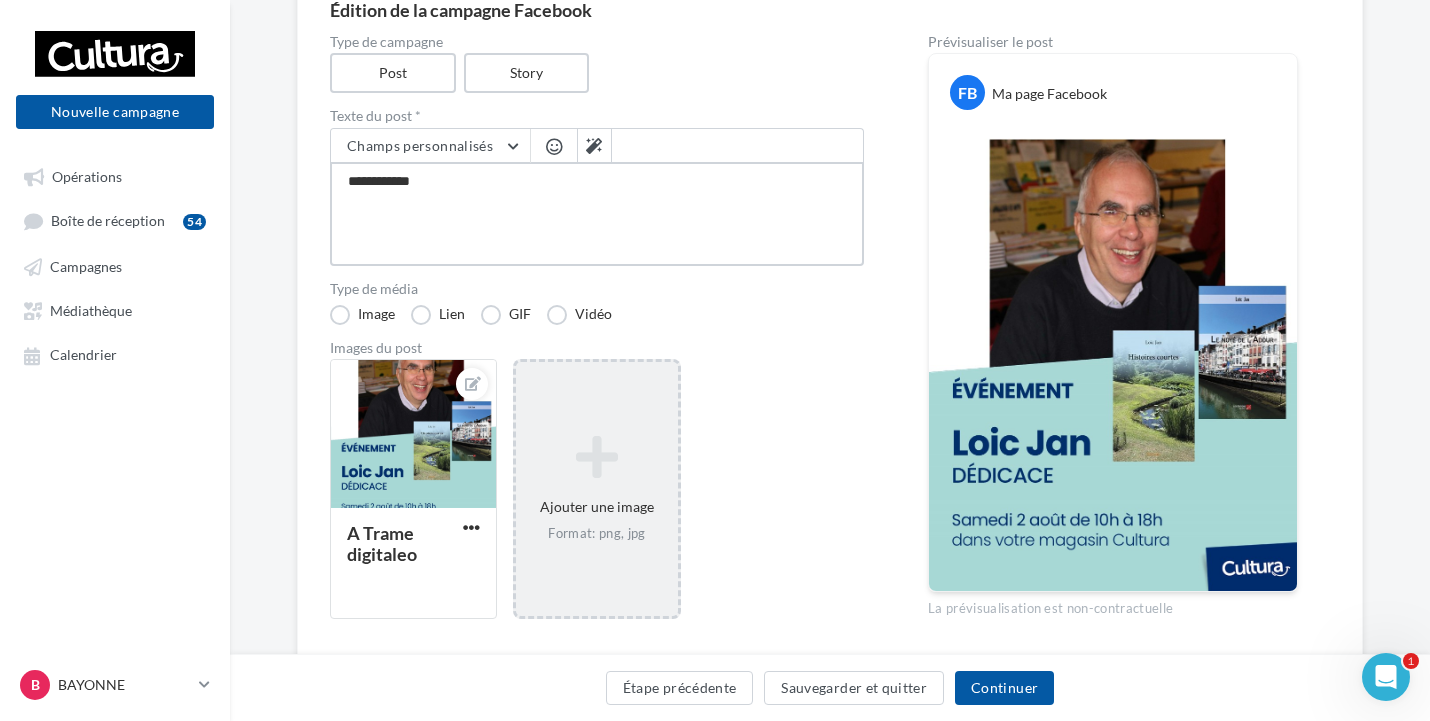 type on "**********" 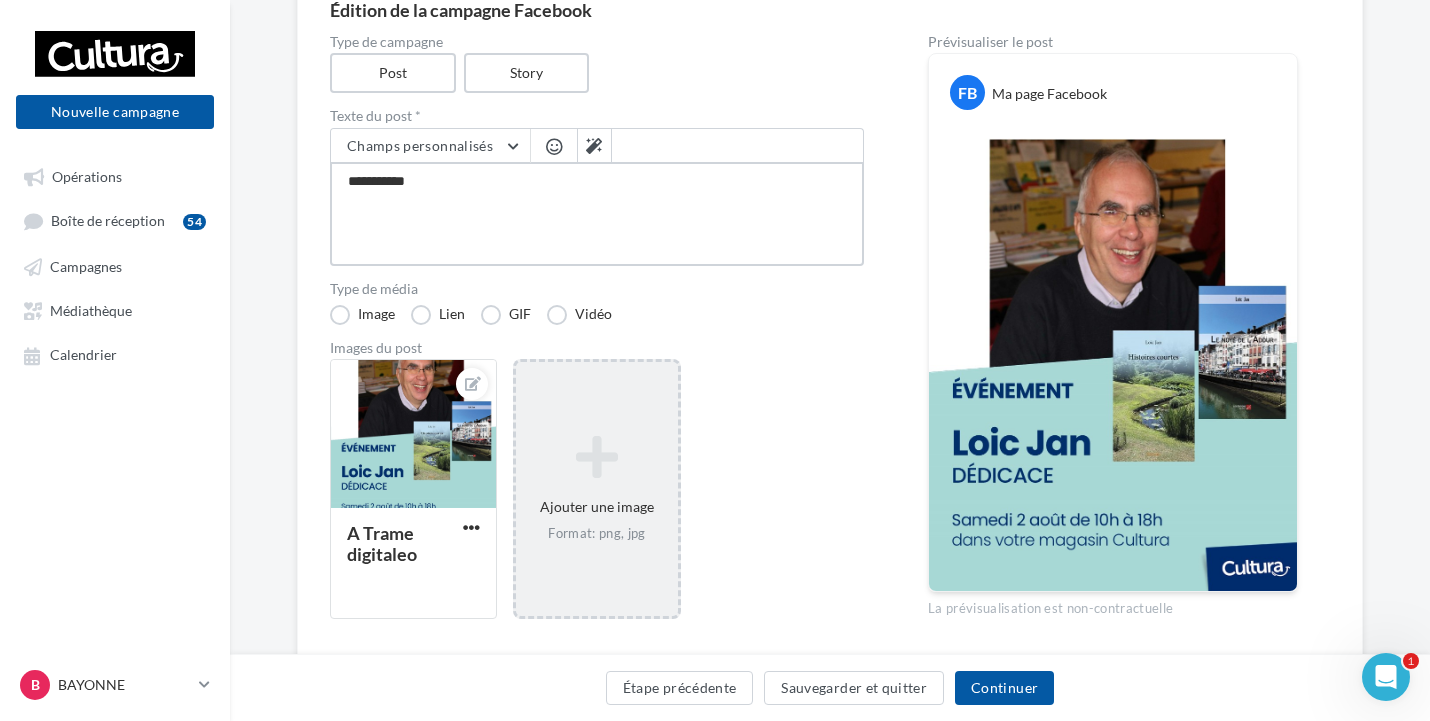 type on "**********" 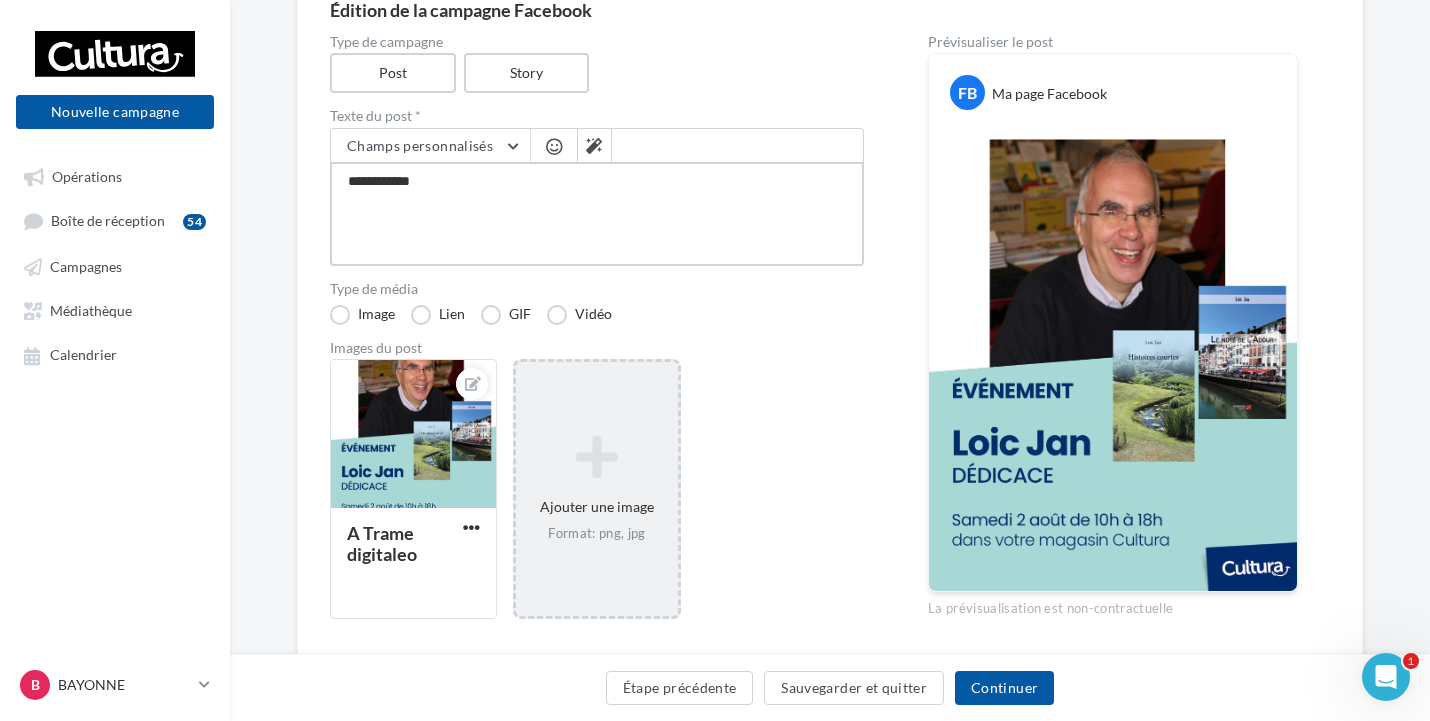 type on "**********" 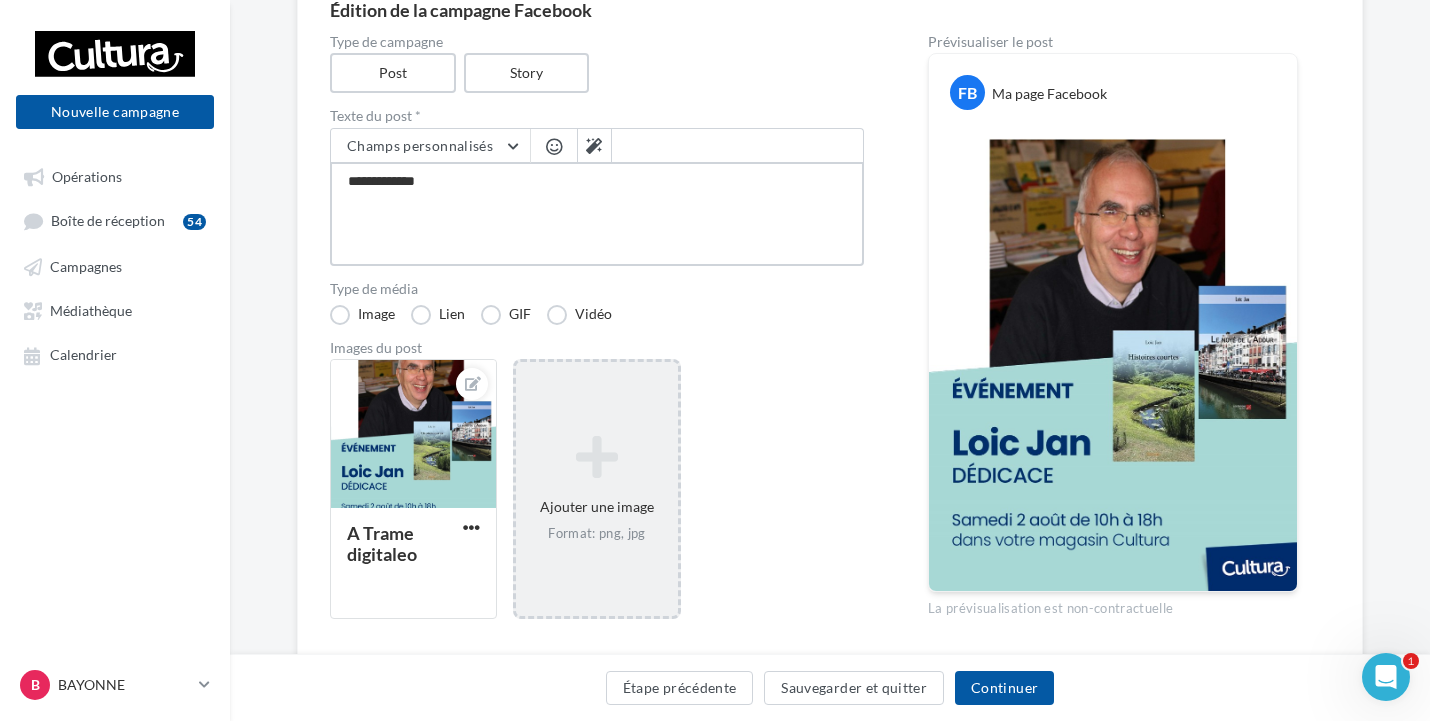 type on "**********" 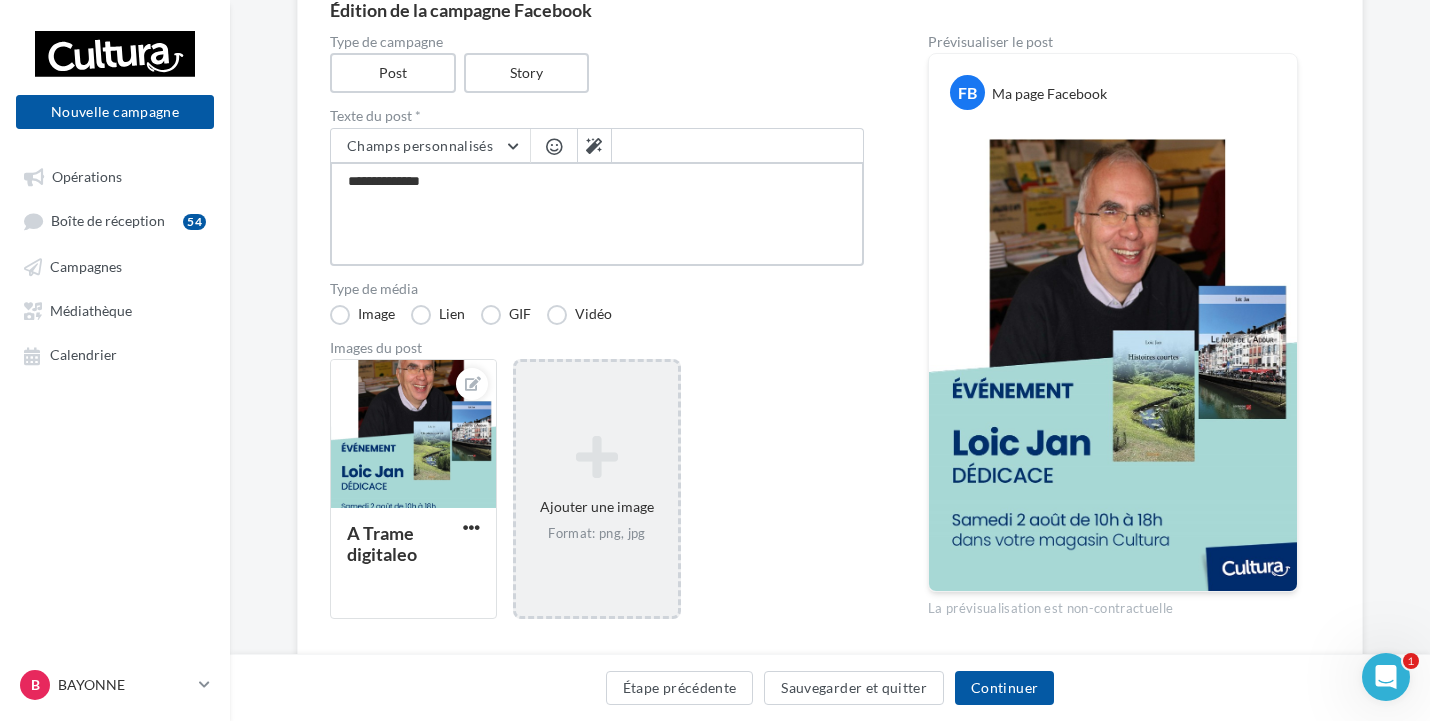 type on "**********" 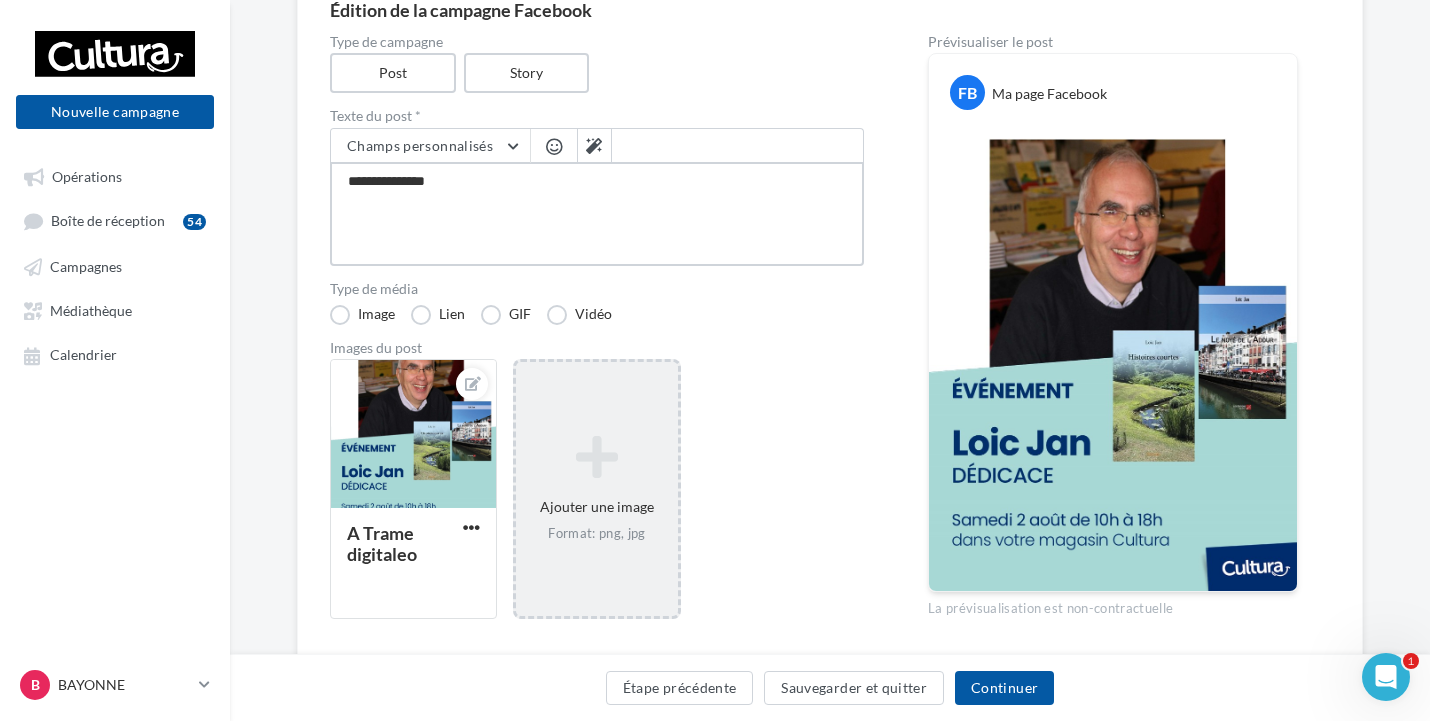 type on "**********" 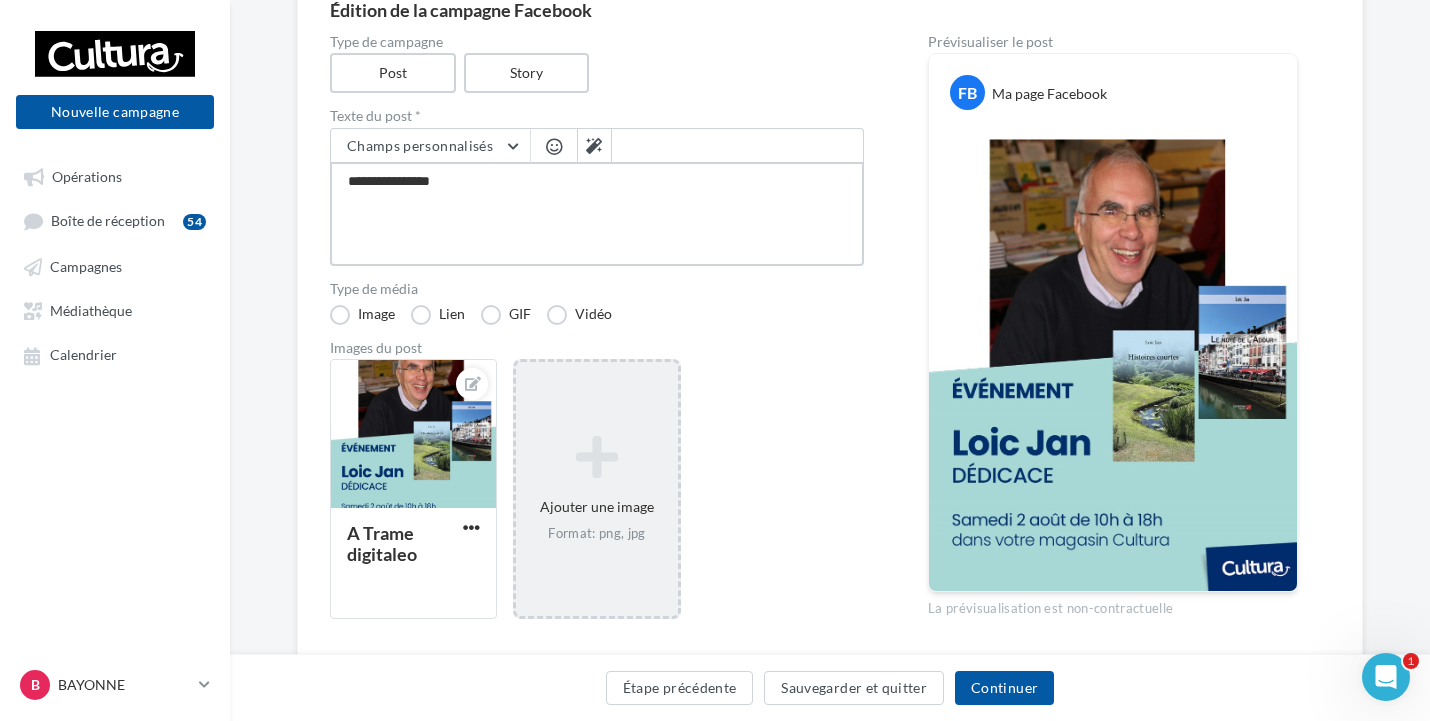 type on "**********" 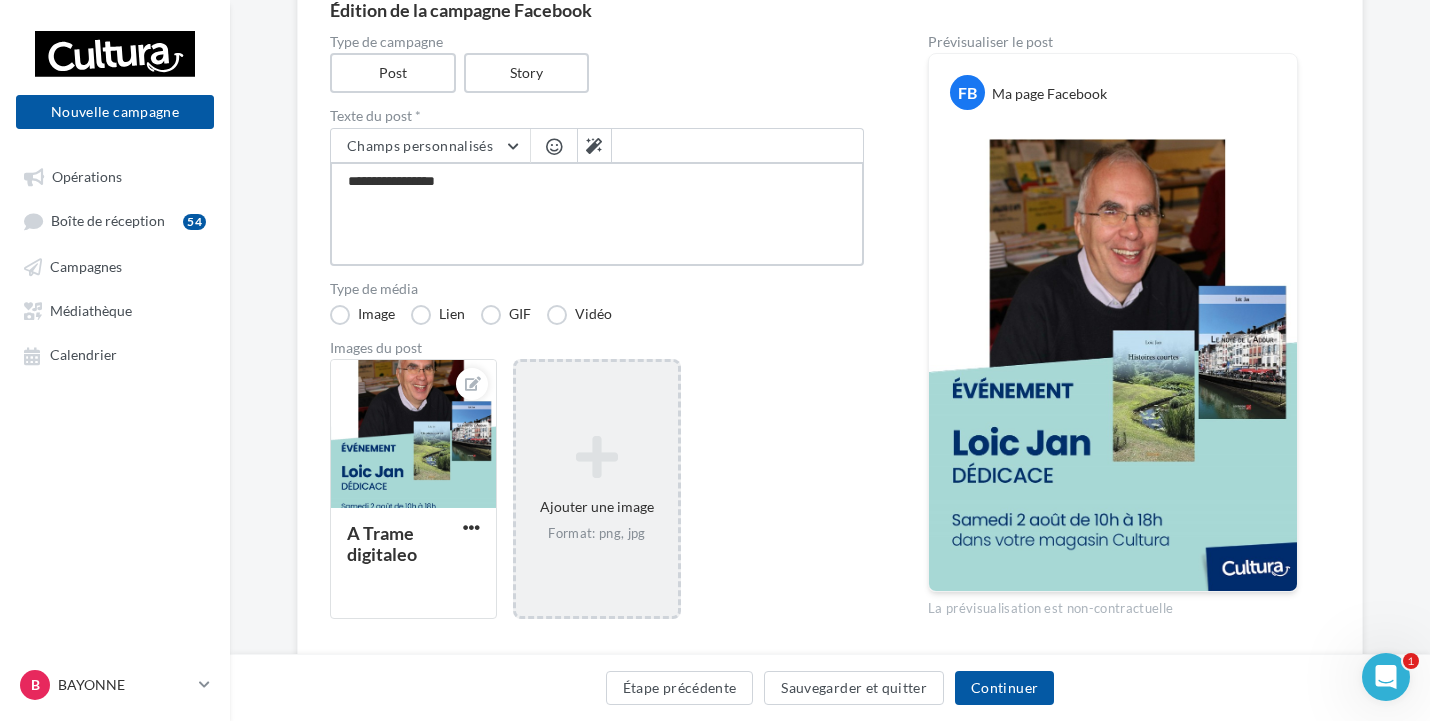 type on "**********" 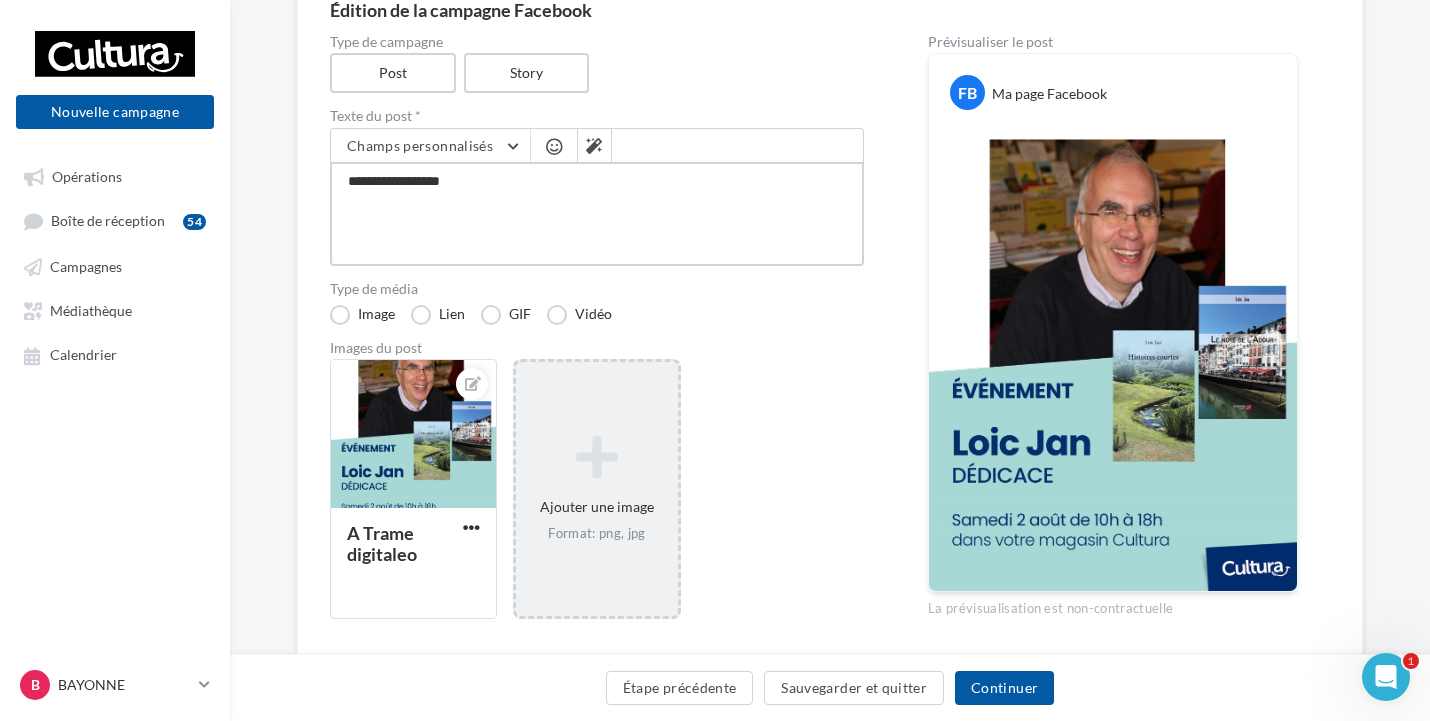 type on "**********" 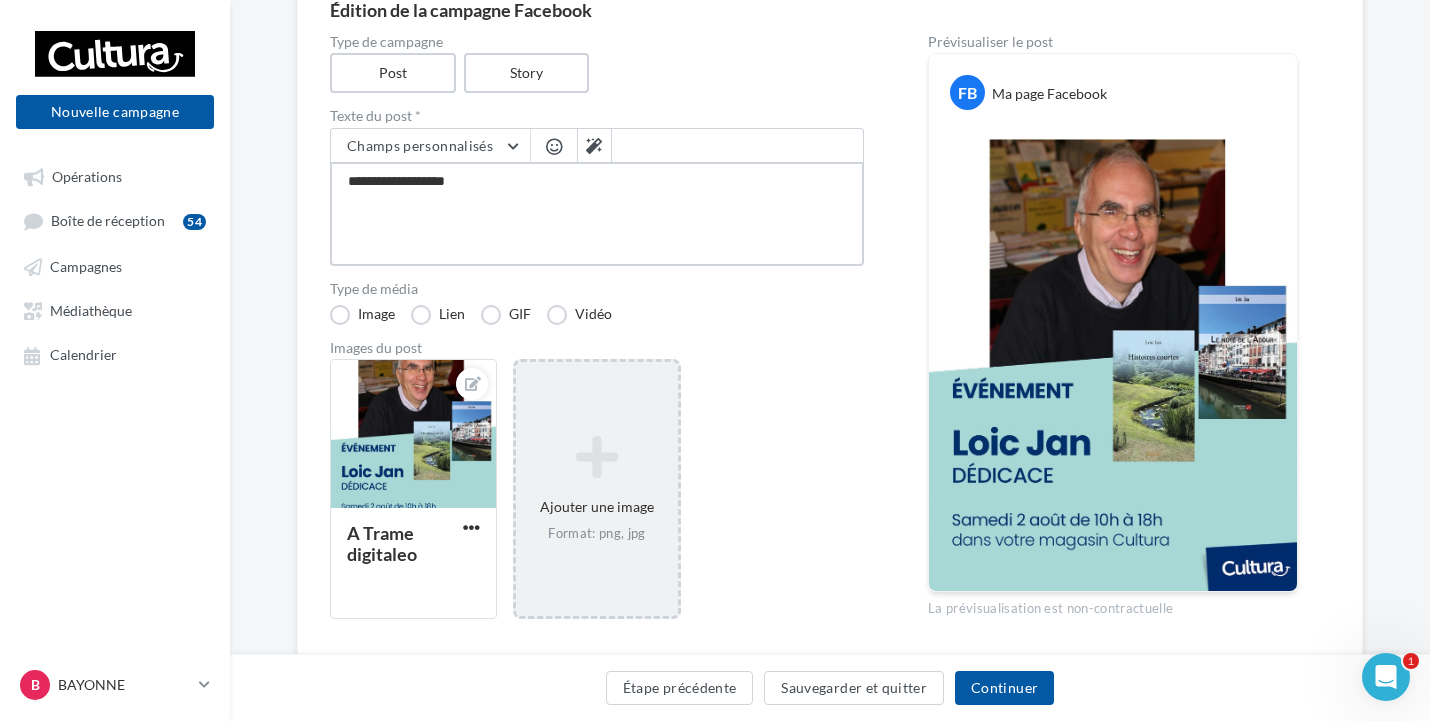 type on "**********" 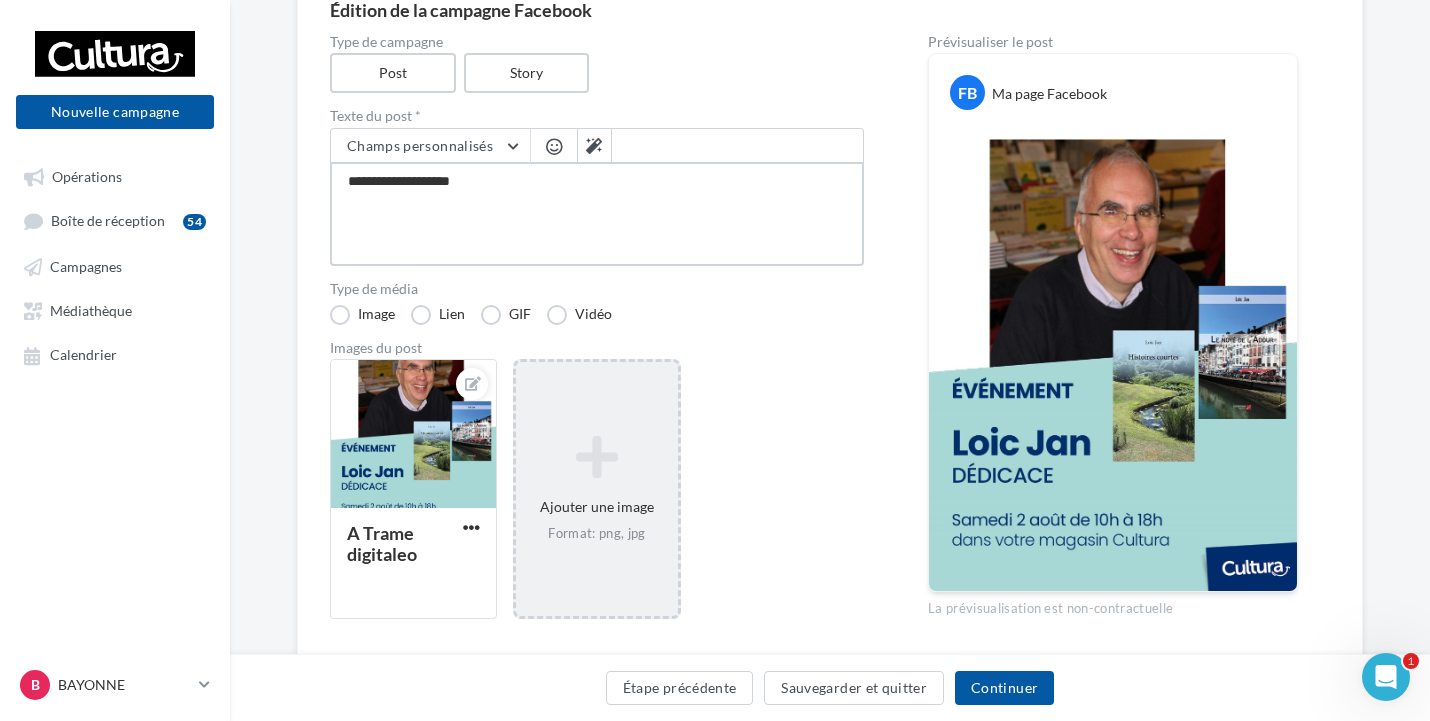 type on "**********" 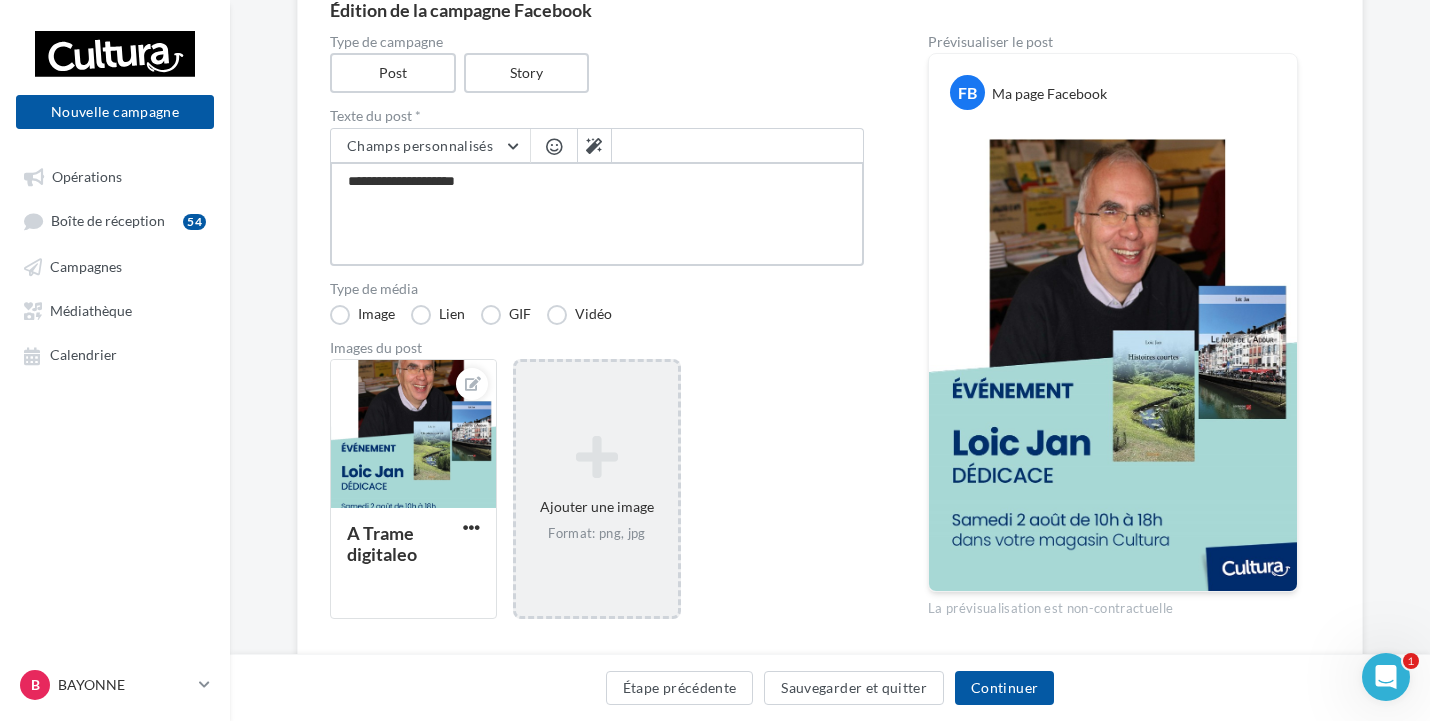 type on "**********" 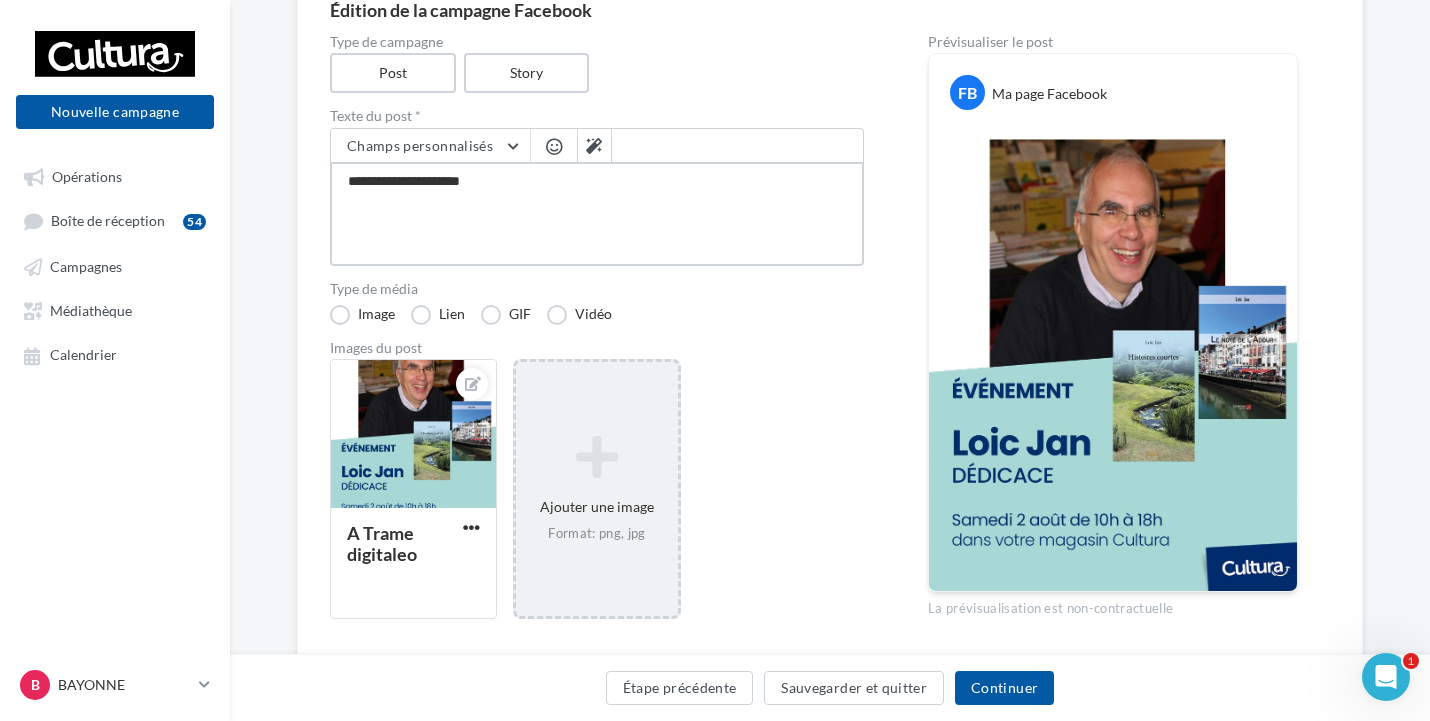 type on "**********" 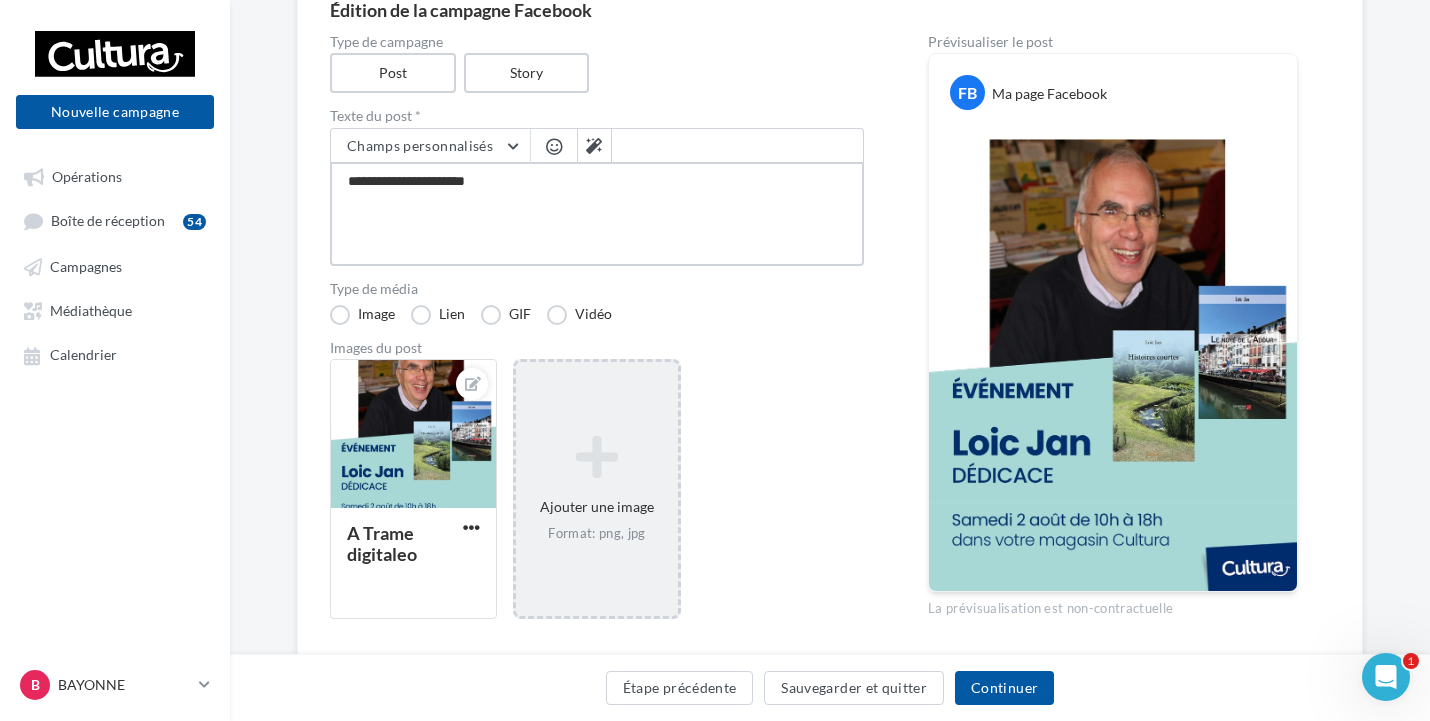 type on "**********" 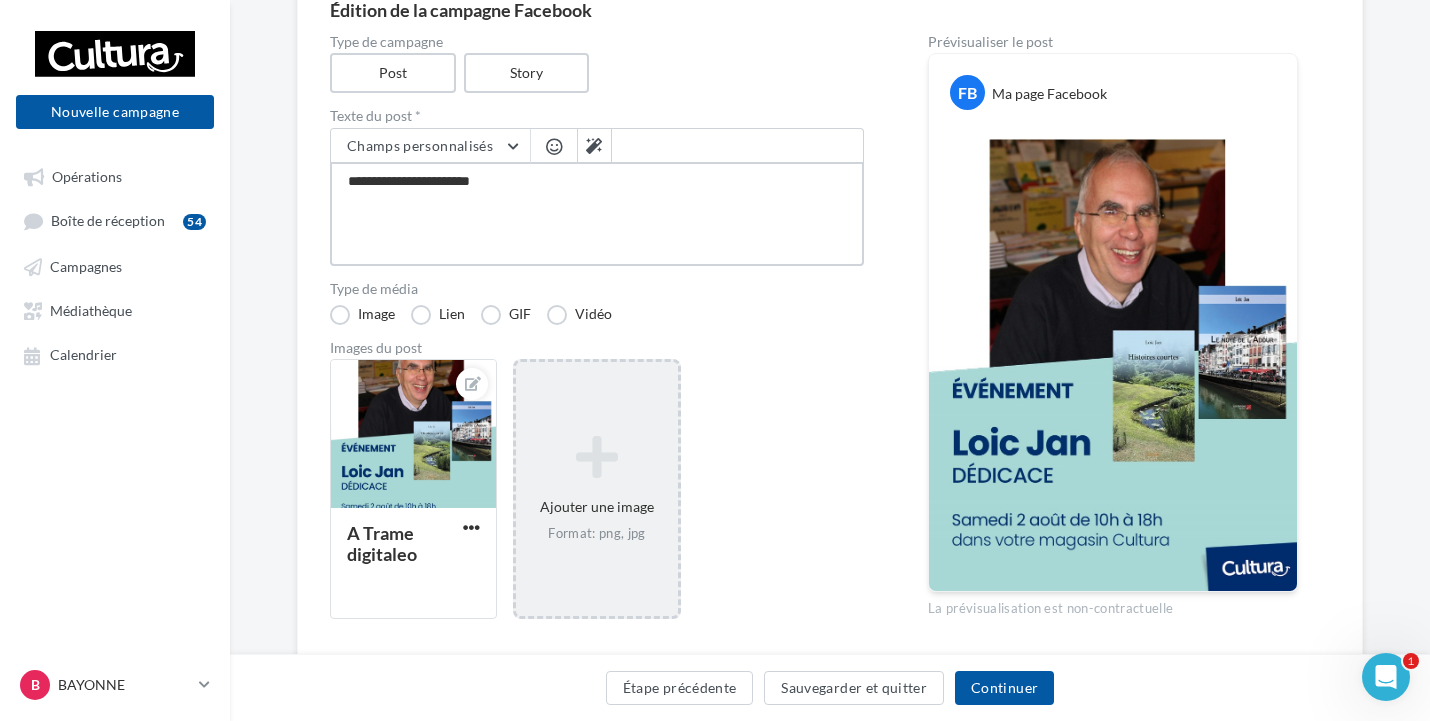 type on "**********" 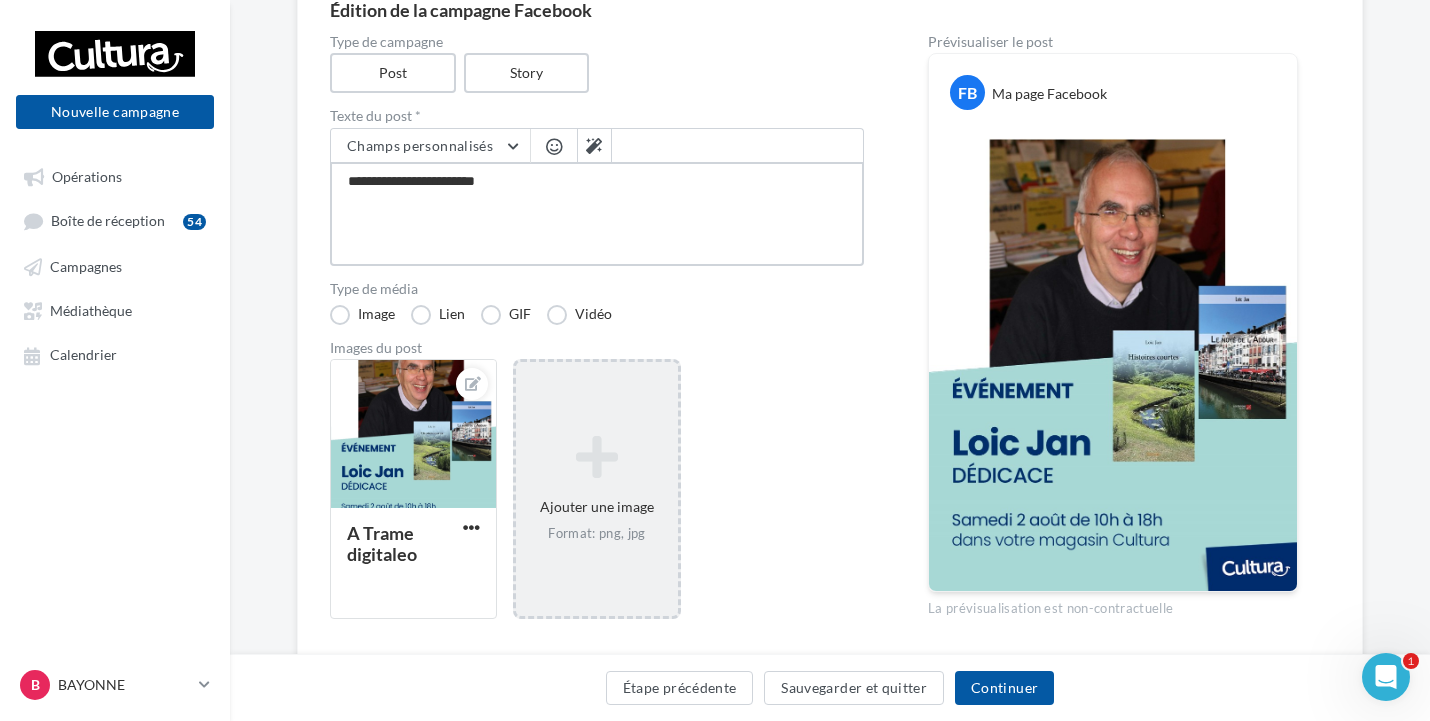 type on "**********" 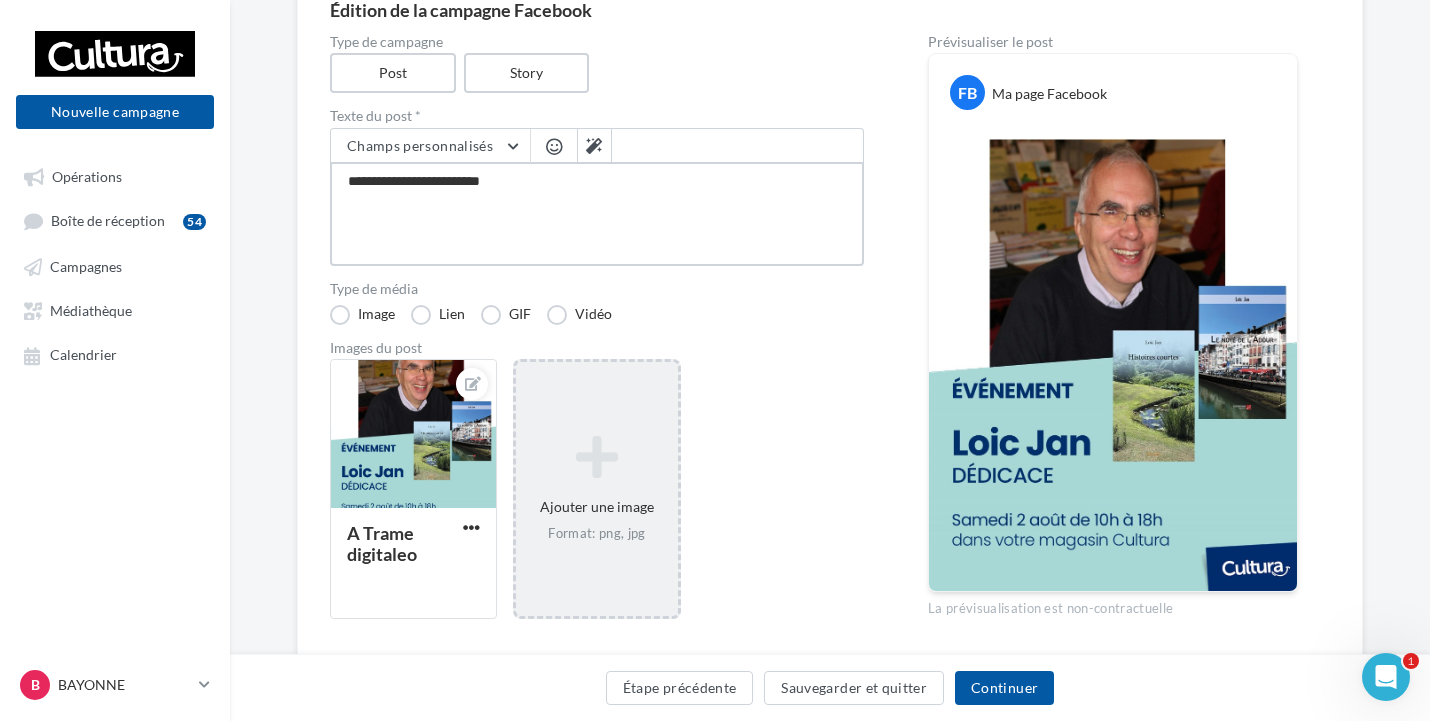 type on "**********" 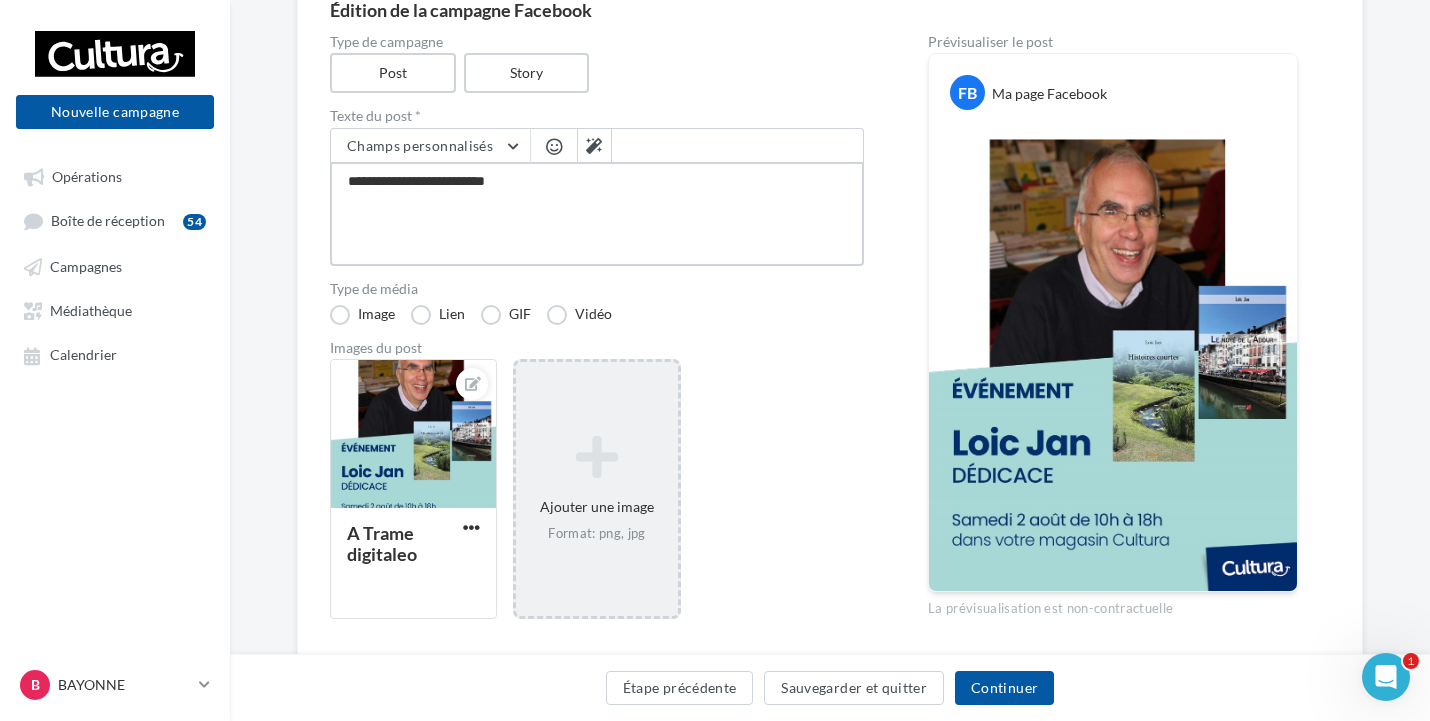 type on "**********" 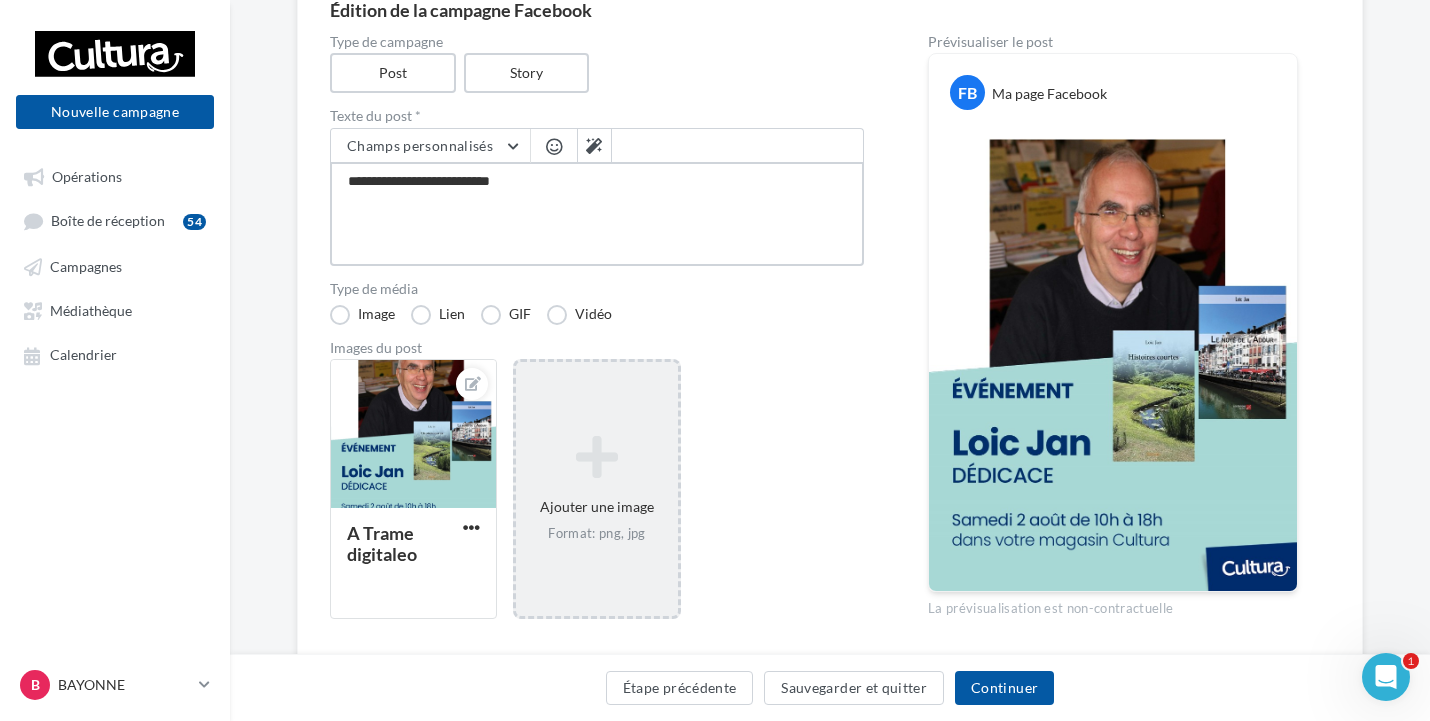 type on "**********" 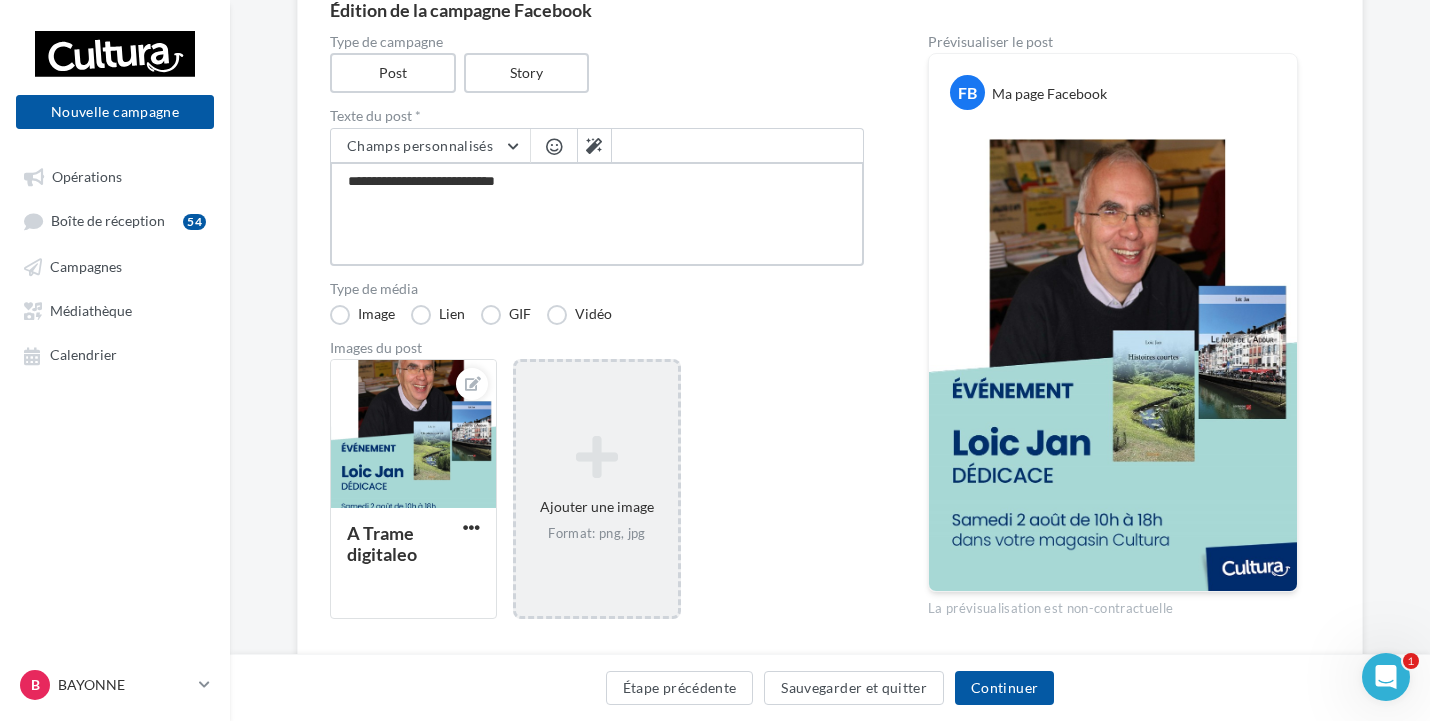 type on "**********" 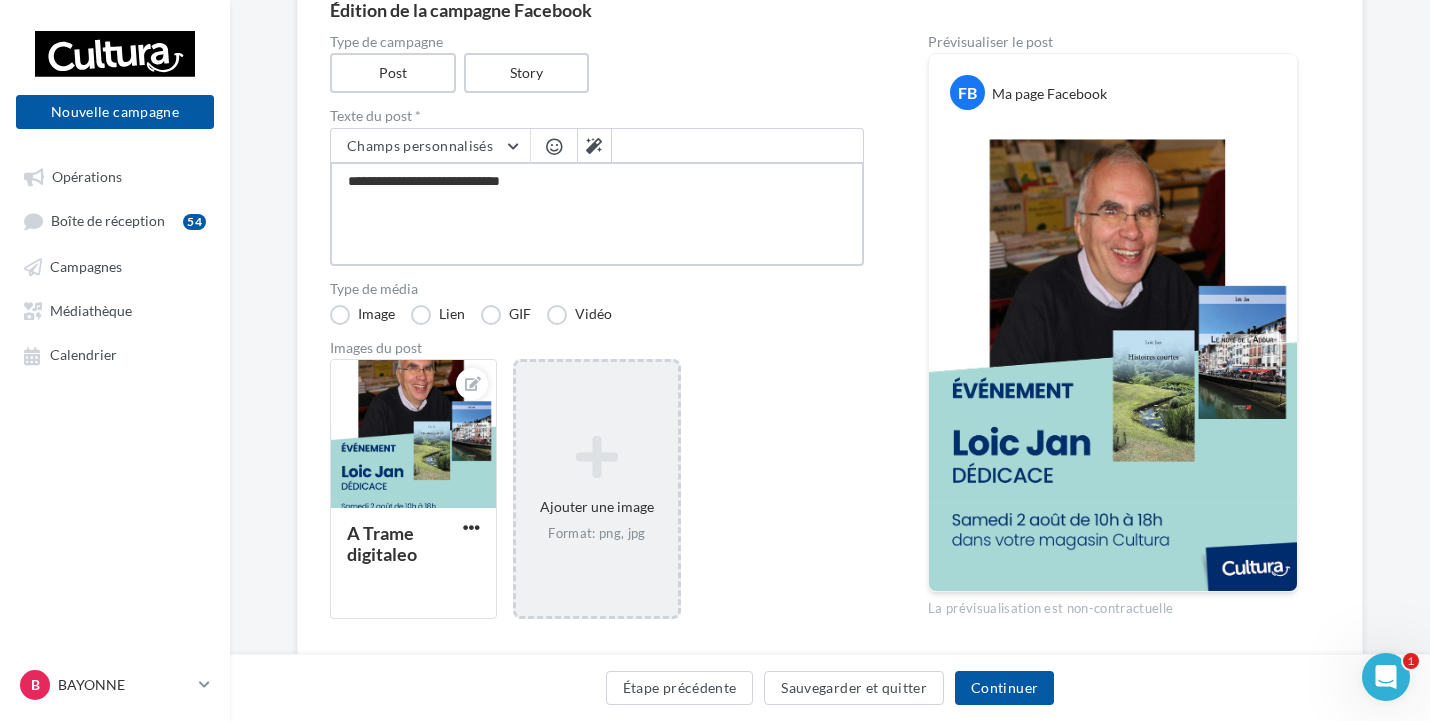 type on "**********" 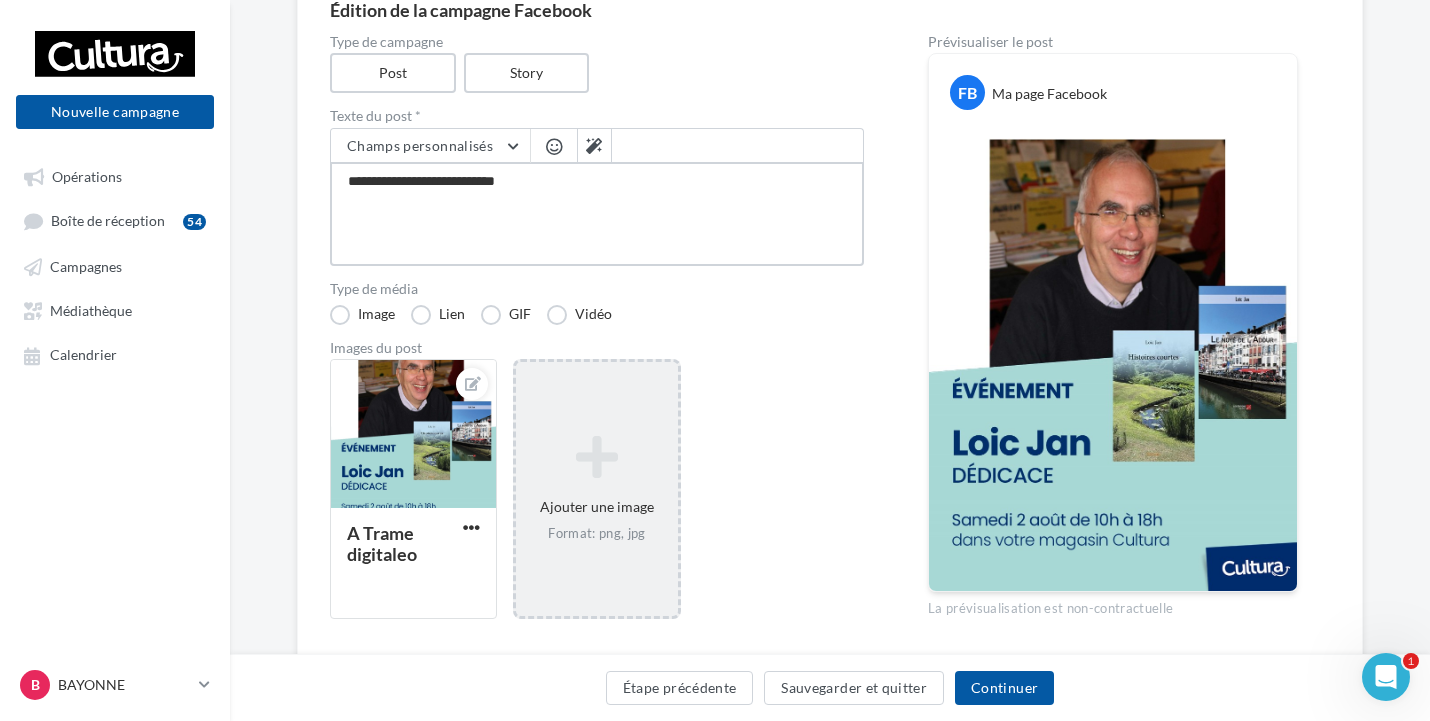 type on "**********" 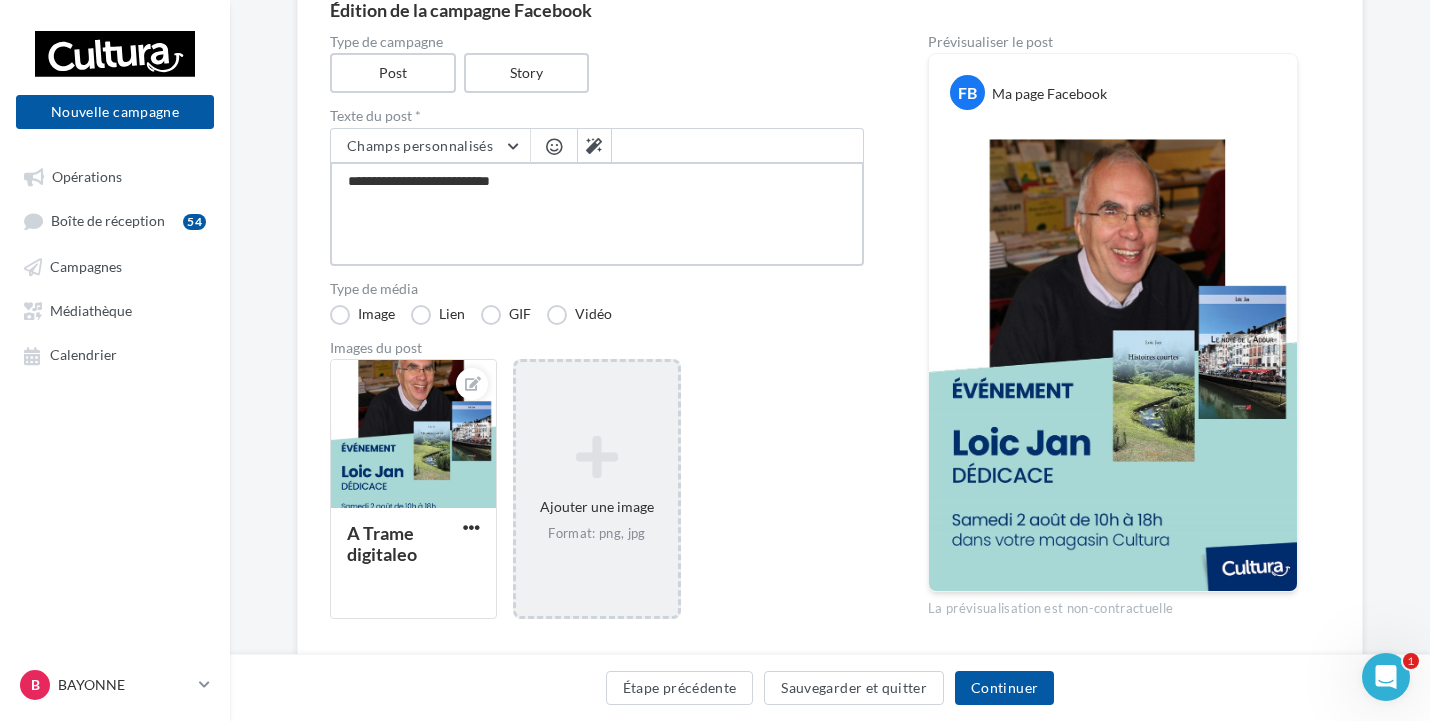 type on "**********" 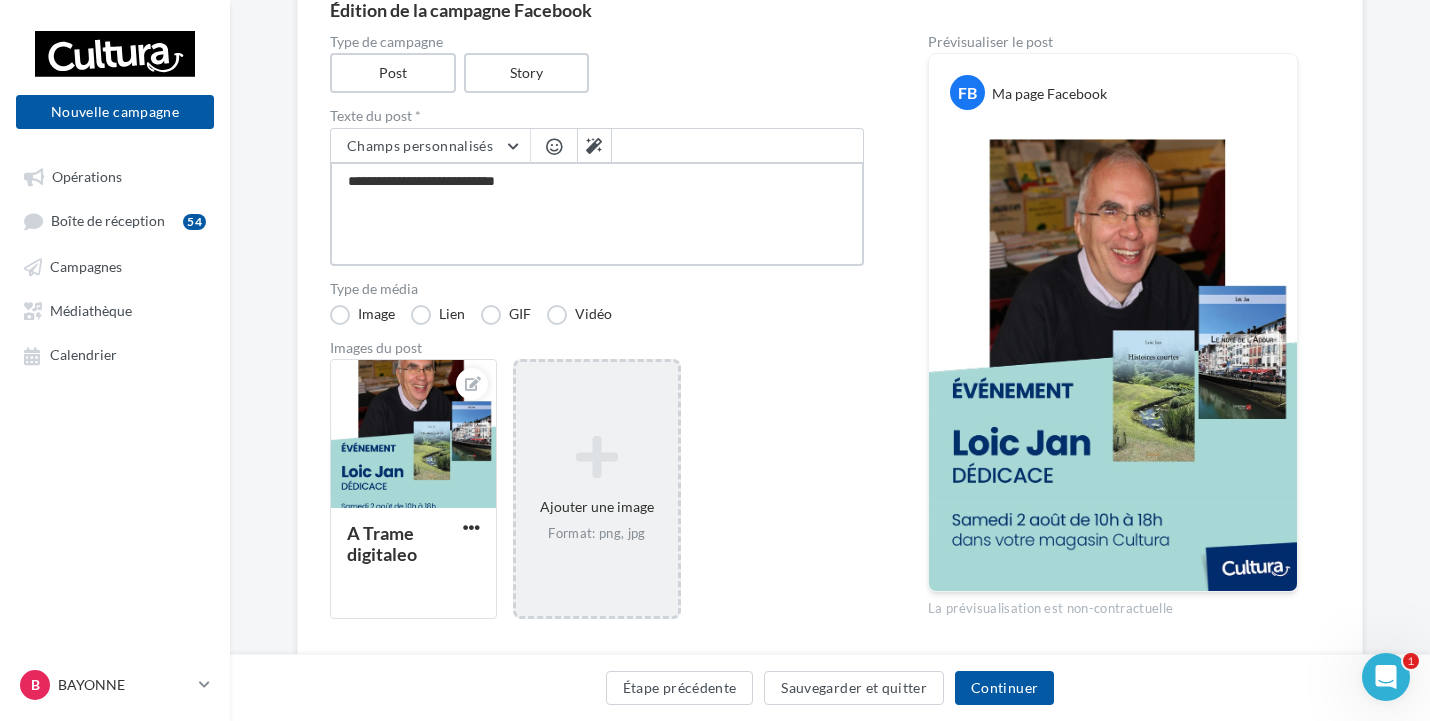 type on "**********" 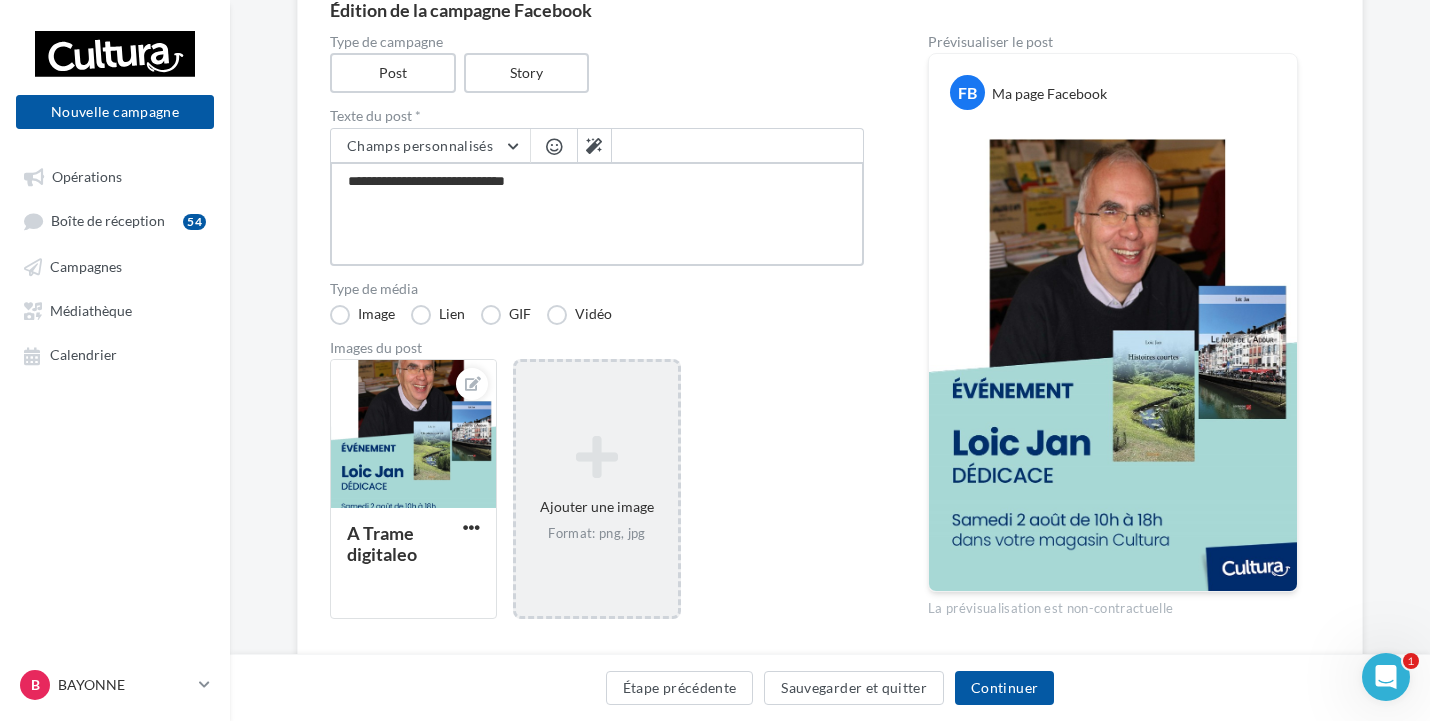 type on "**********" 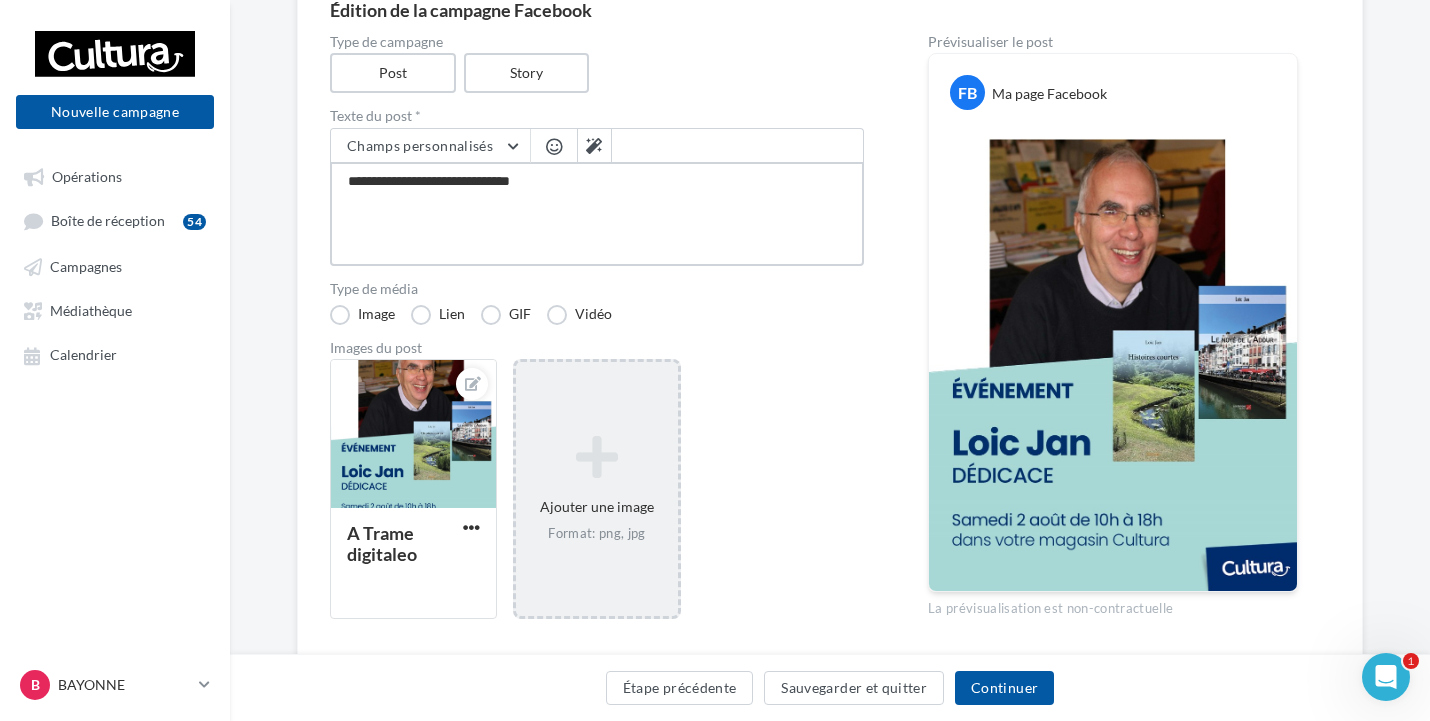 type on "**********" 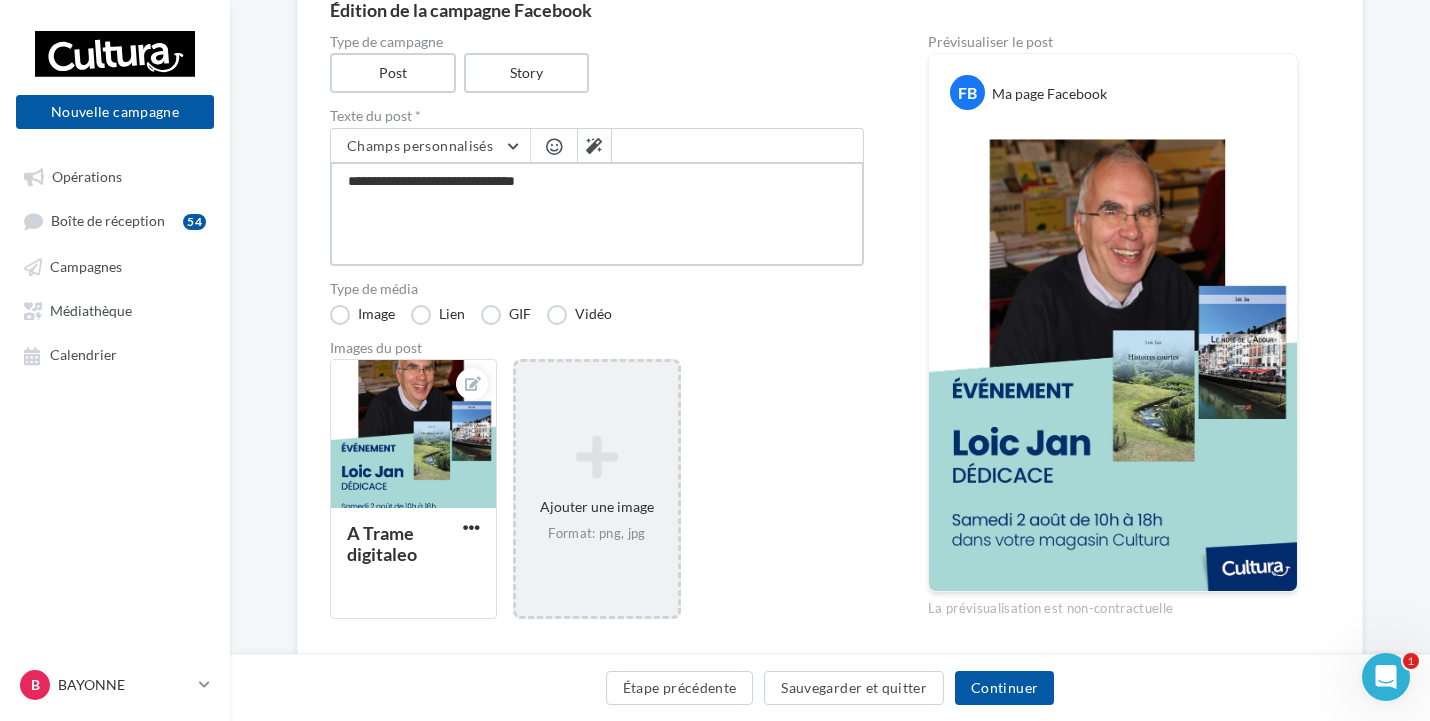 type on "**********" 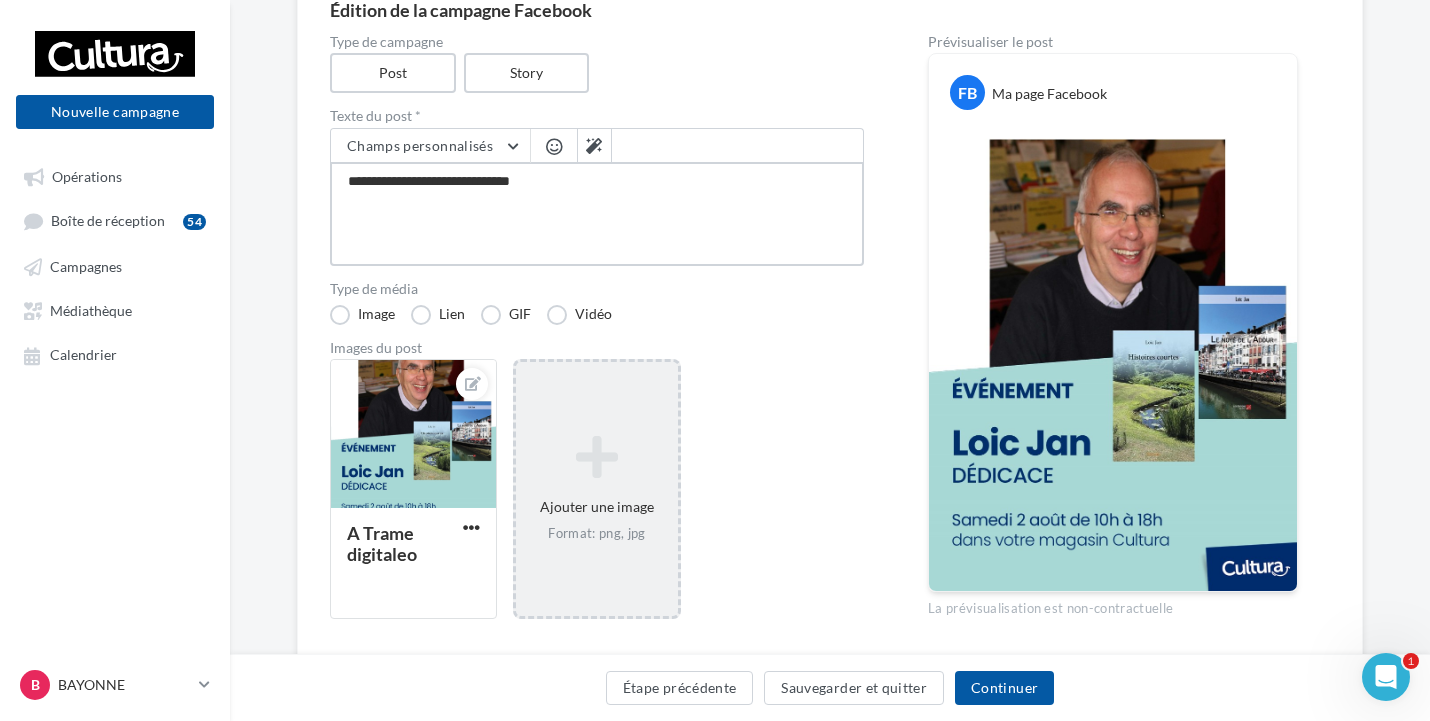 type on "**********" 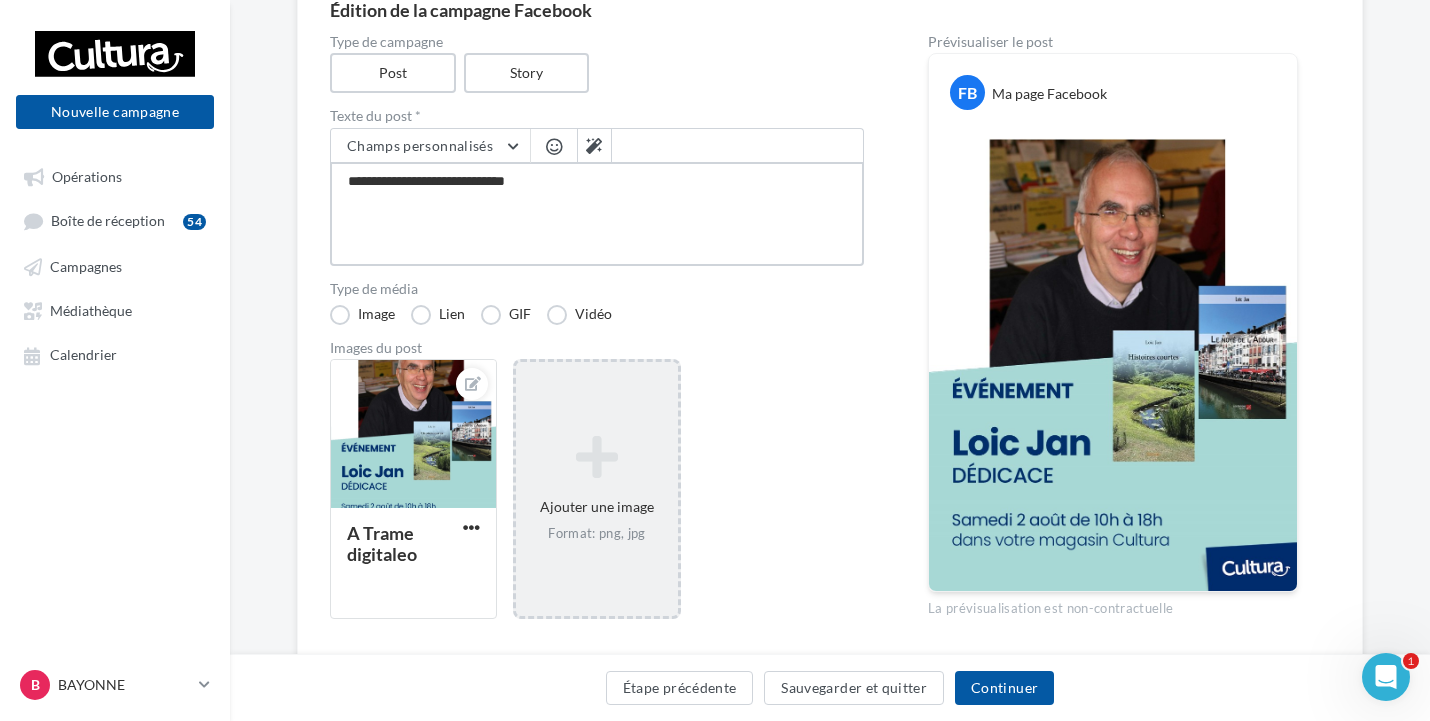 type on "**********" 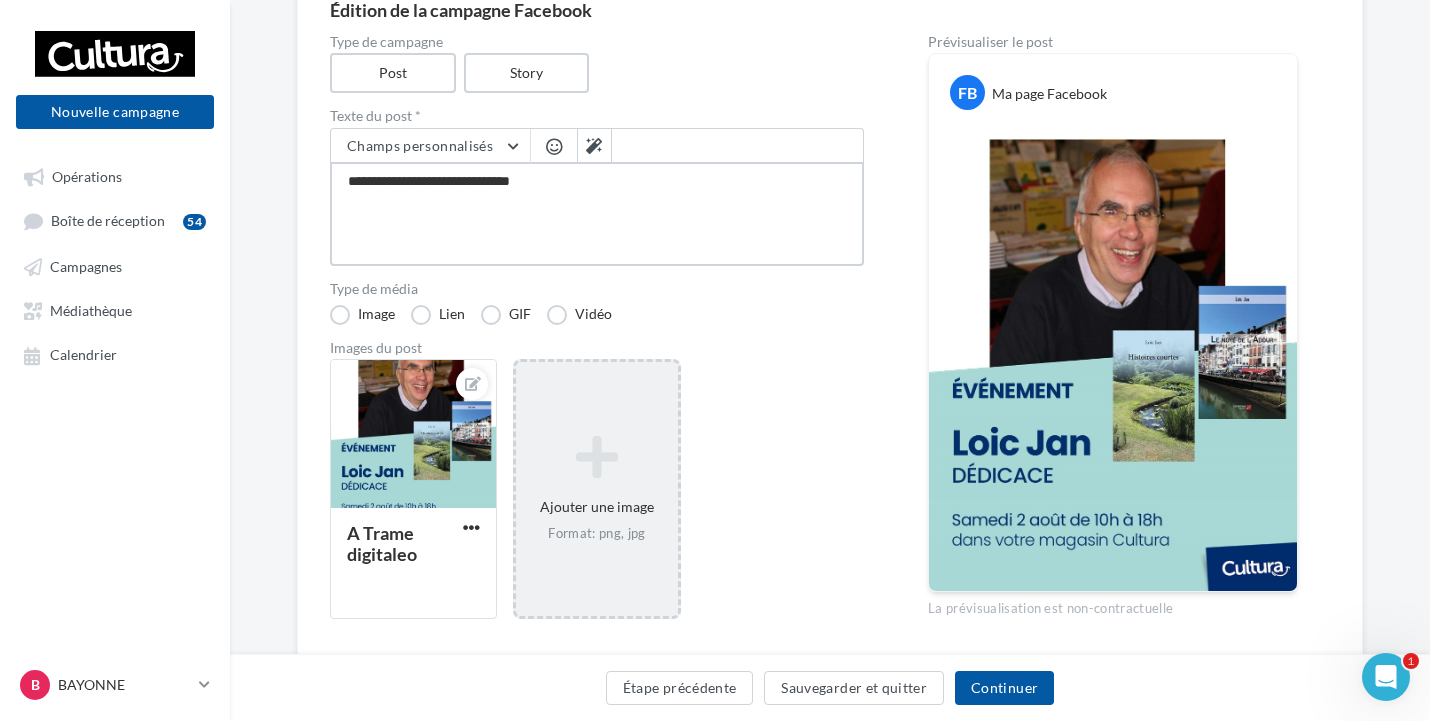 type on "**********" 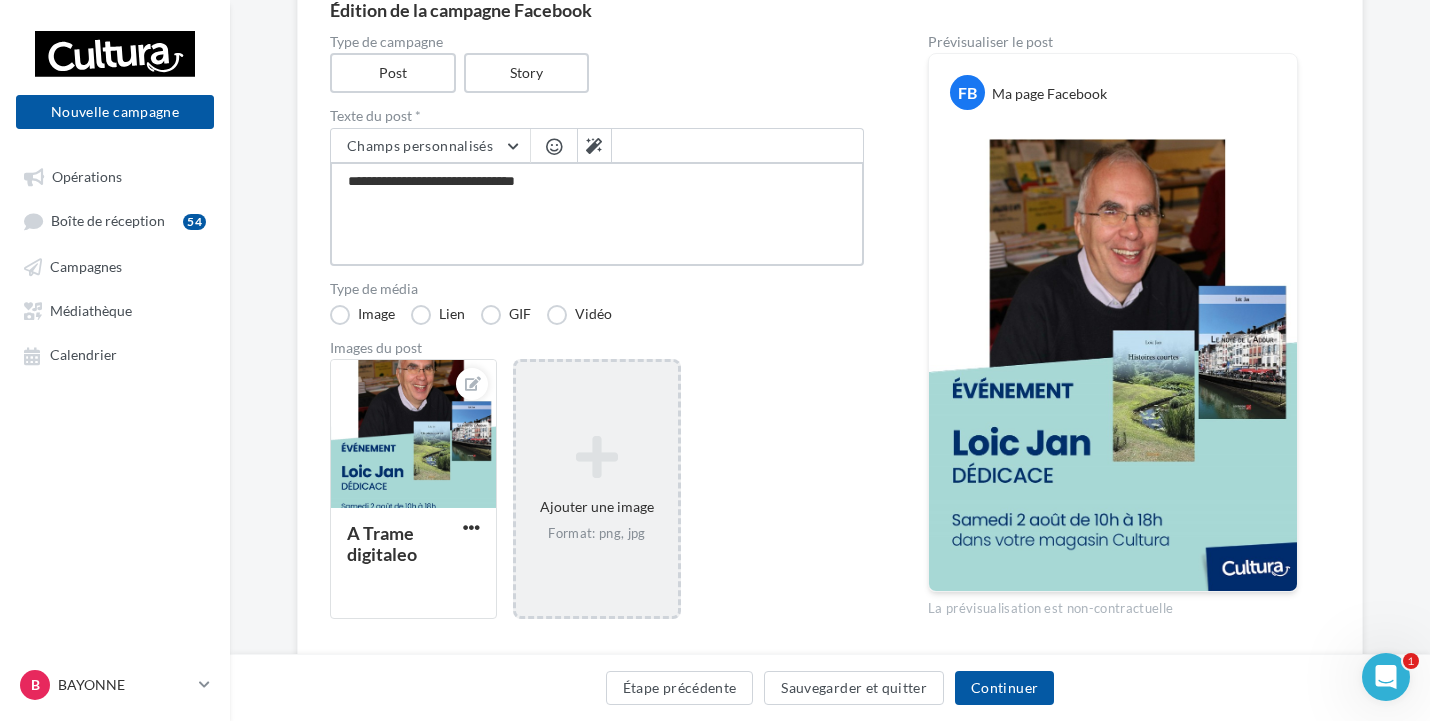 type on "**********" 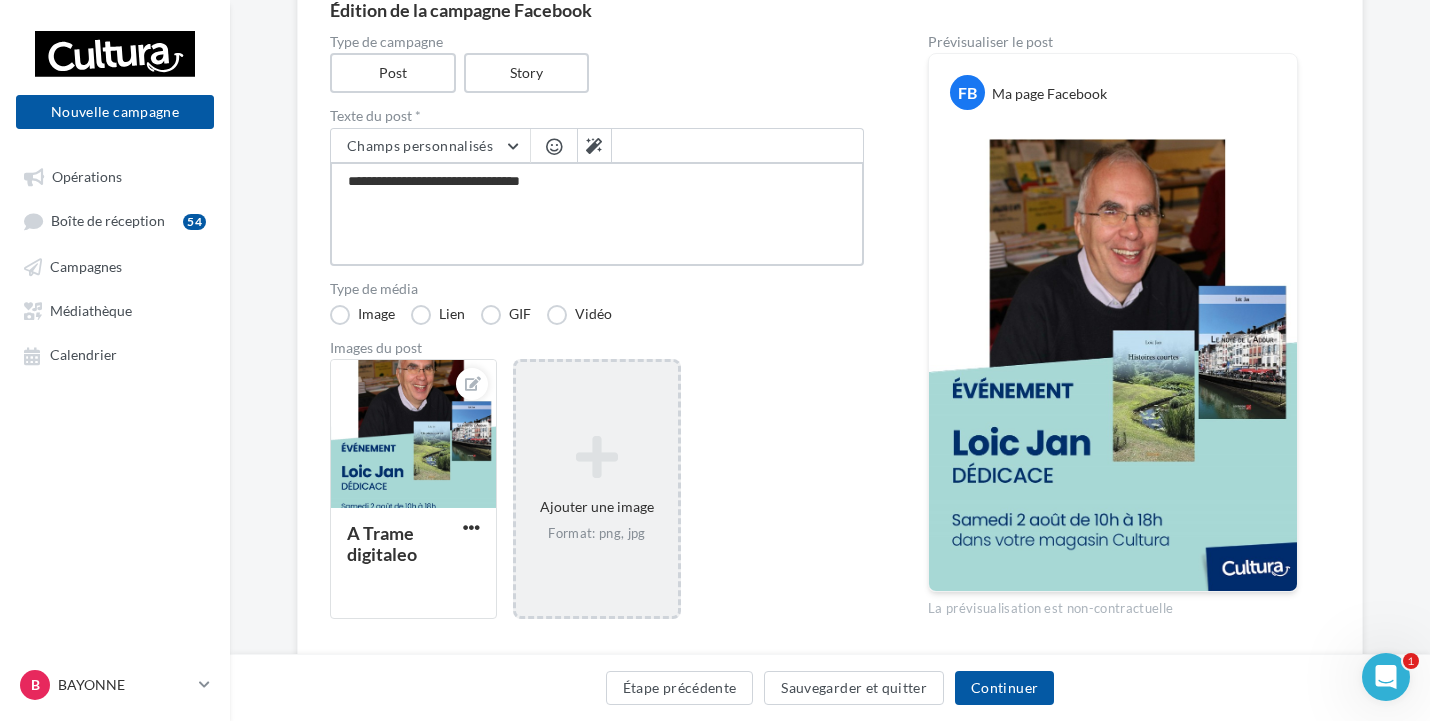 type on "**********" 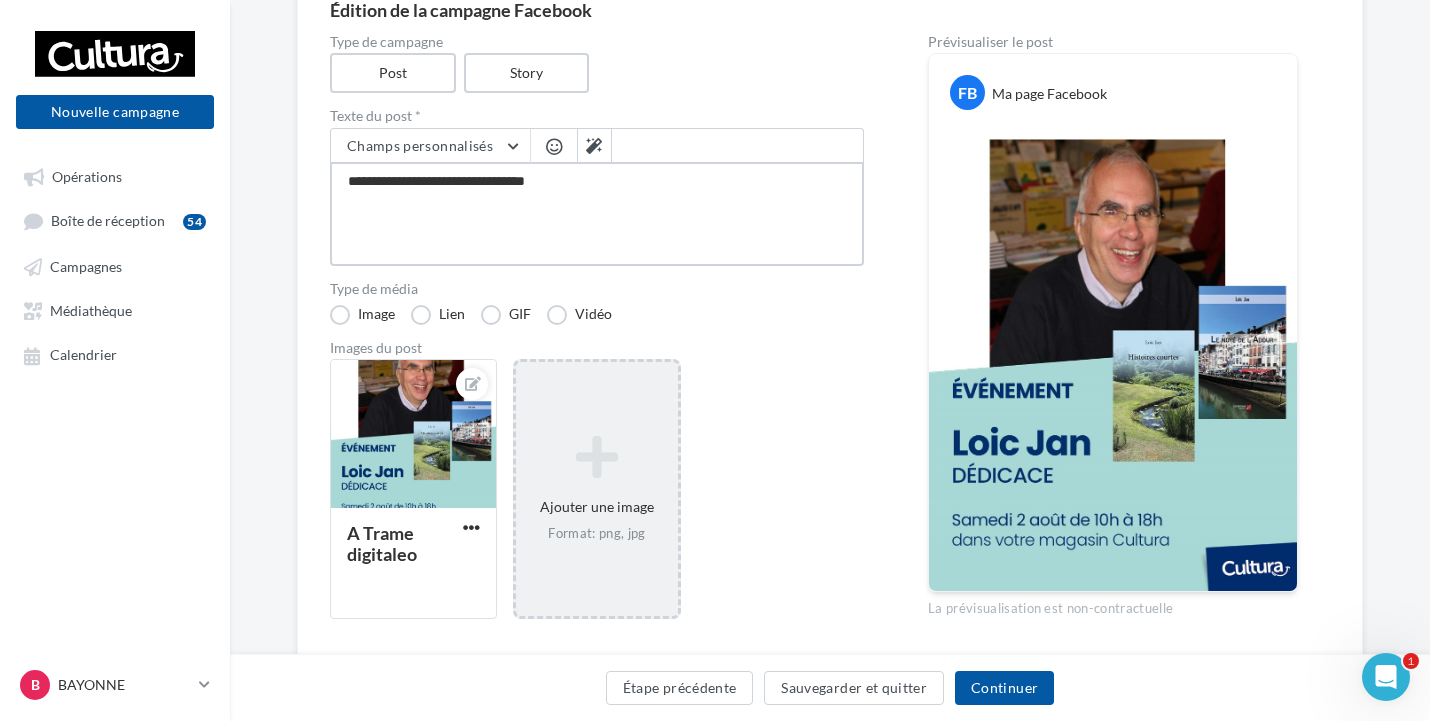type on "**********" 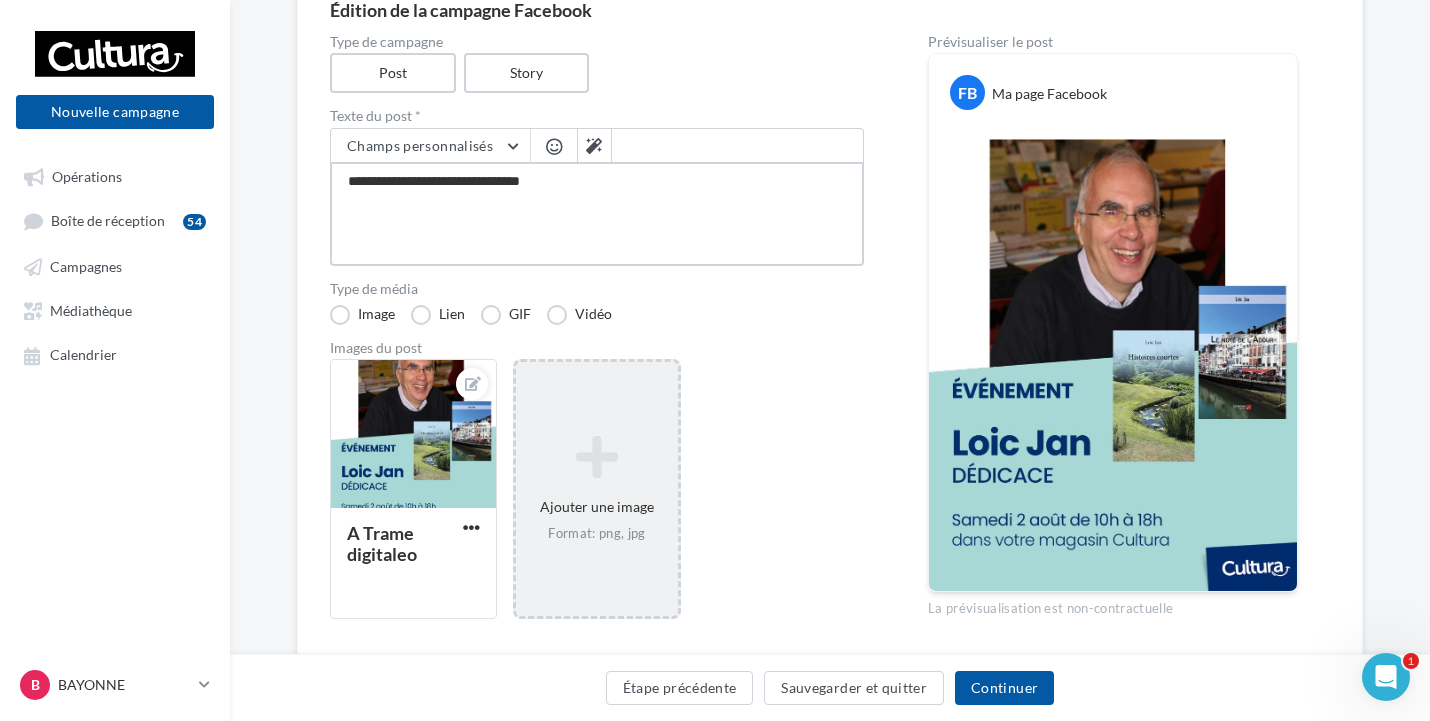 type on "**********" 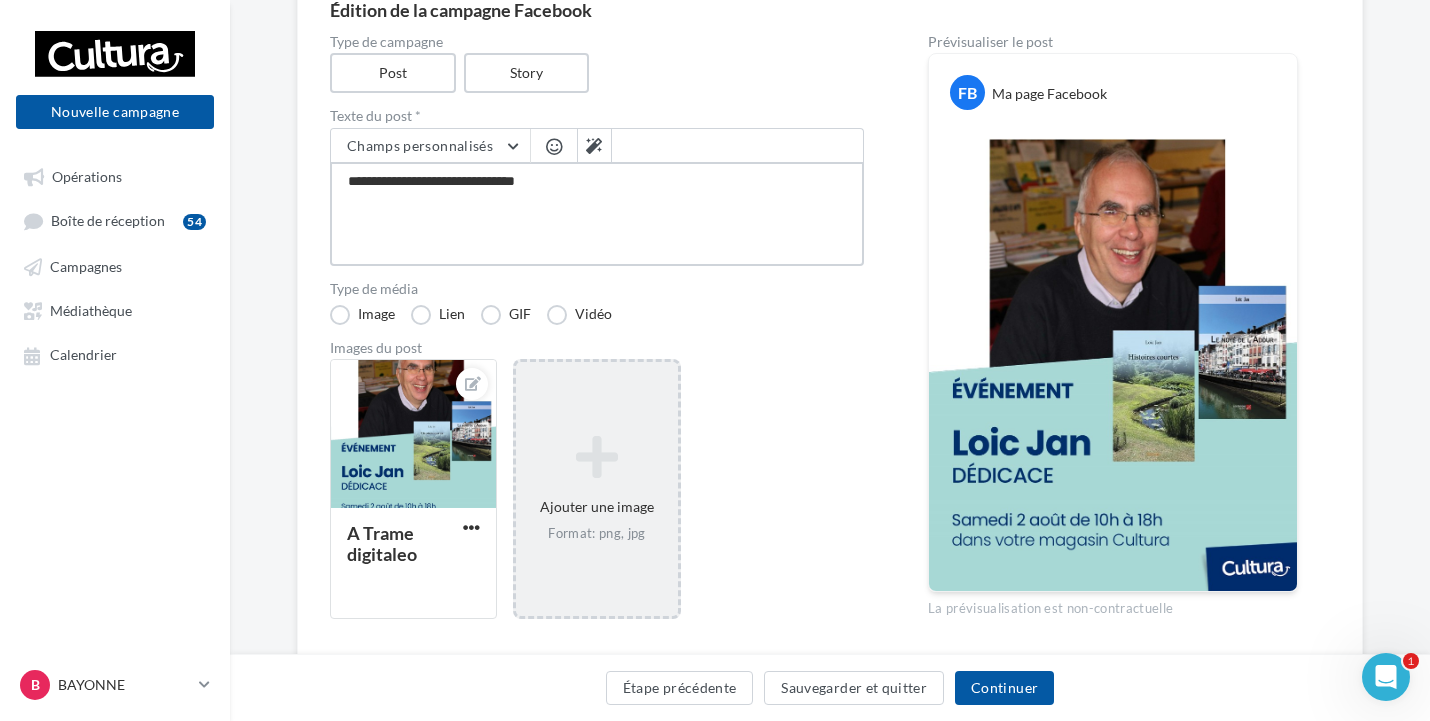 type on "**********" 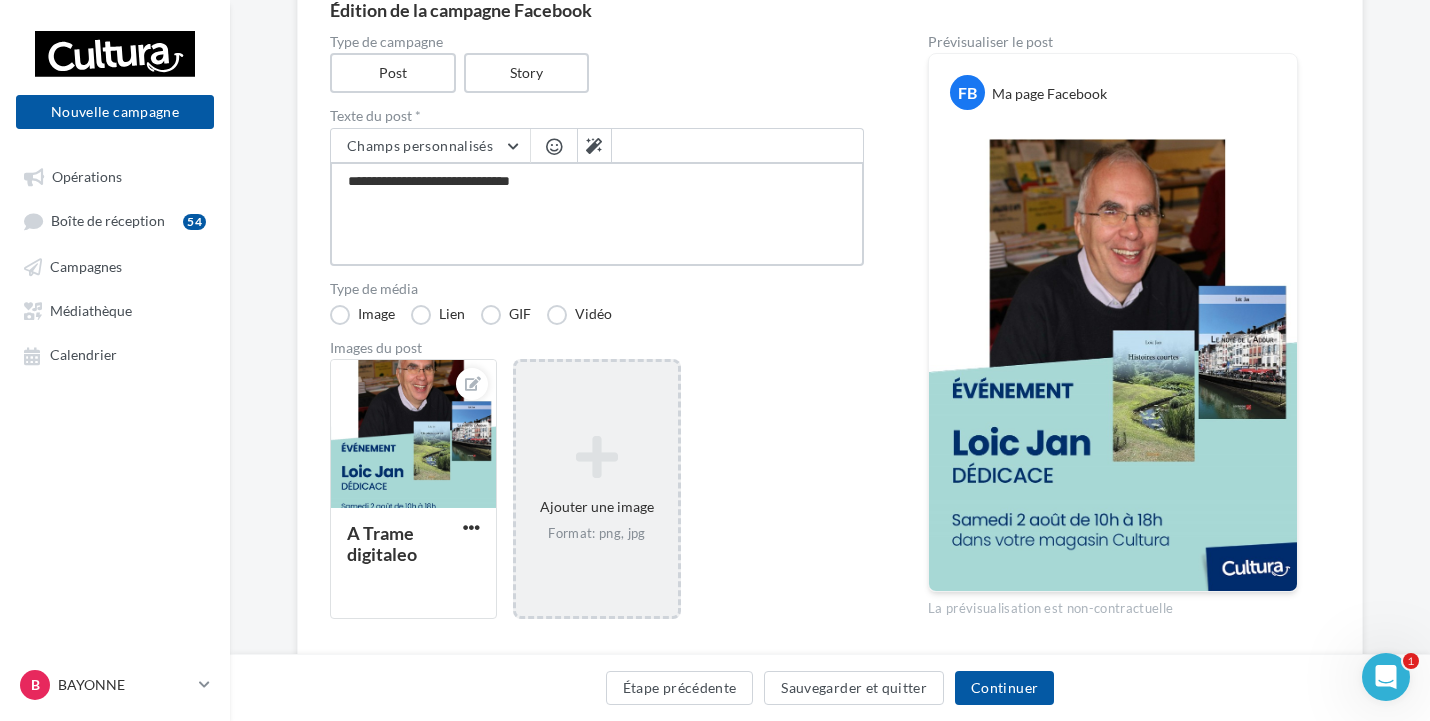 type on "**********" 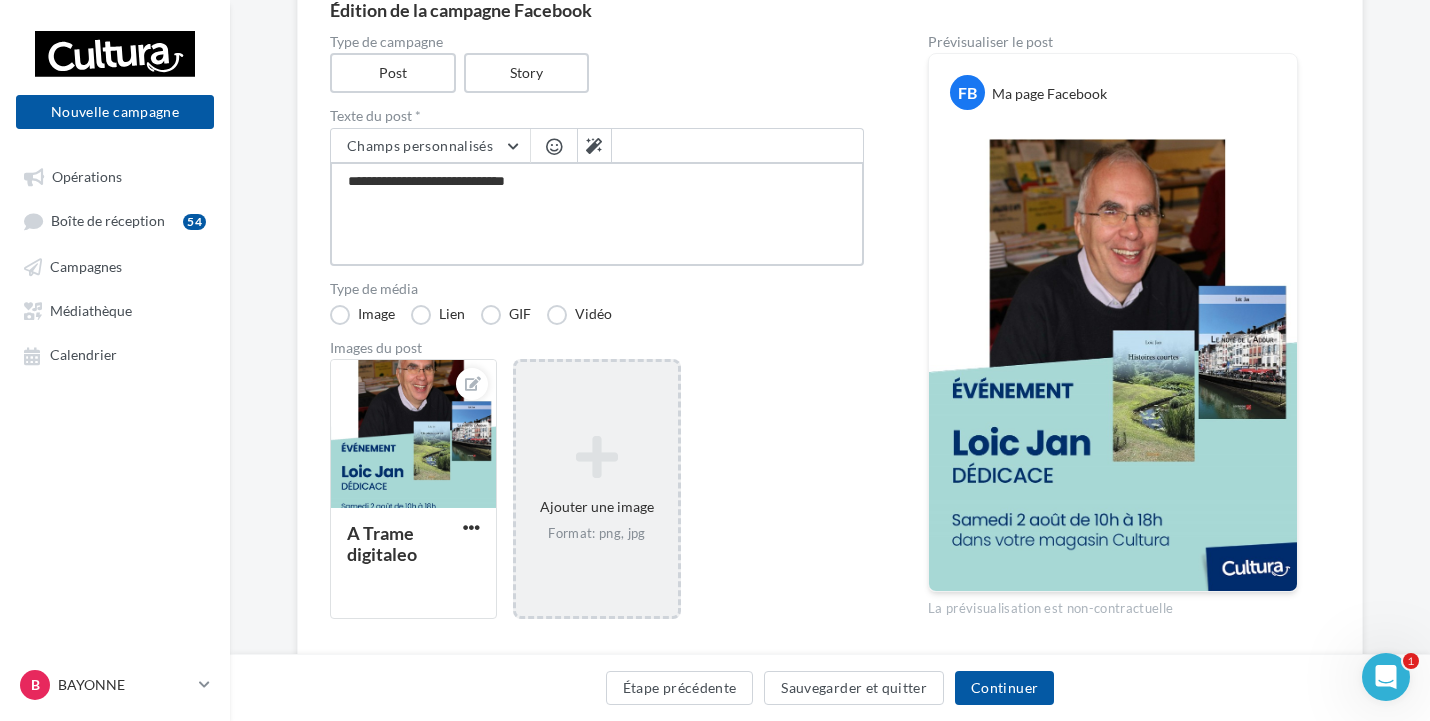 type on "**********" 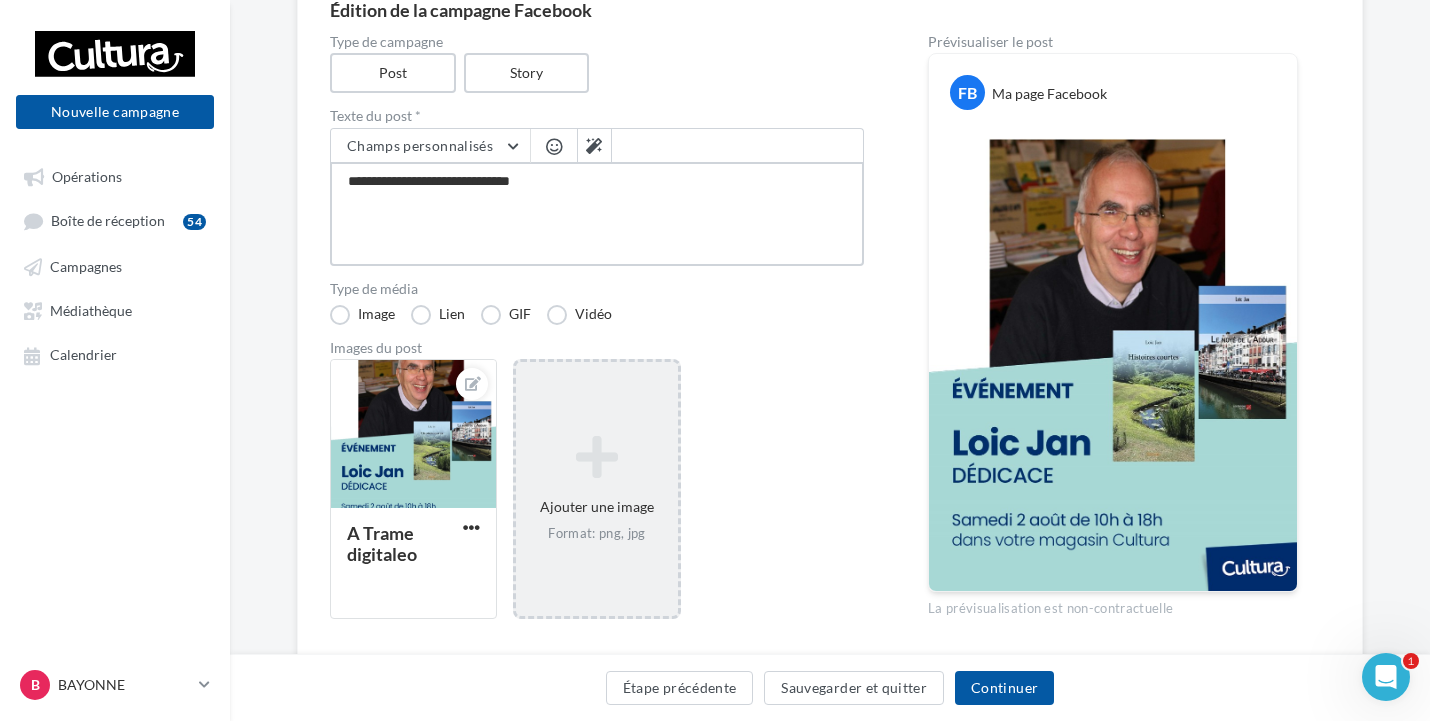 type on "**********" 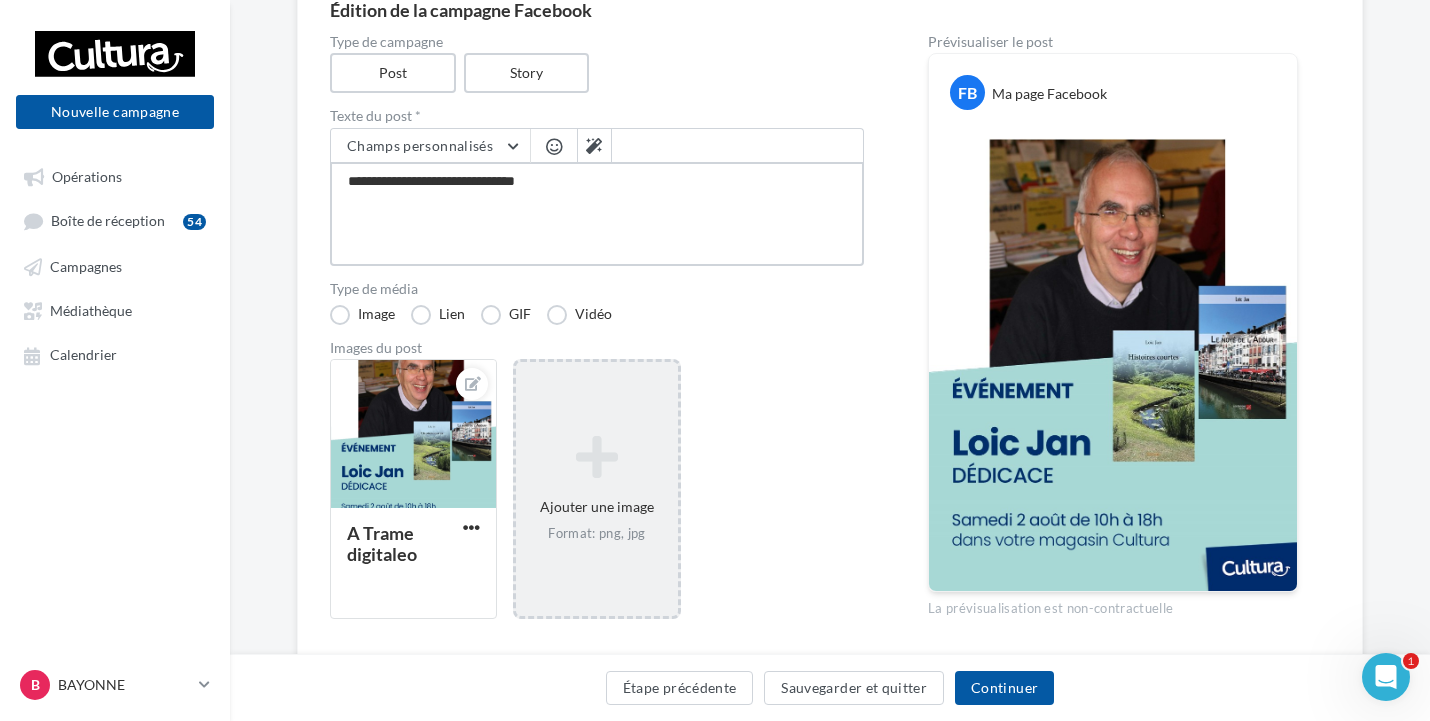 type on "**********" 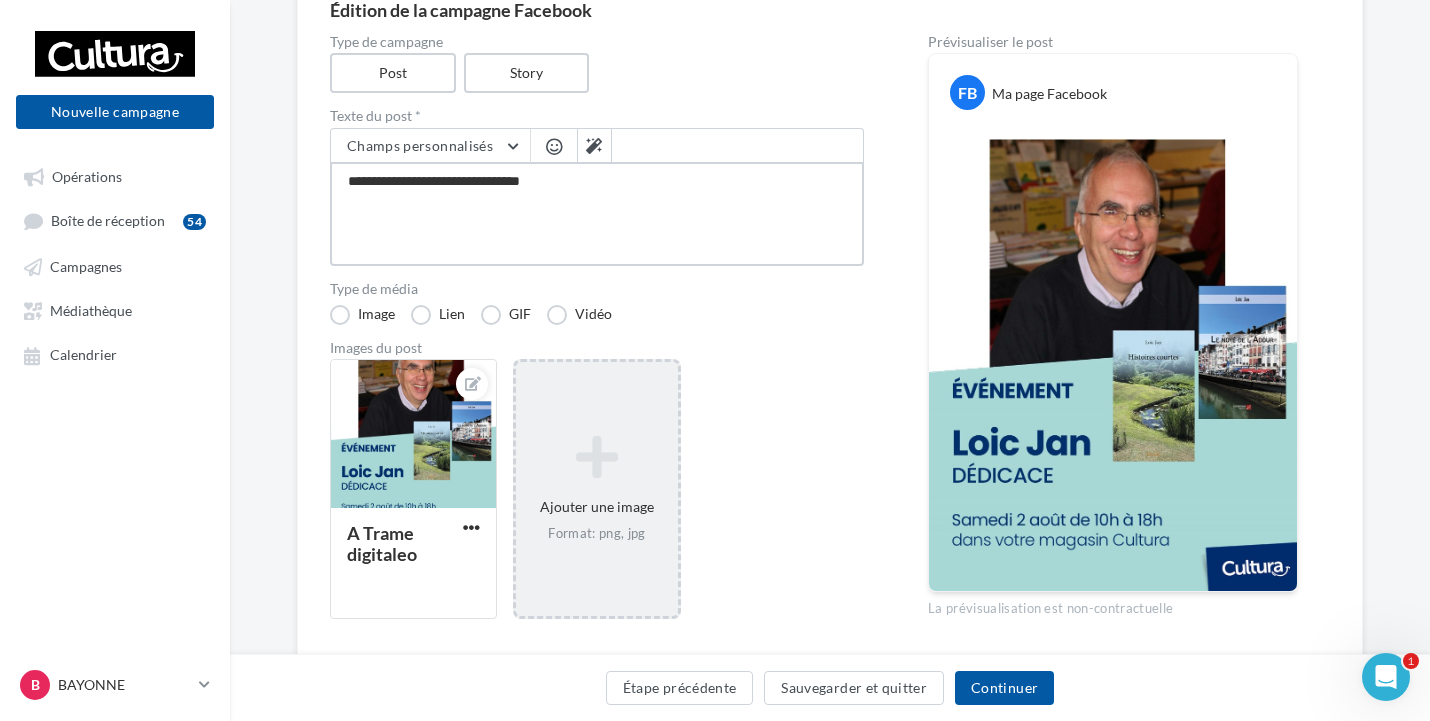 type on "**********" 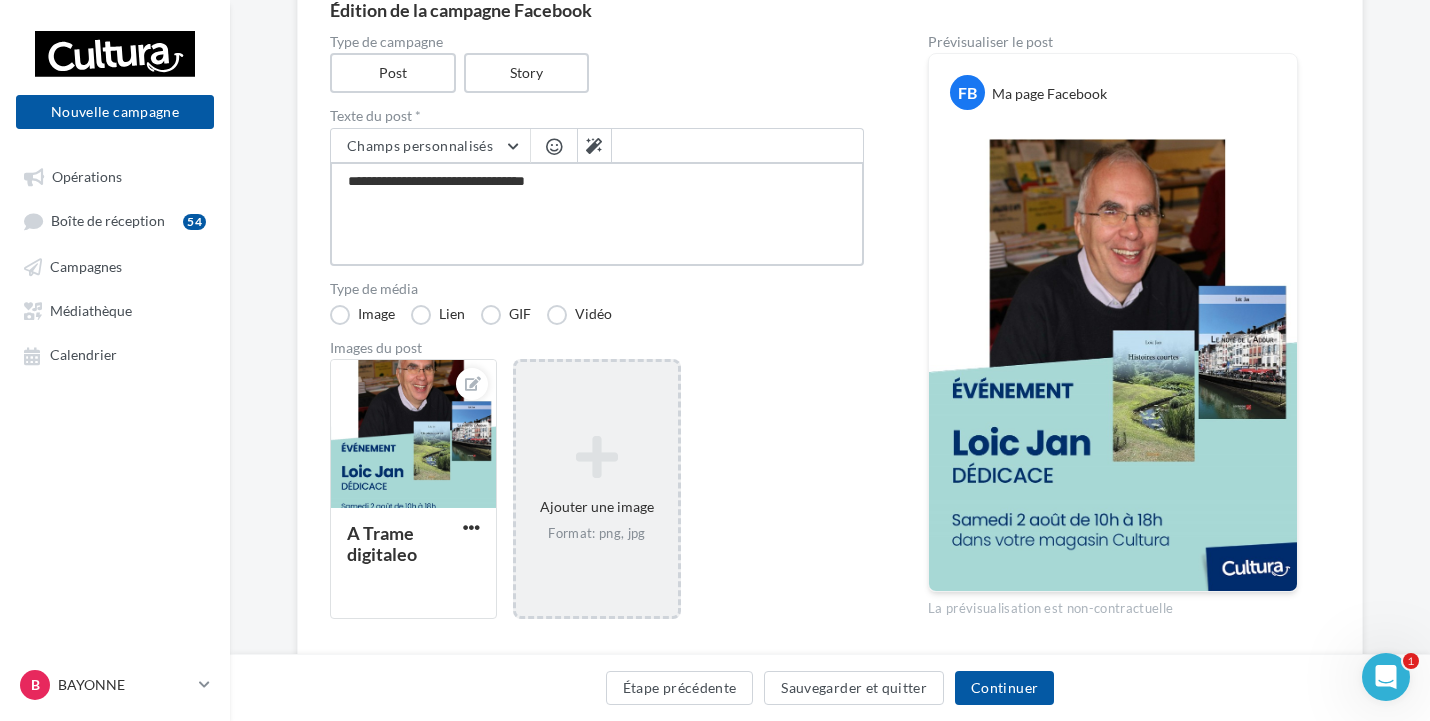 type on "**********" 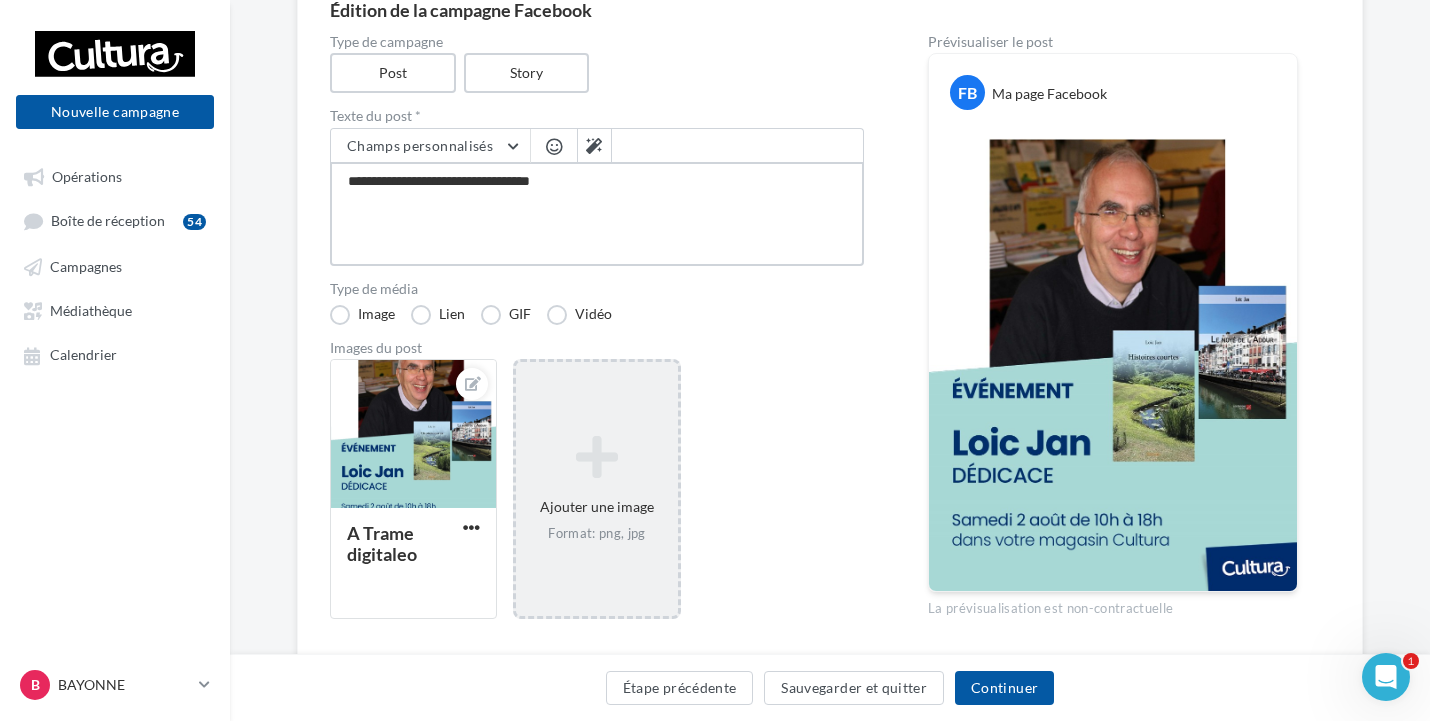 type on "**********" 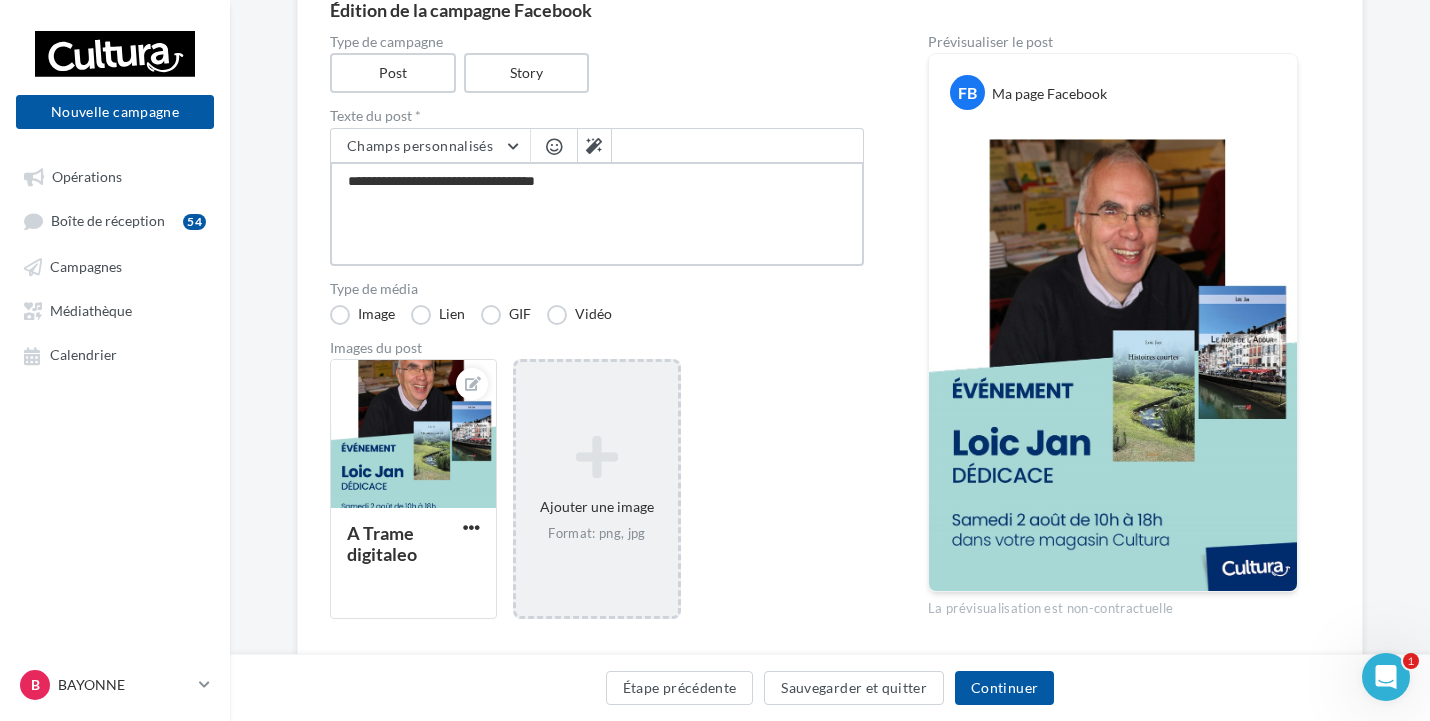 type on "**********" 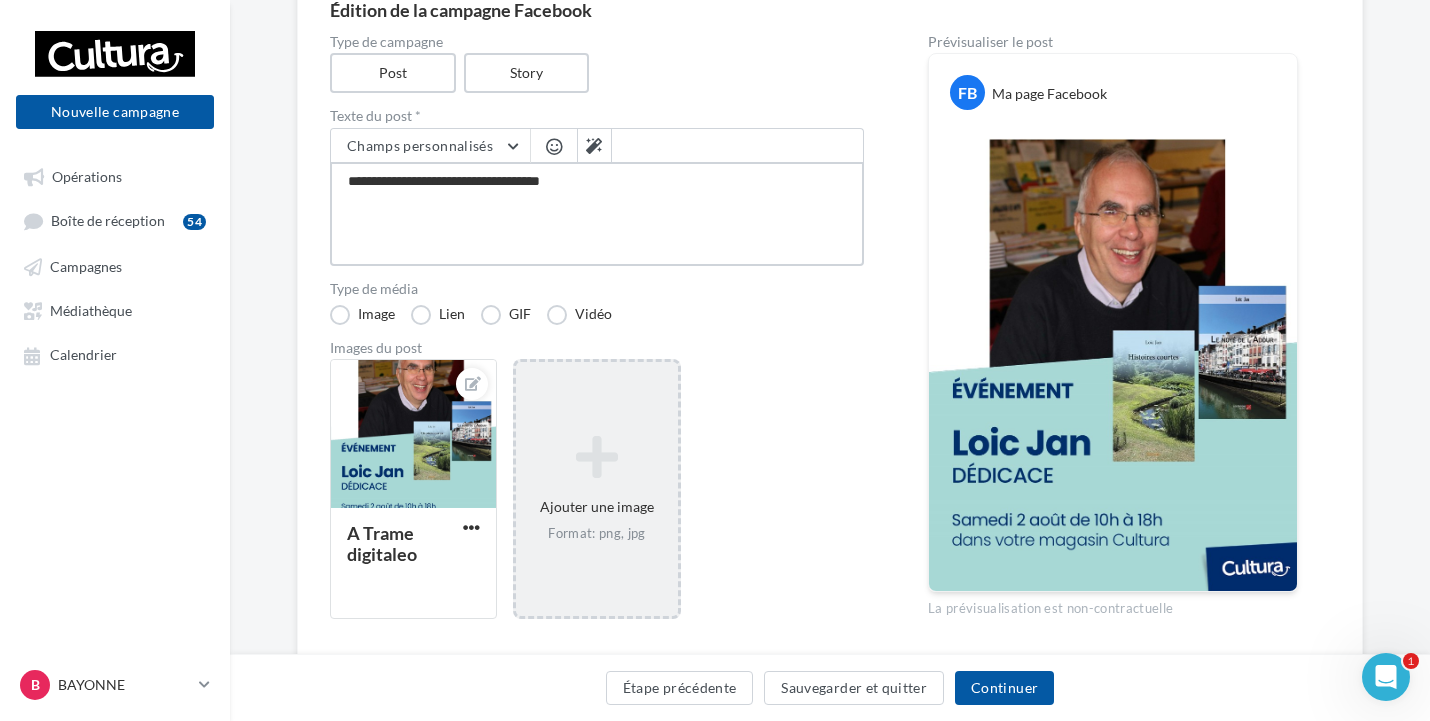 type on "**********" 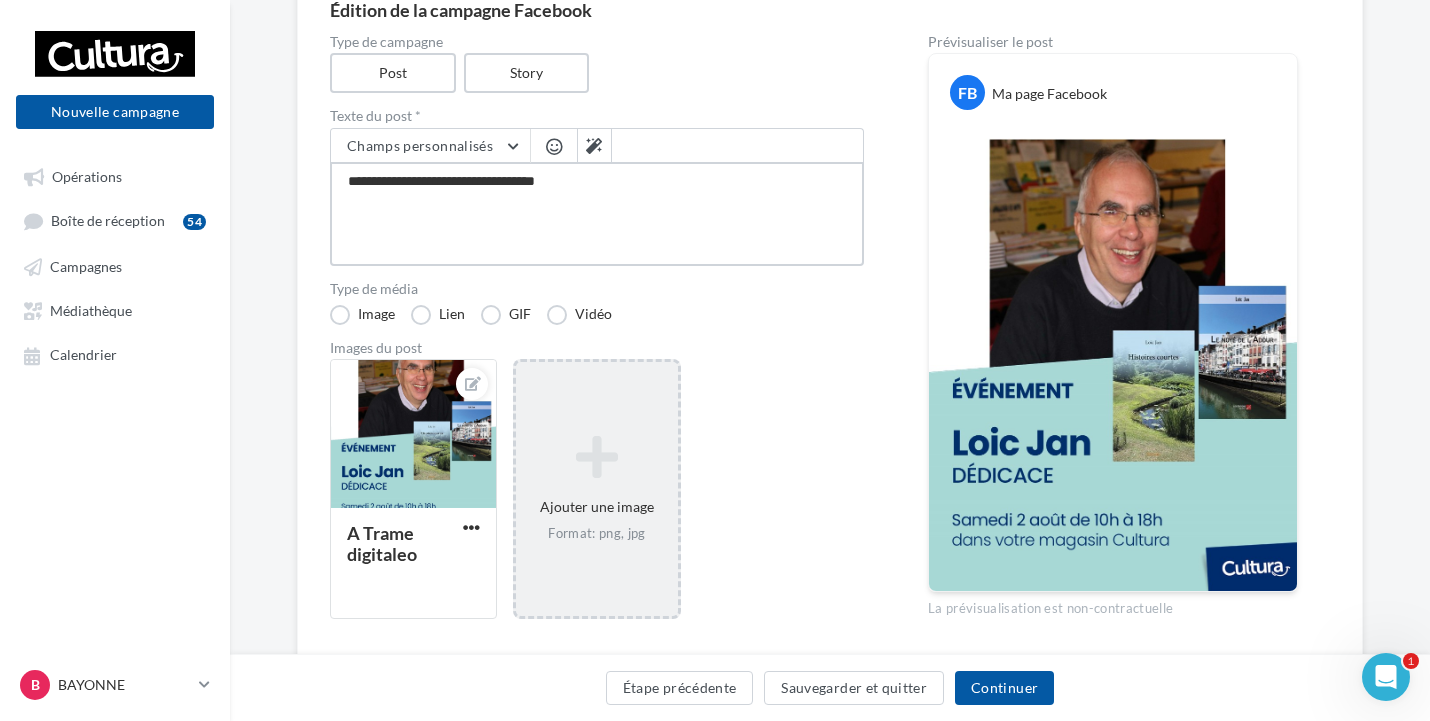 type on "**********" 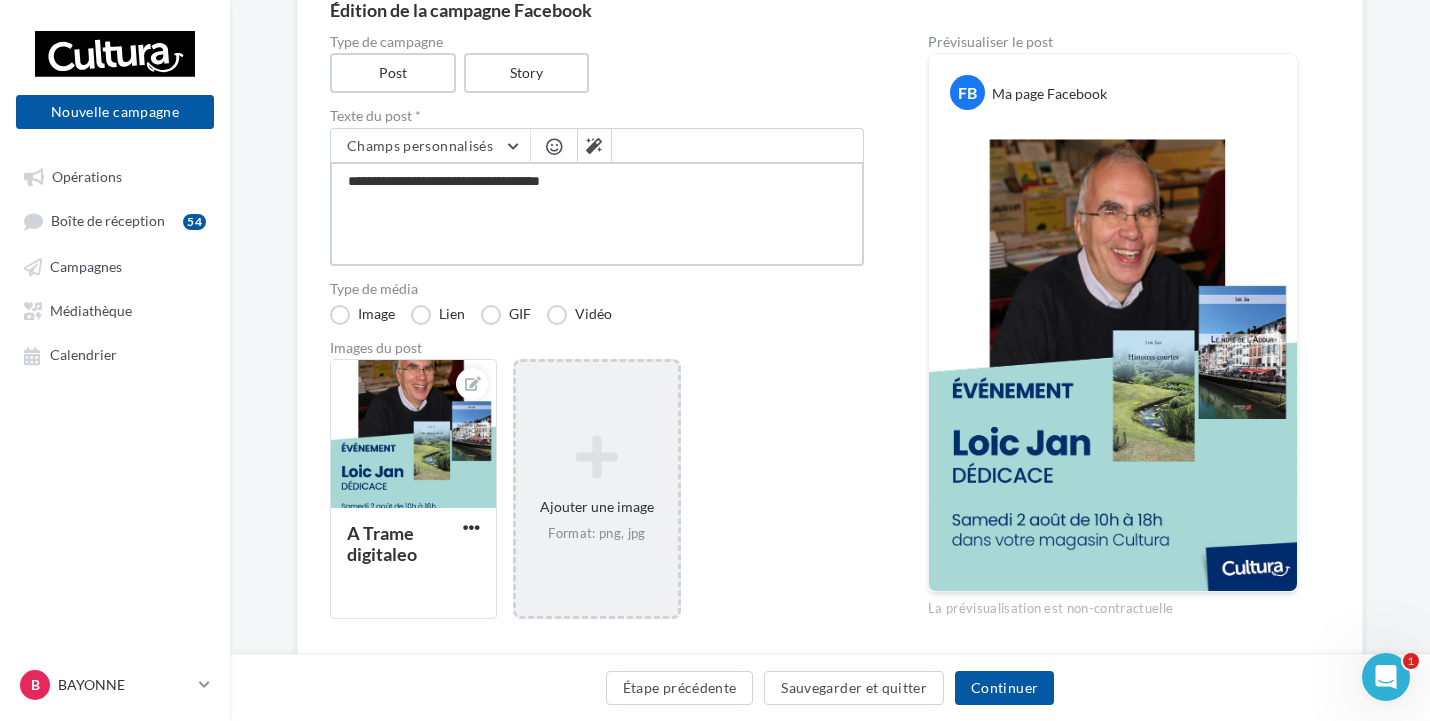 type on "**********" 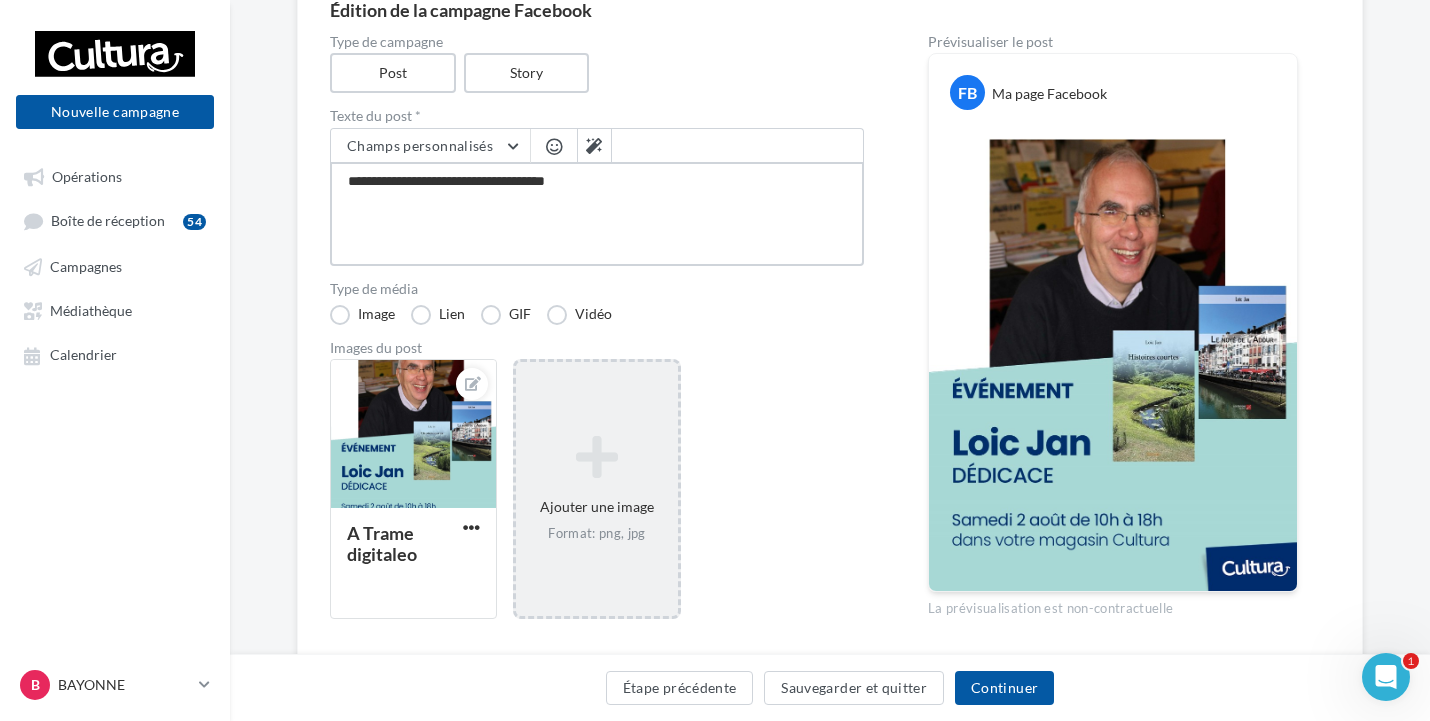 type on "**********" 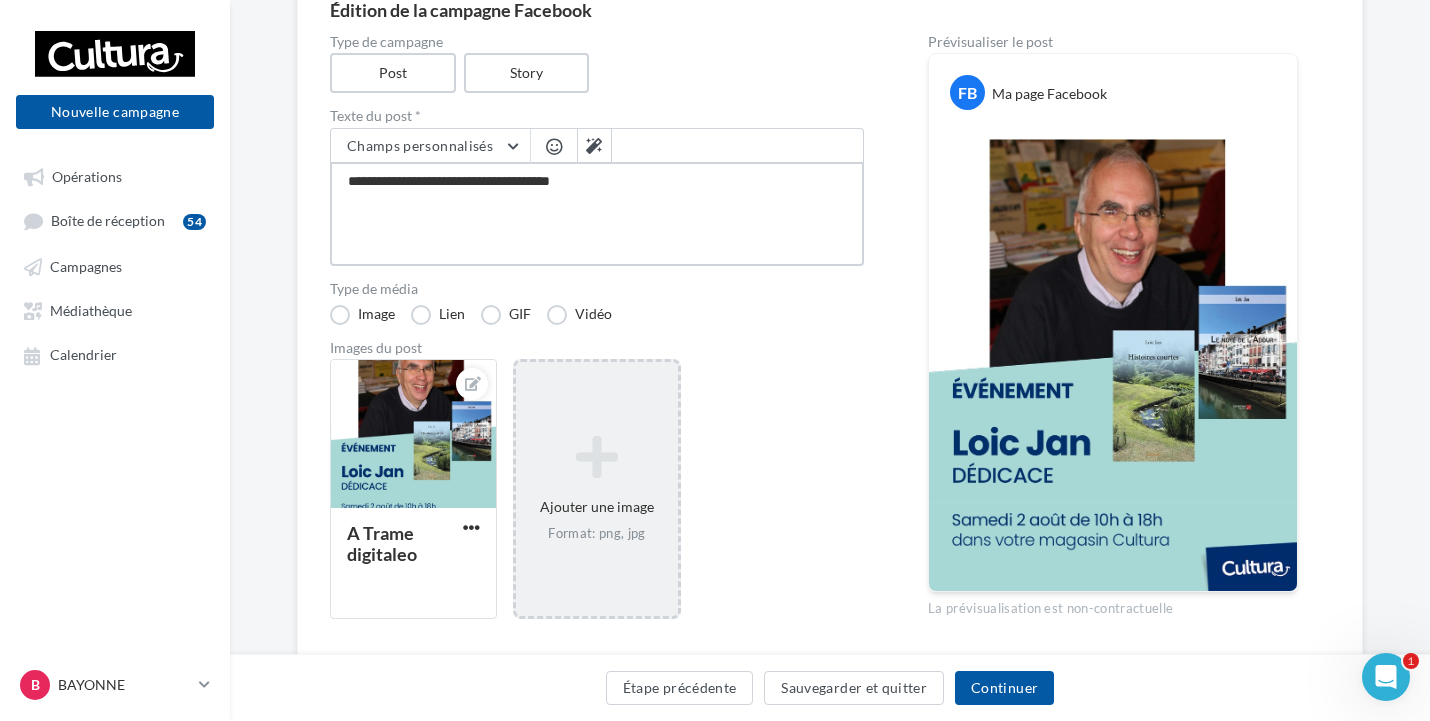 type on "**********" 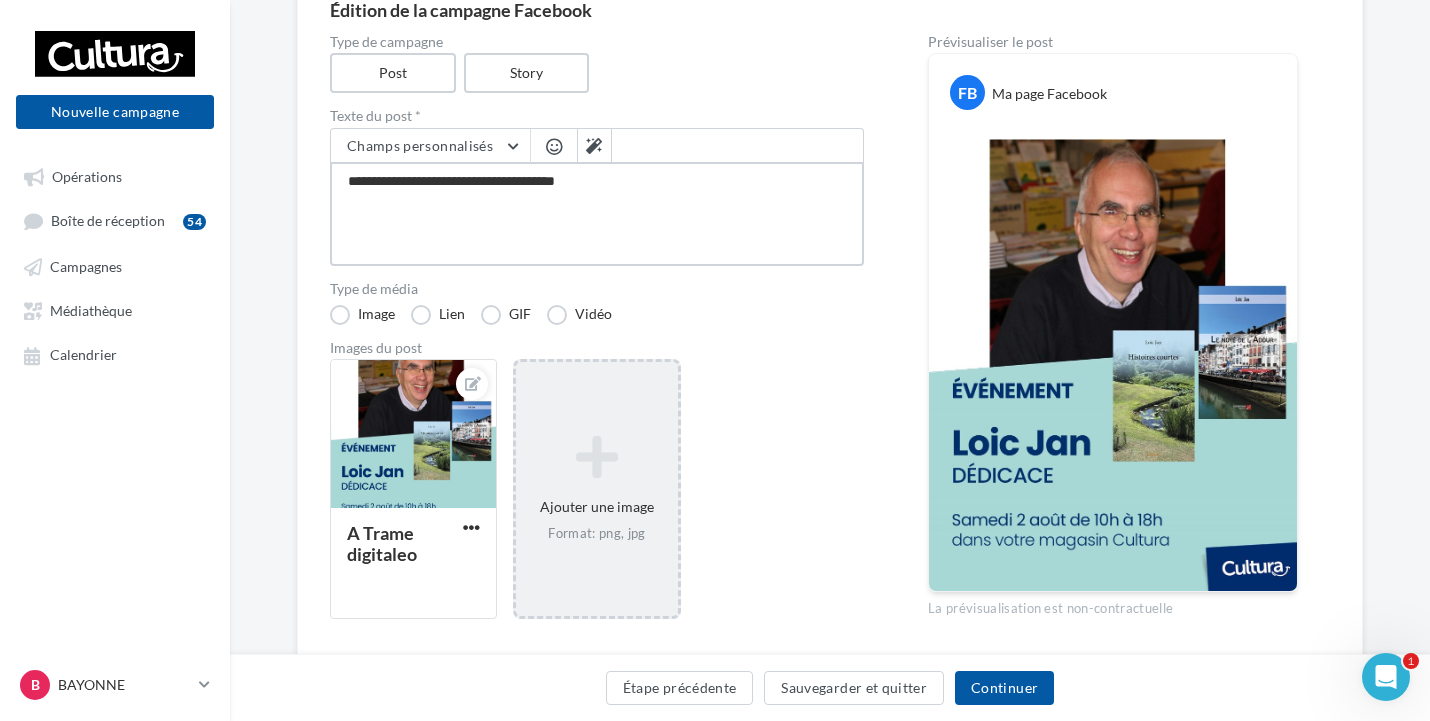 type on "**********" 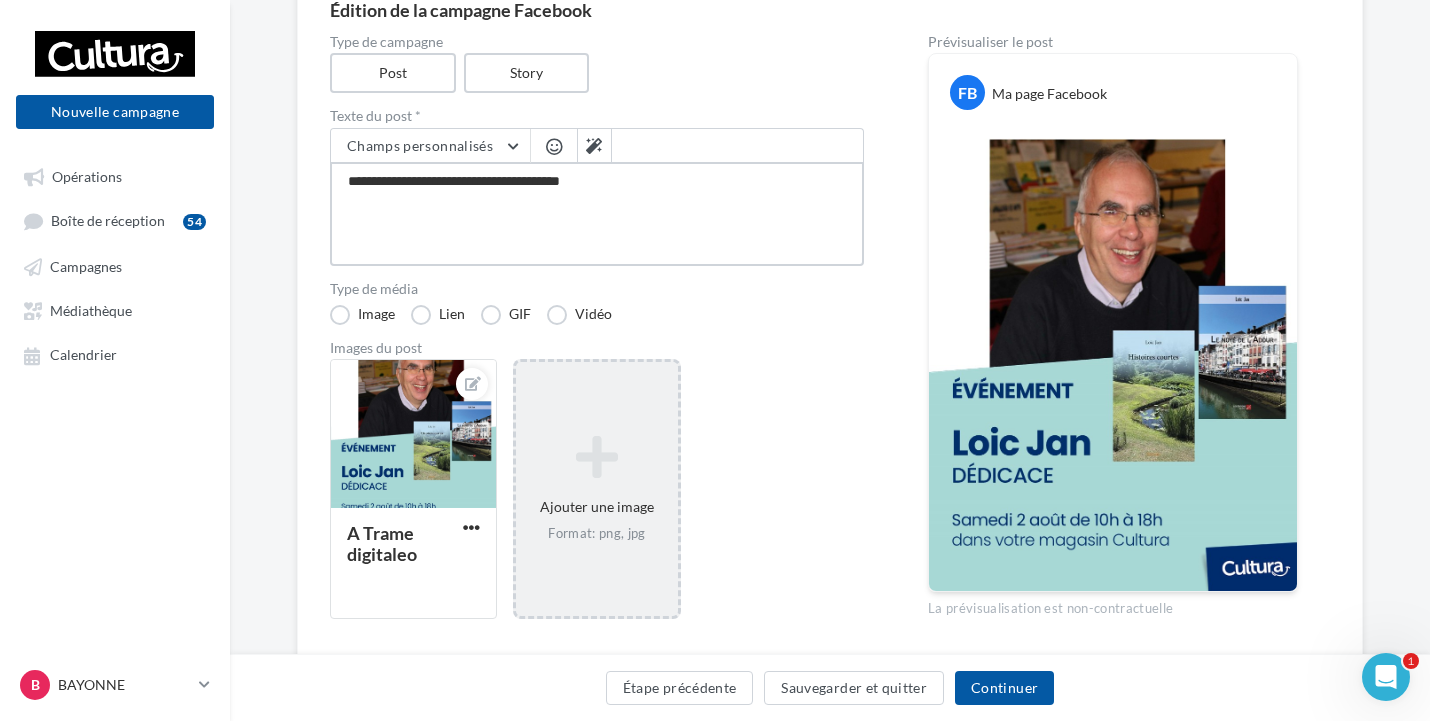 type on "**********" 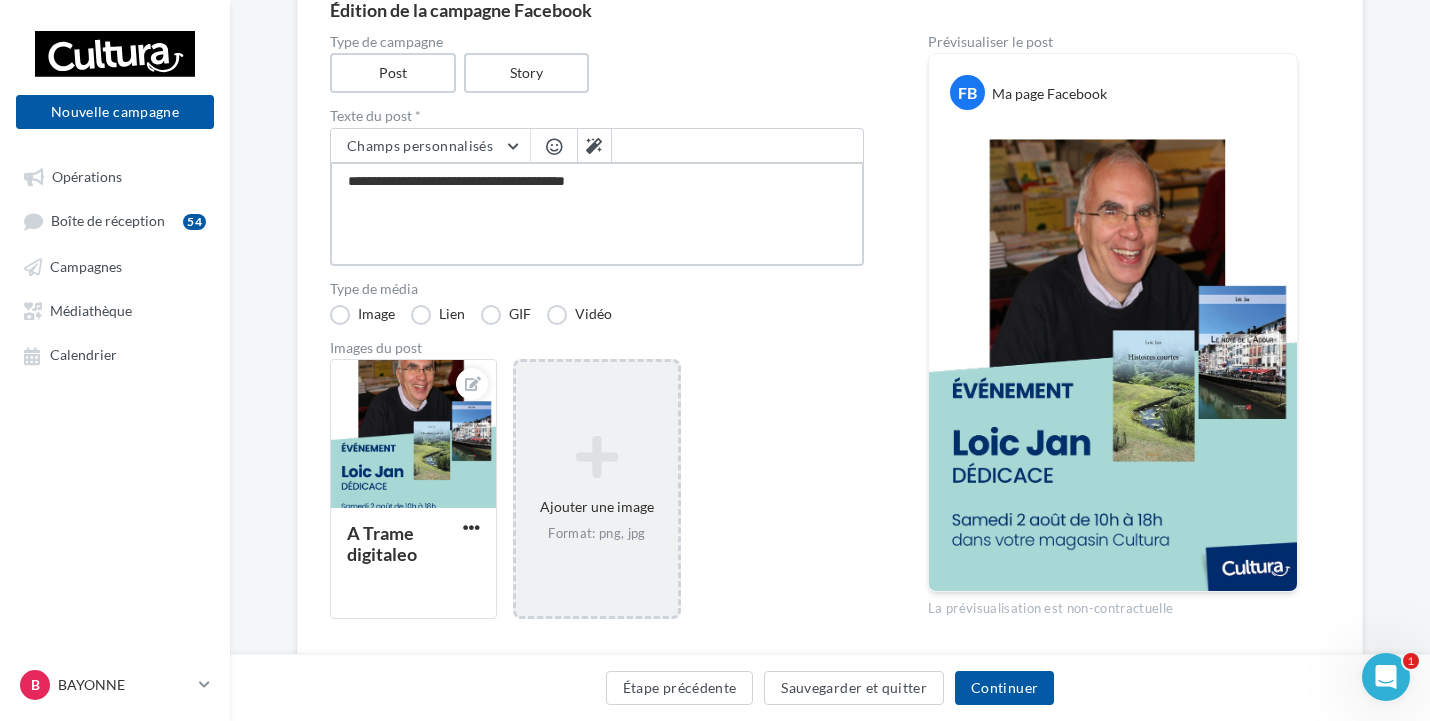 type on "**********" 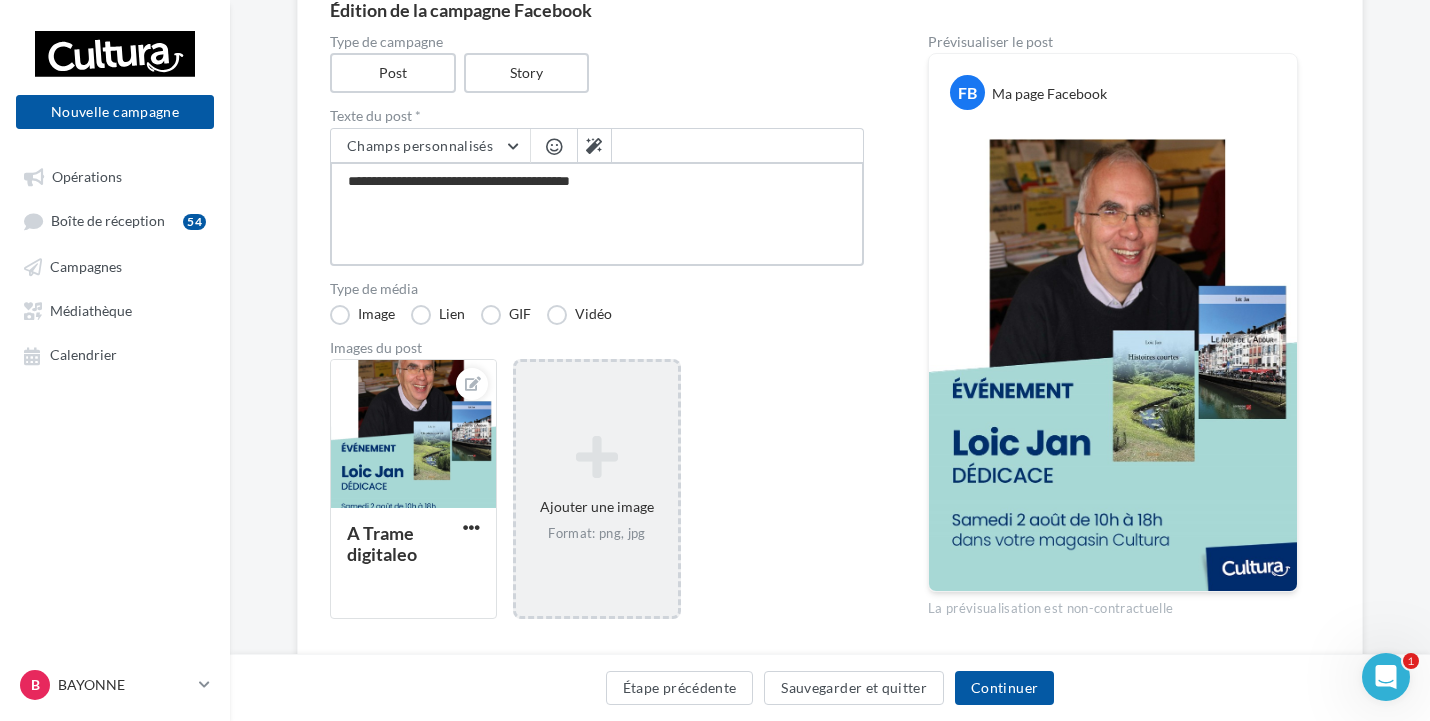type on "**********" 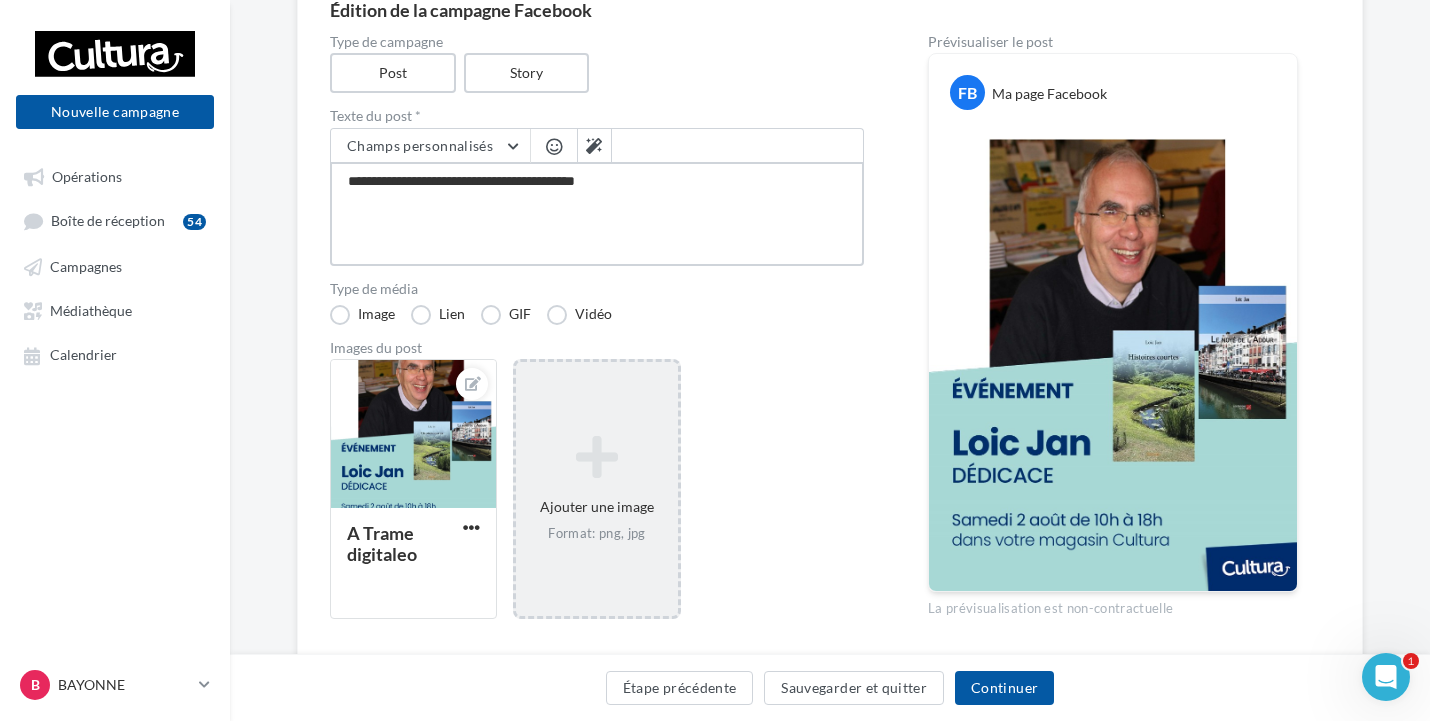 type on "**********" 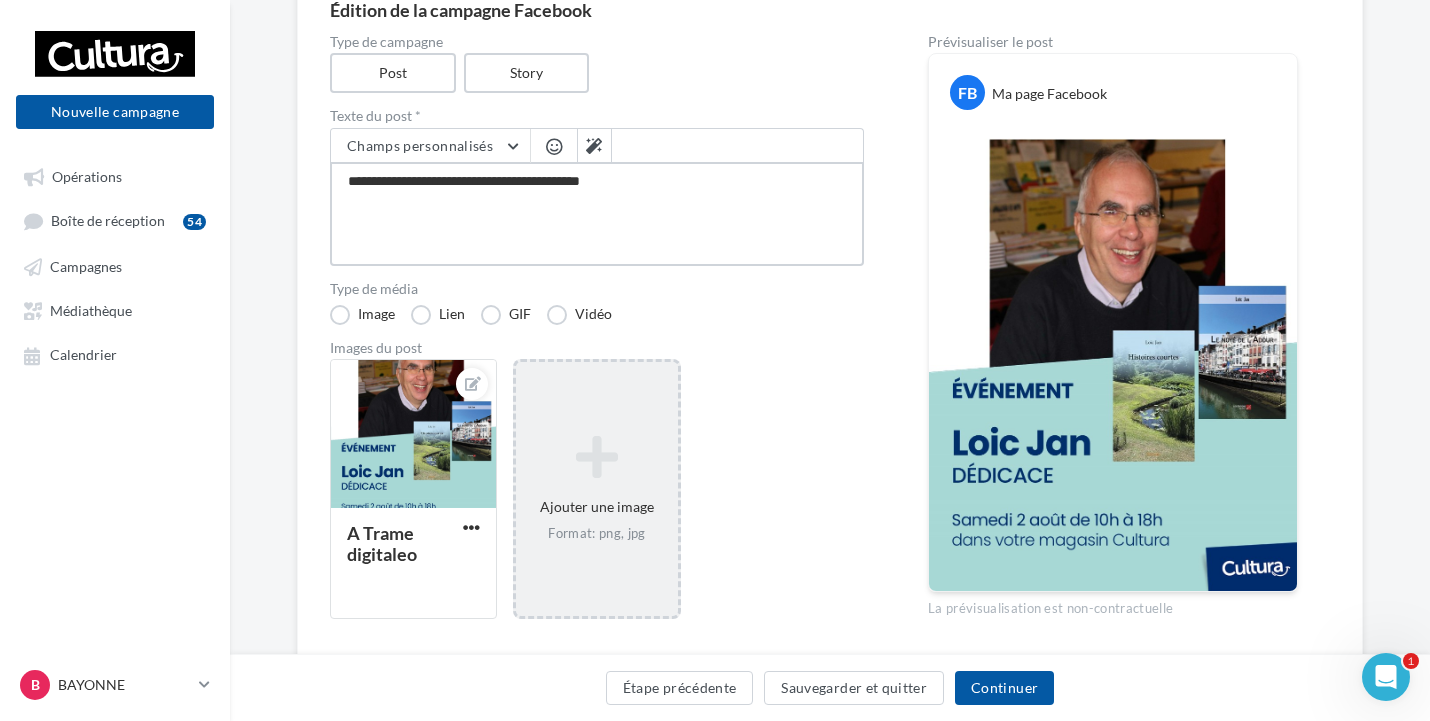 type on "**********" 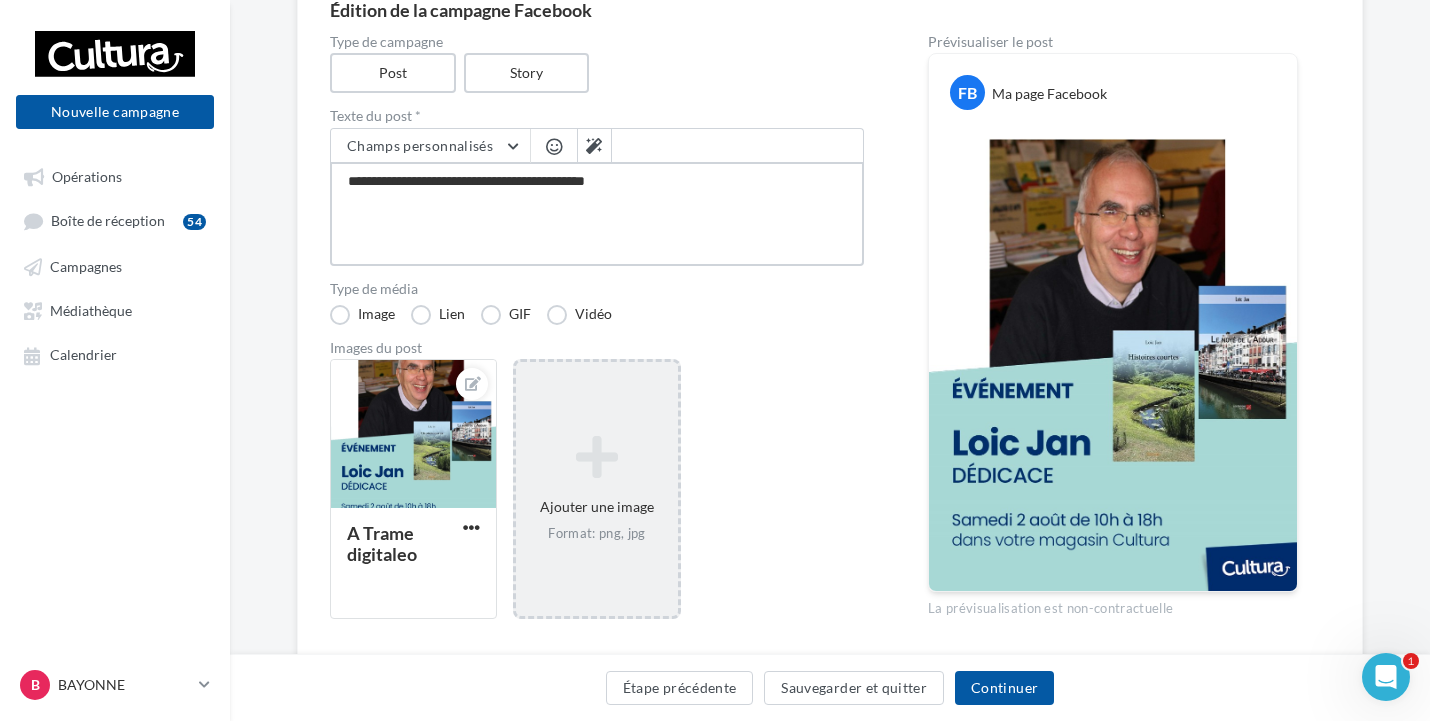 type on "**********" 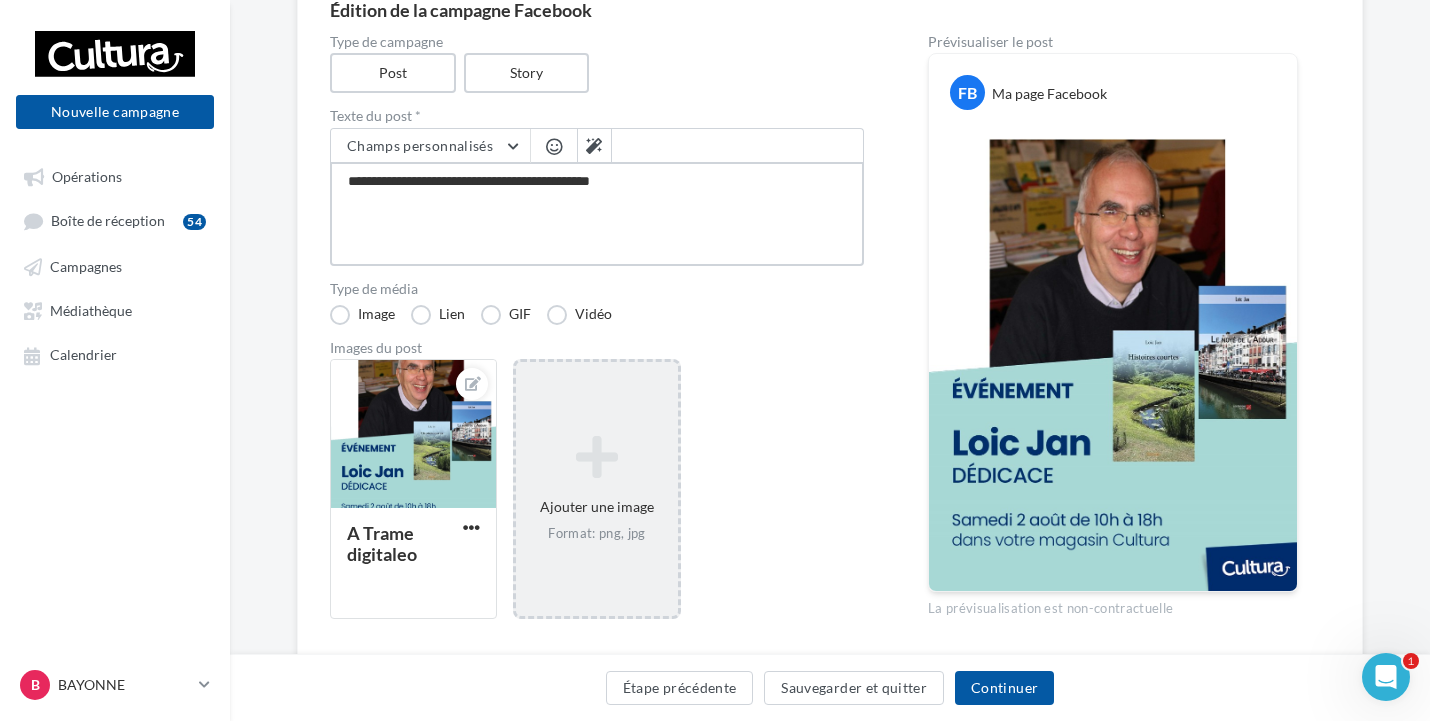 type on "**********" 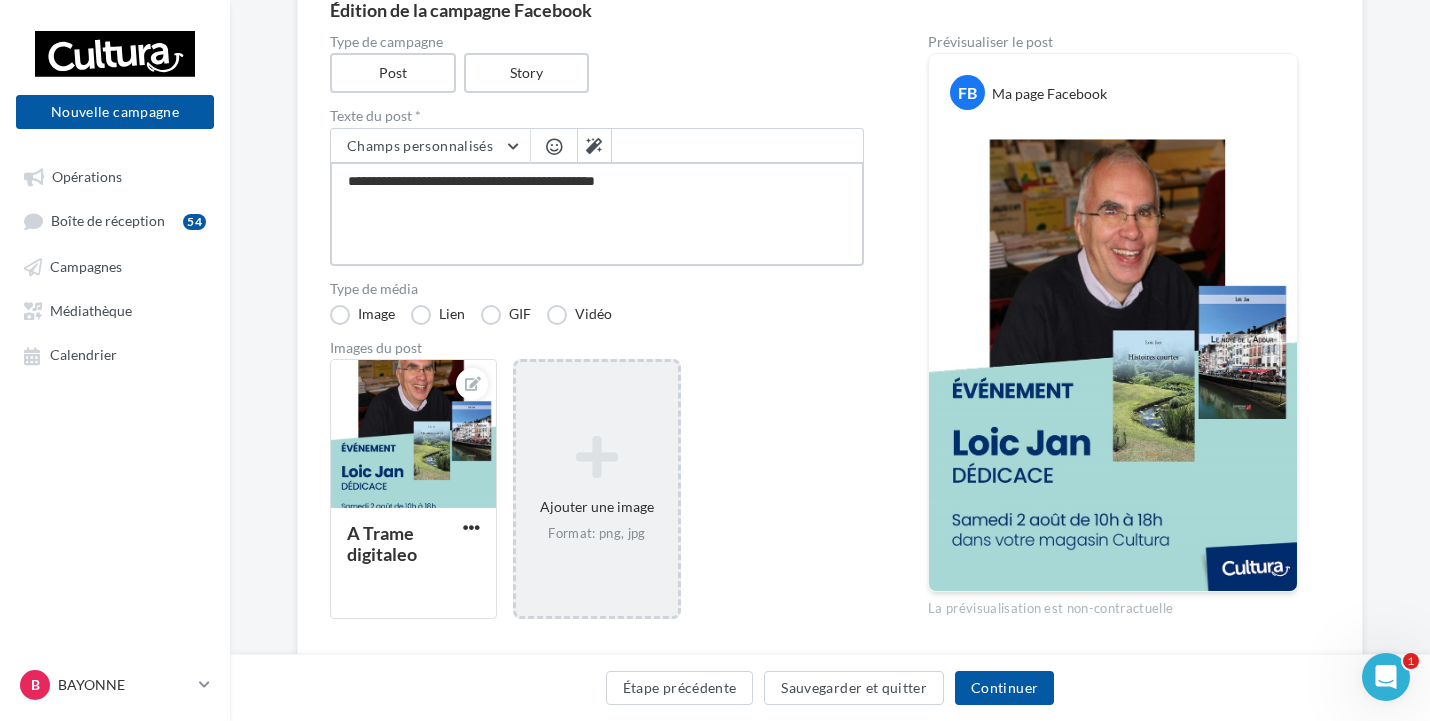 type on "**********" 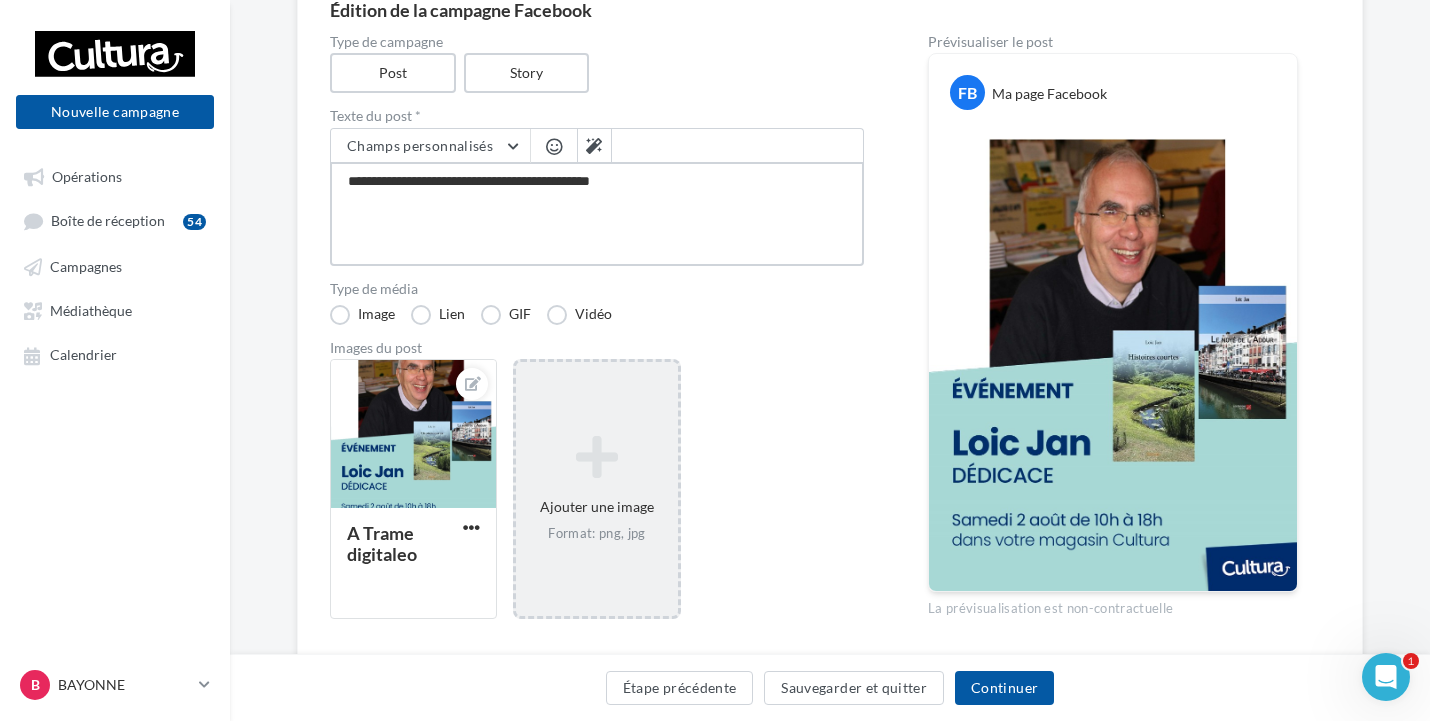 type on "**********" 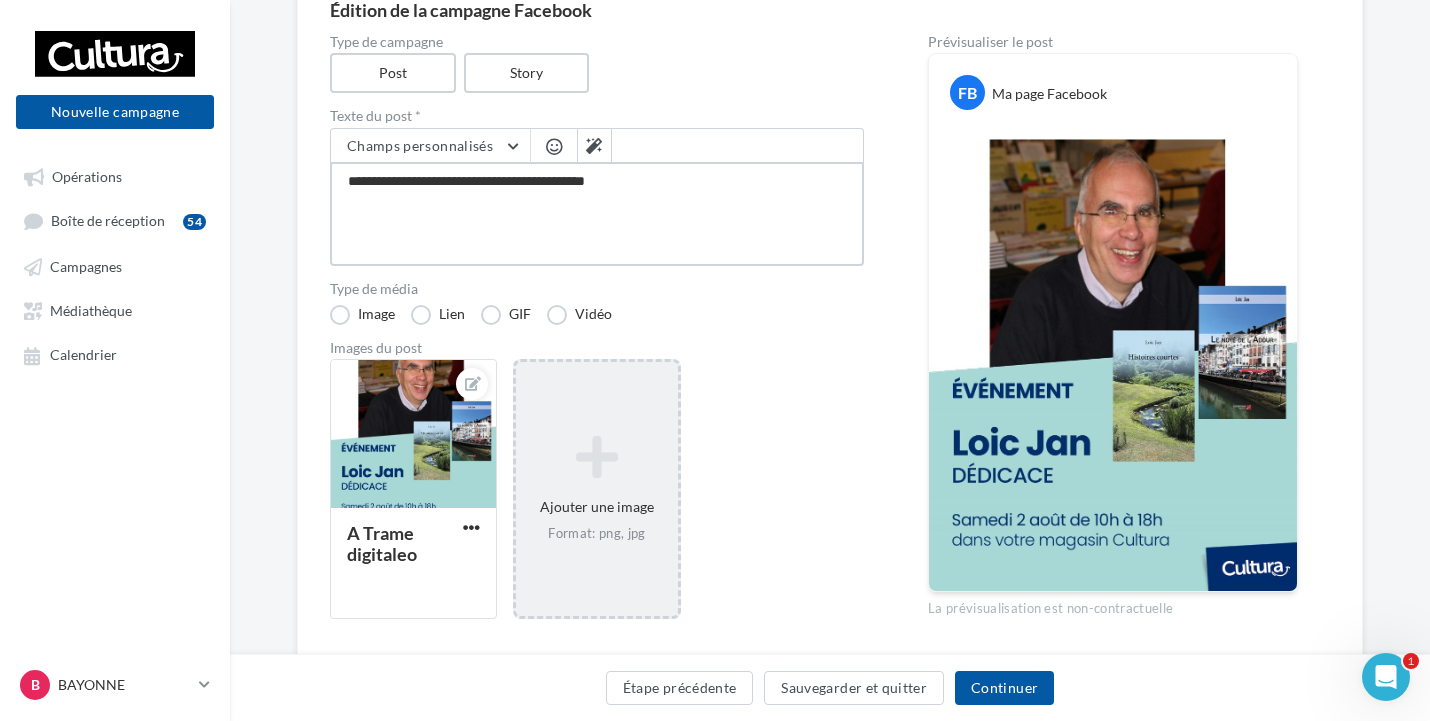 type on "**********" 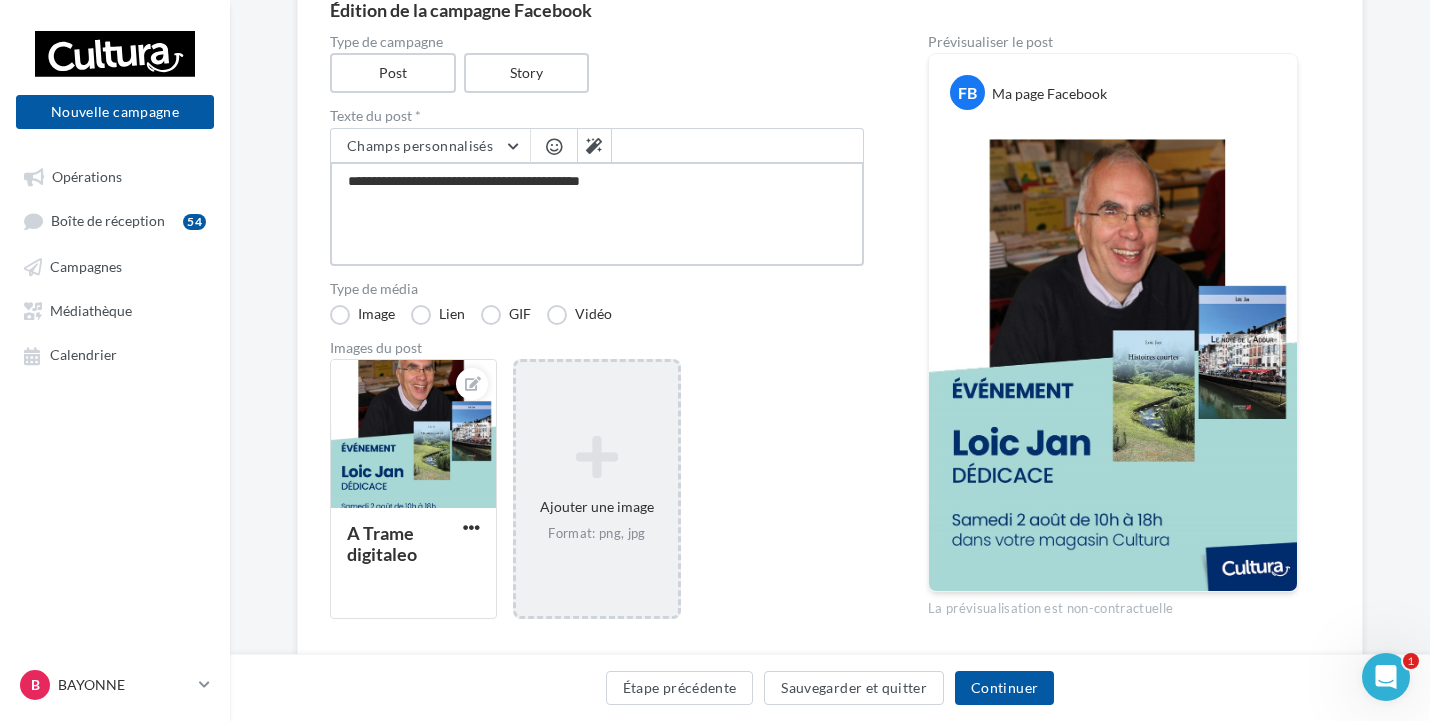 type on "**********" 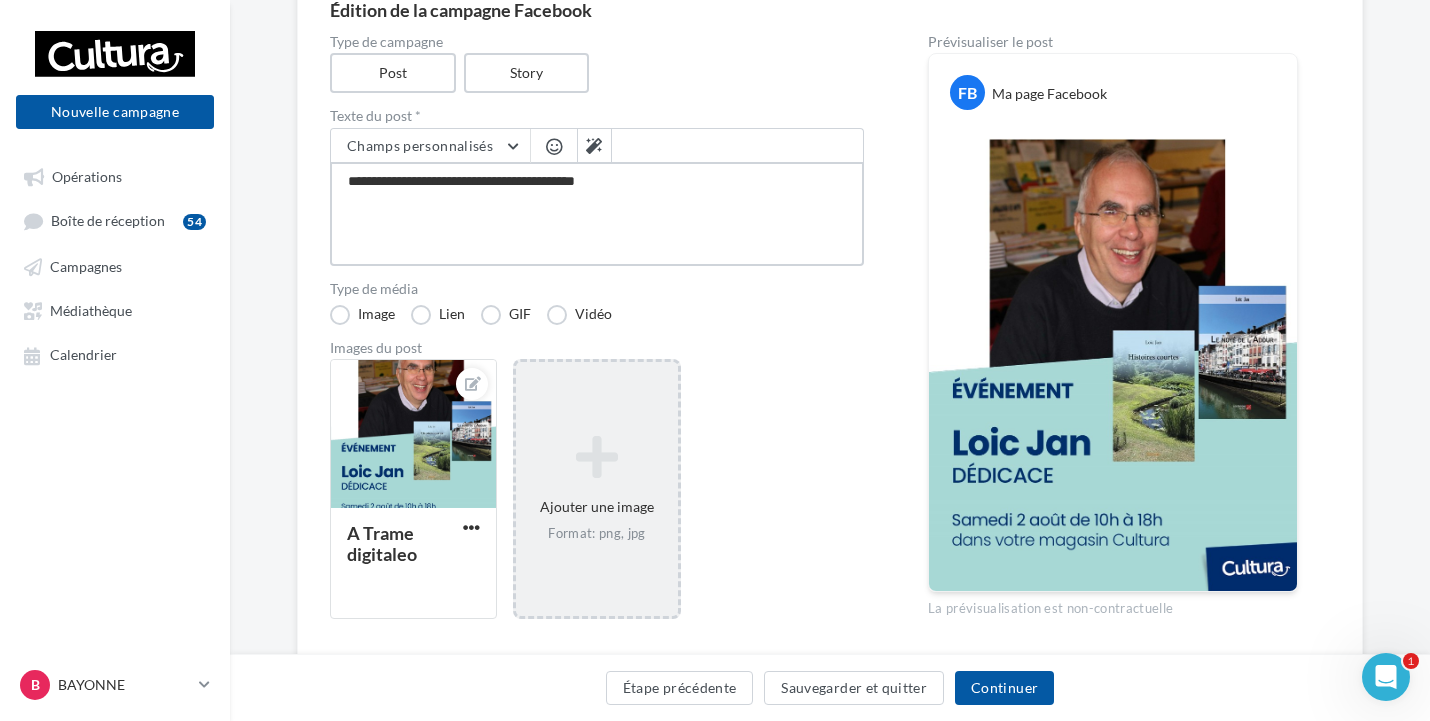 type on "**********" 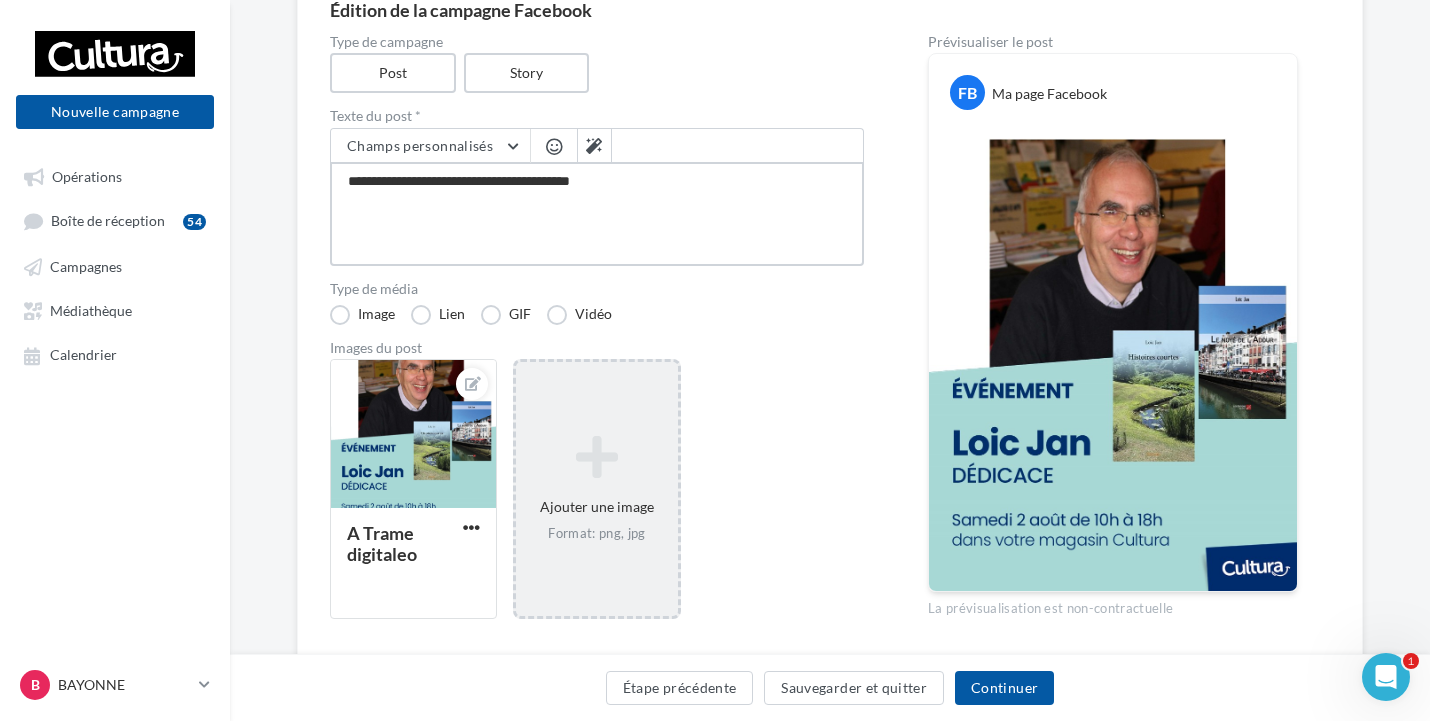 type on "**********" 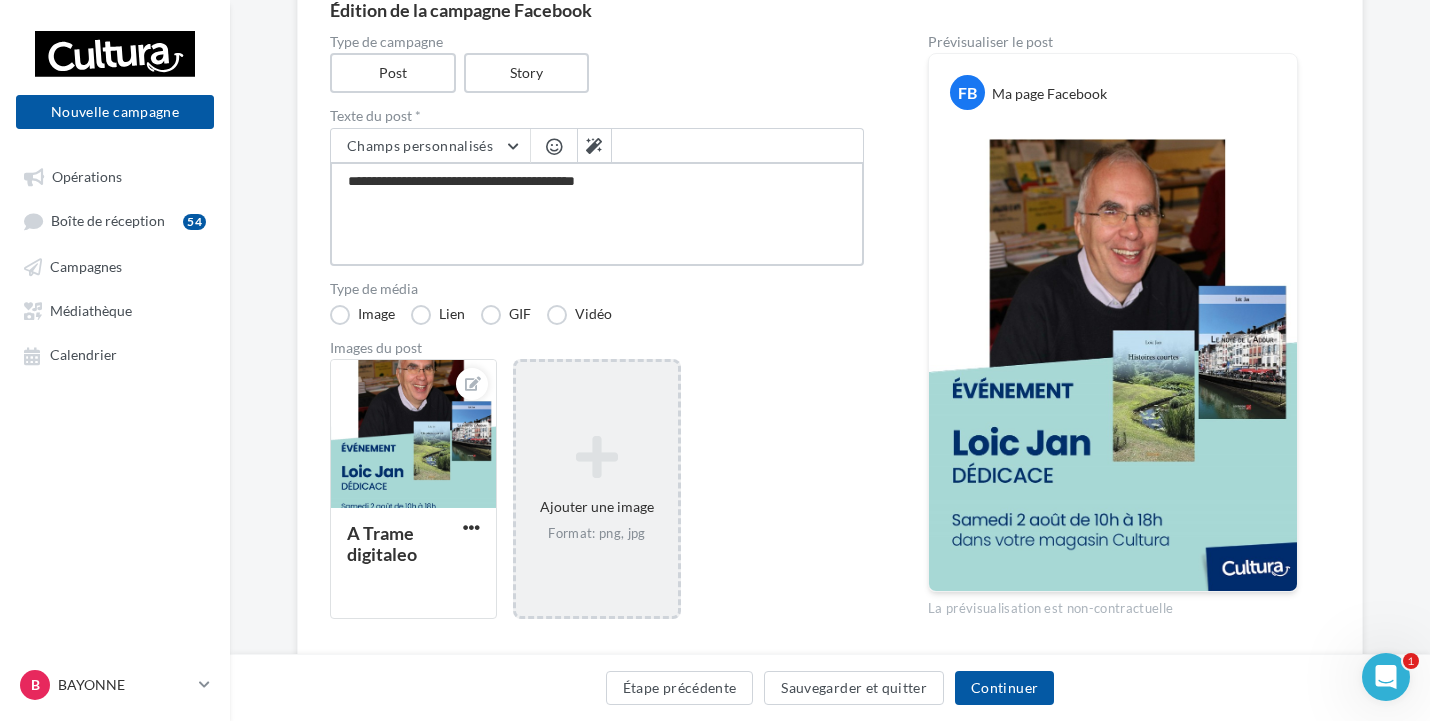 type on "**********" 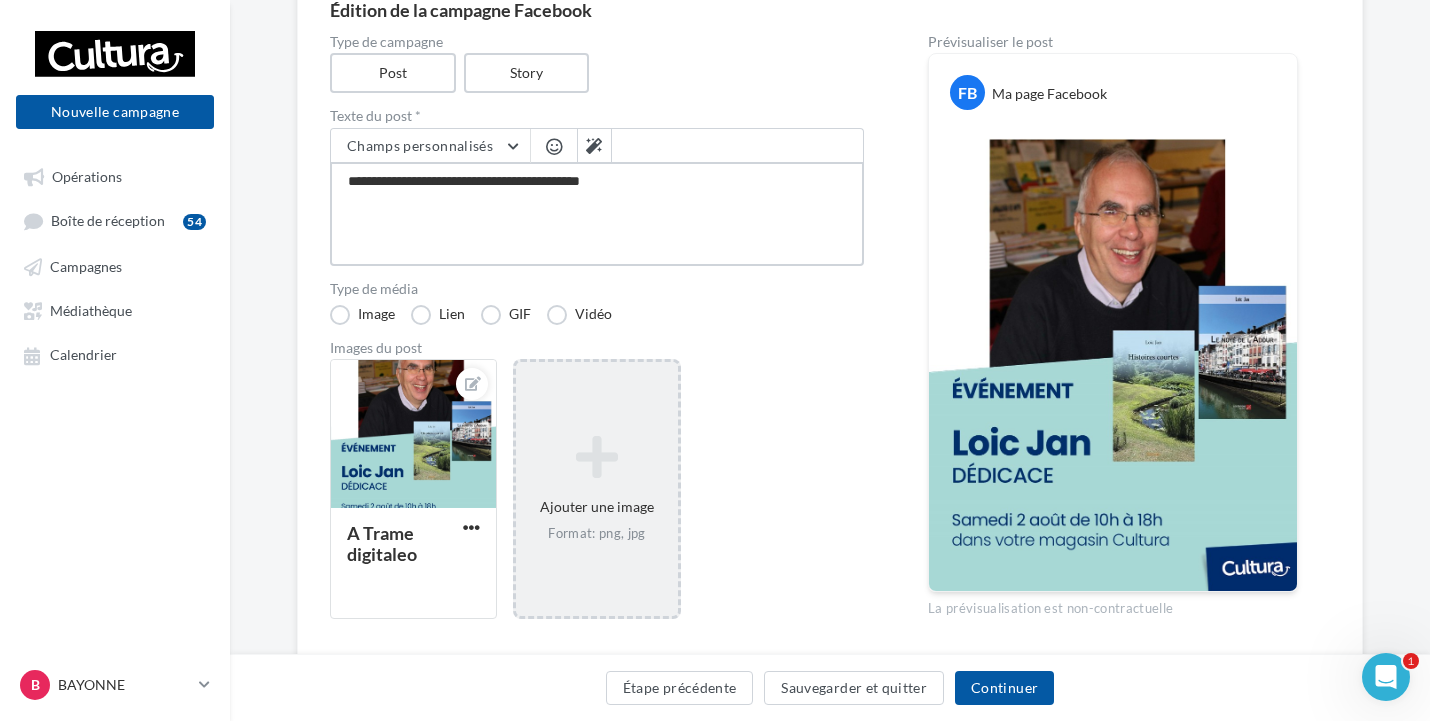 type on "**********" 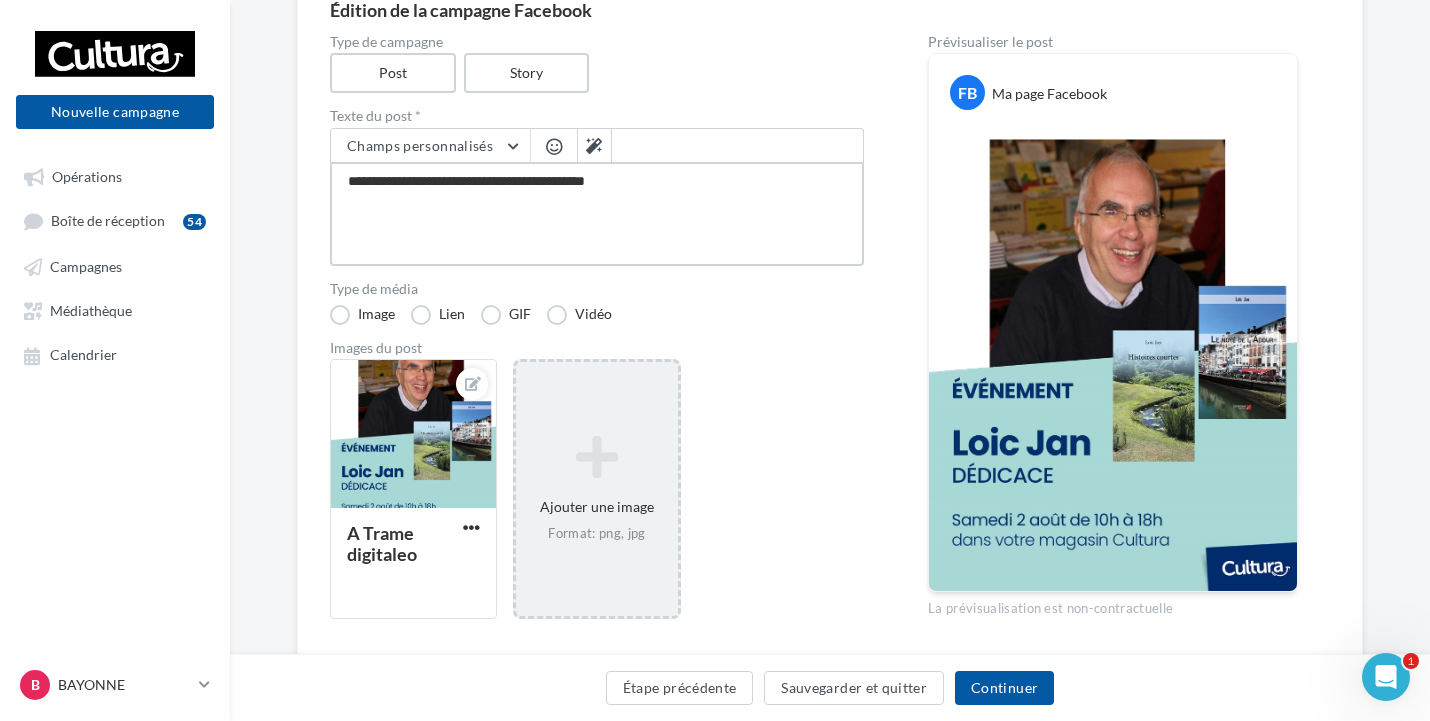 type on "**********" 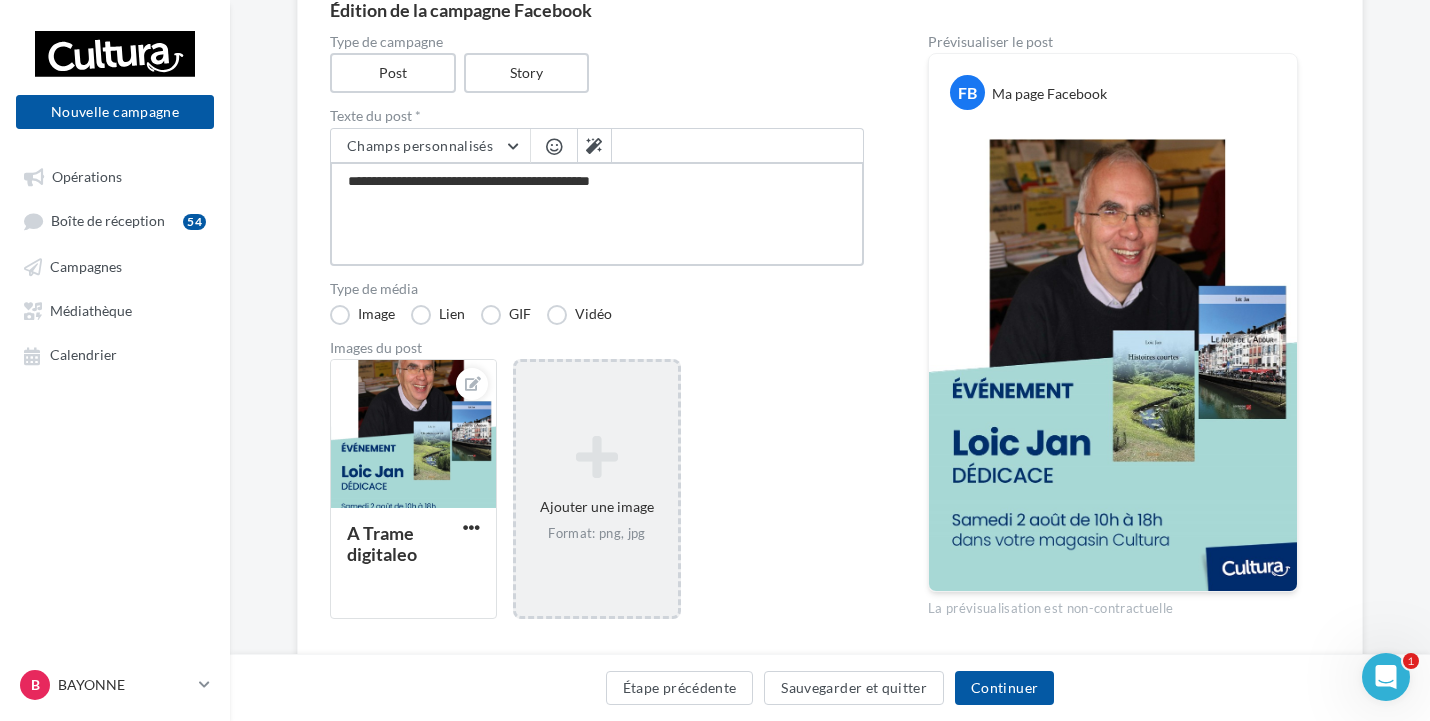 type on "**********" 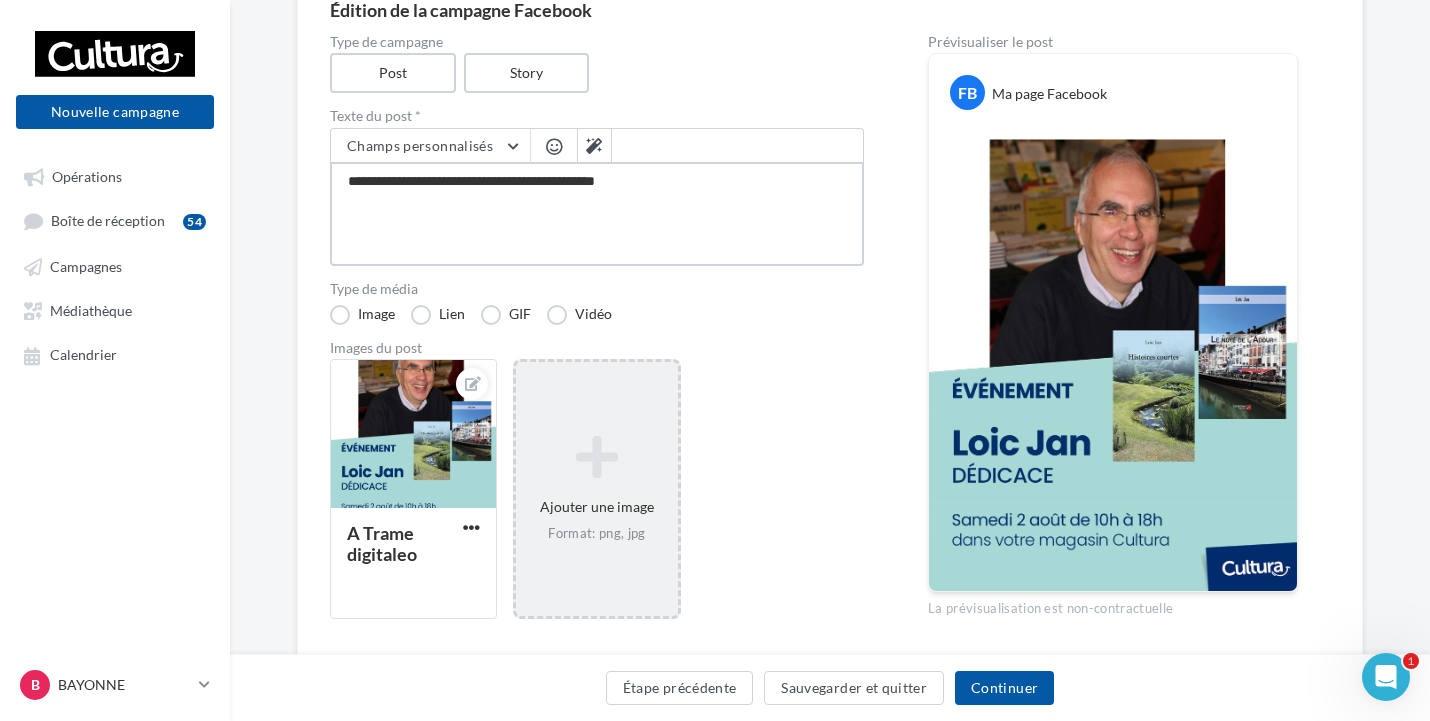 type on "**********" 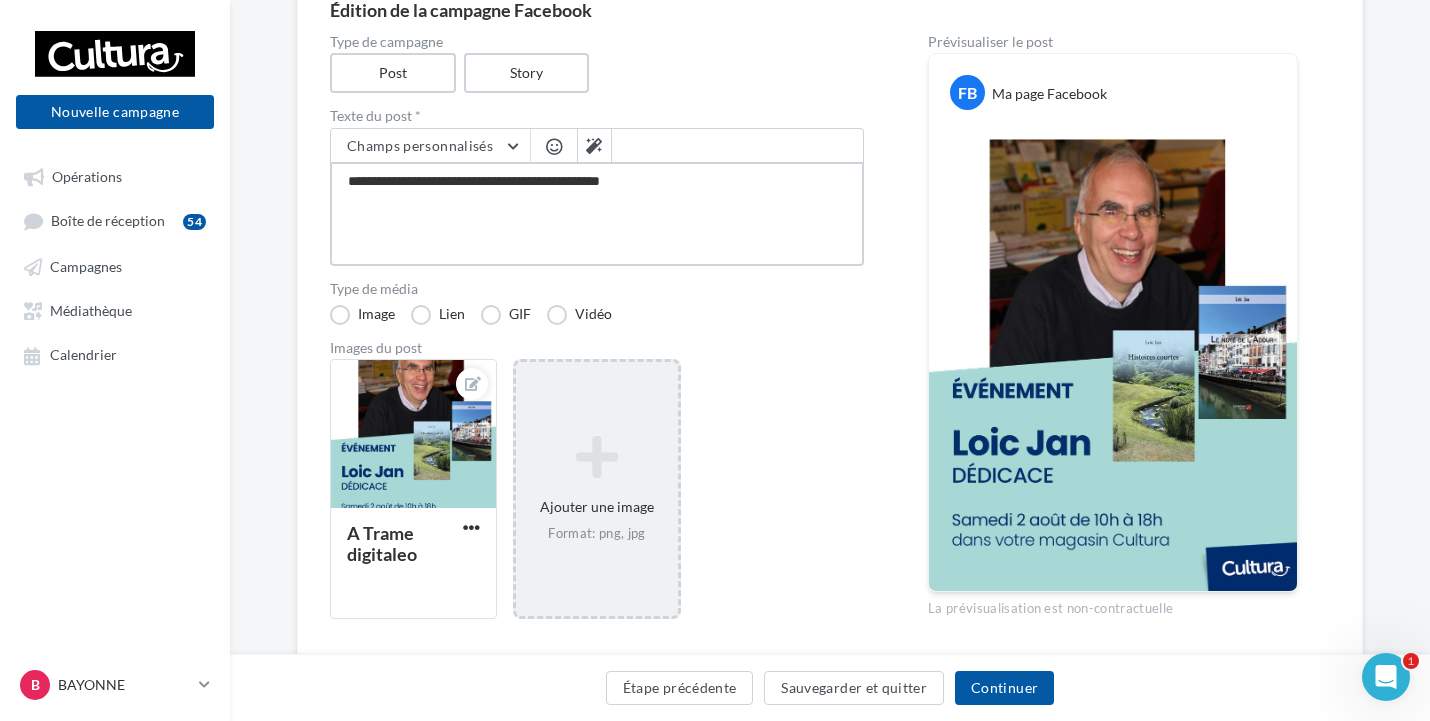 type on "**********" 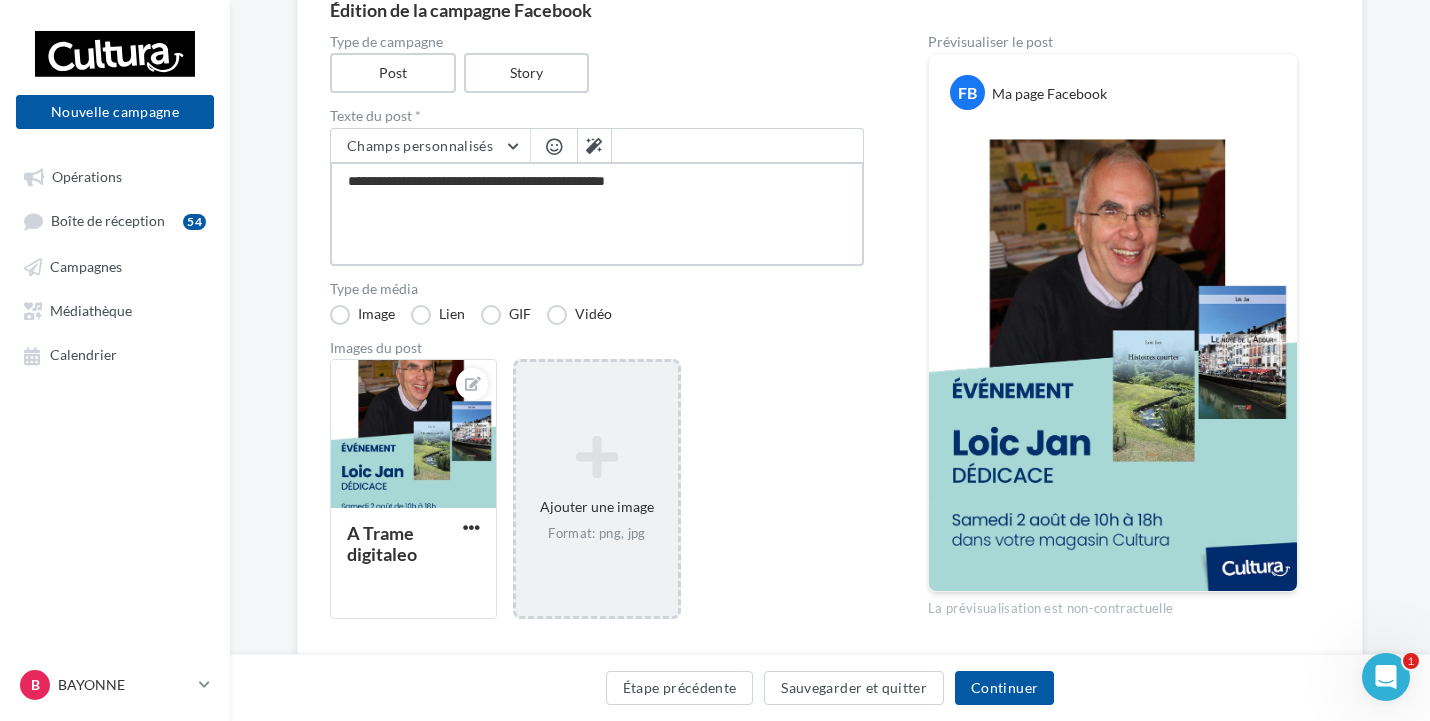 type on "**********" 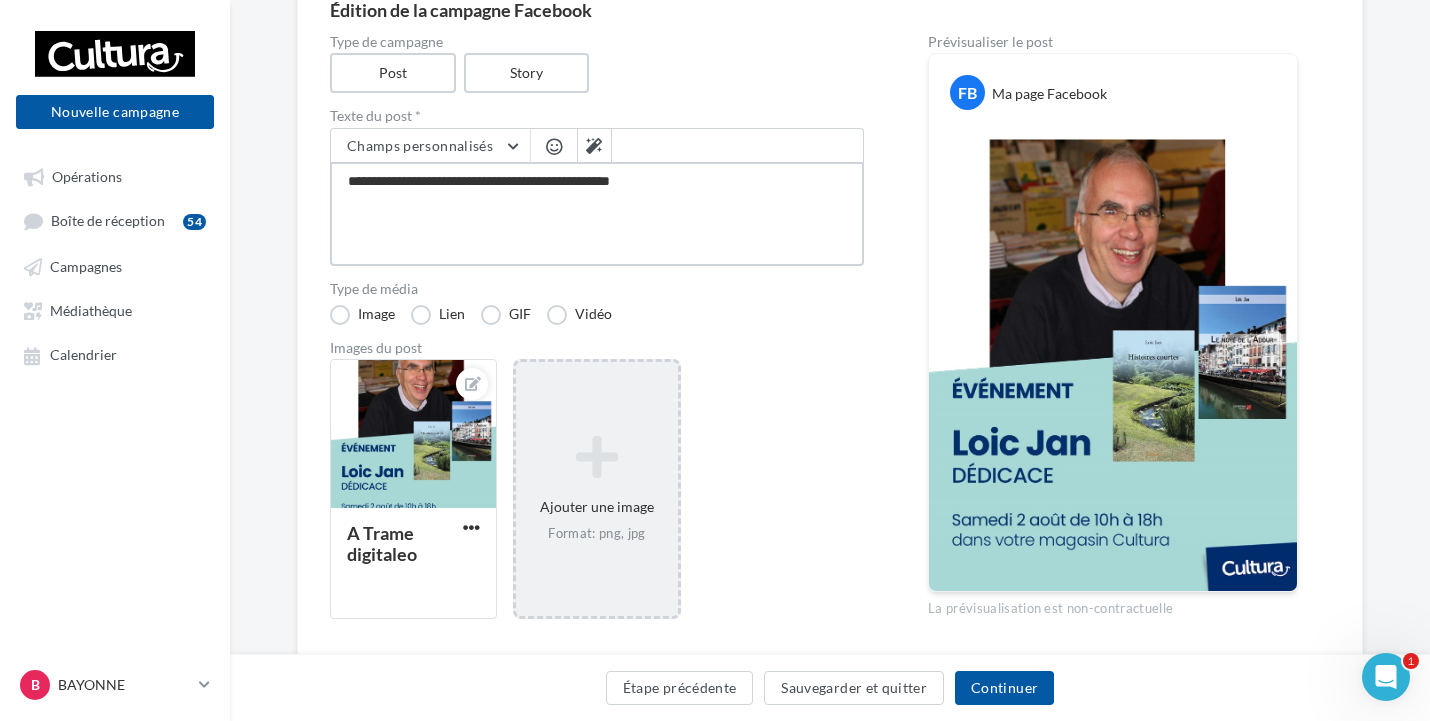type on "**********" 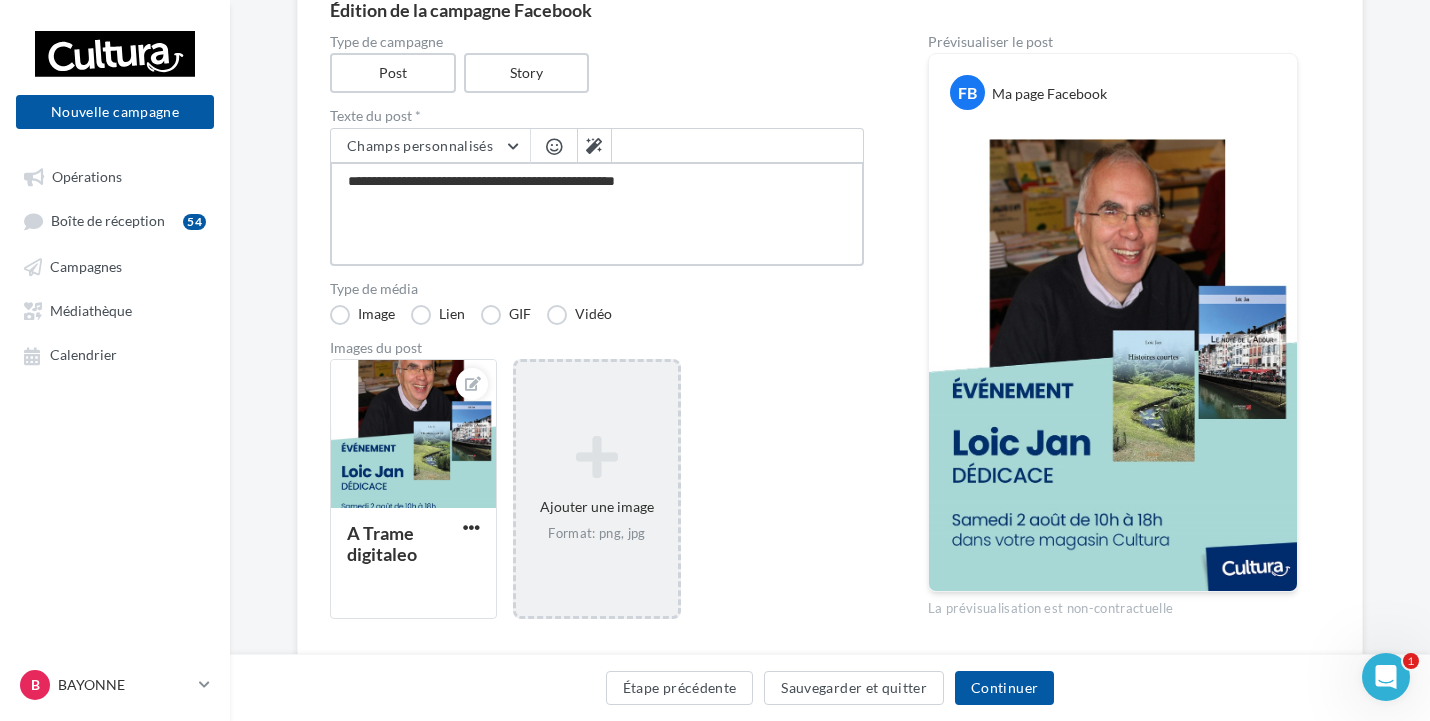 type on "**********" 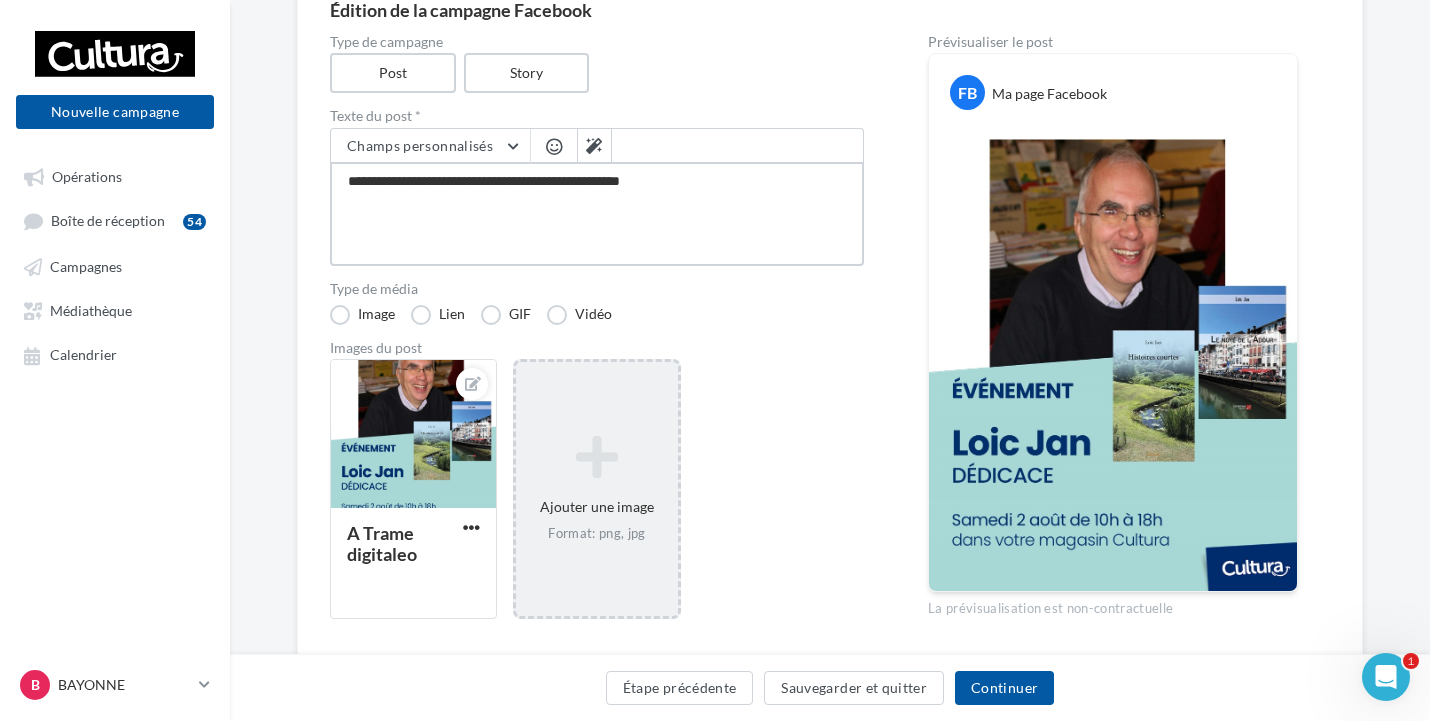 type on "**********" 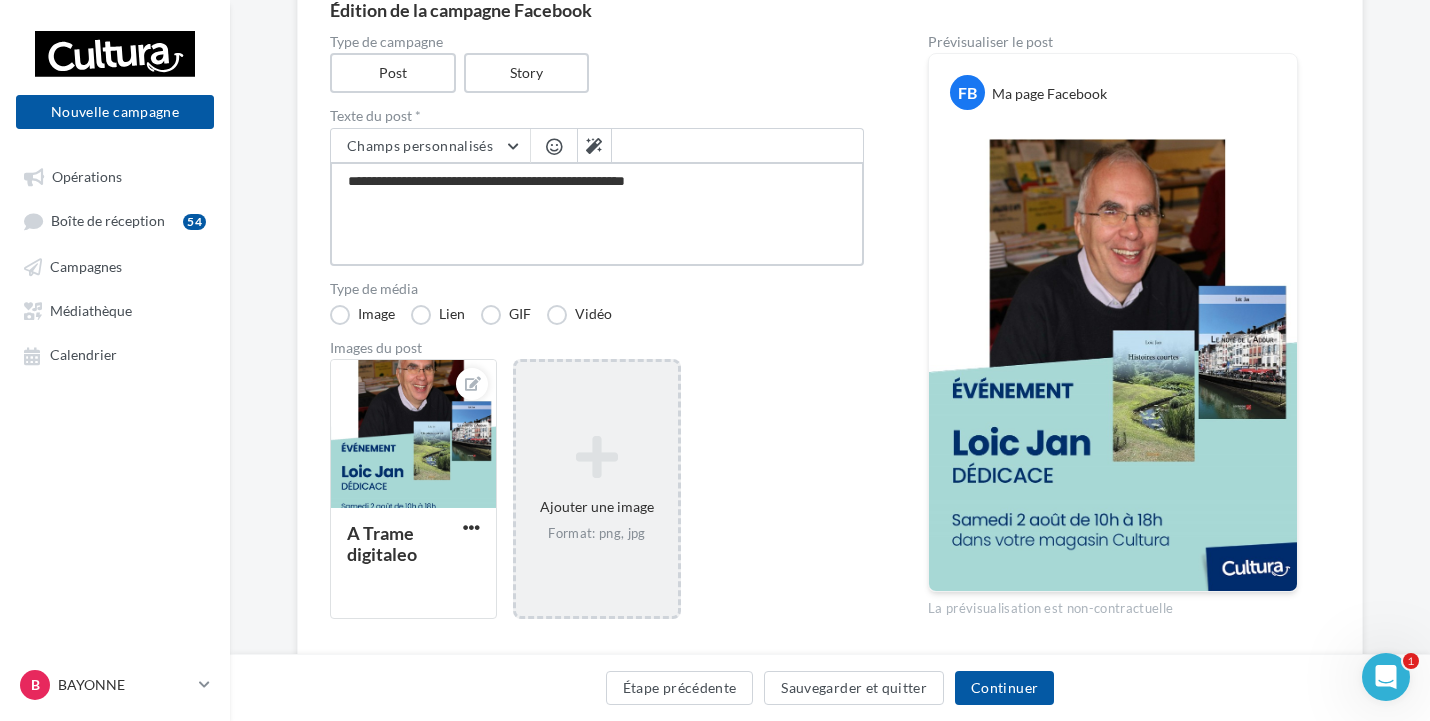 type on "**********" 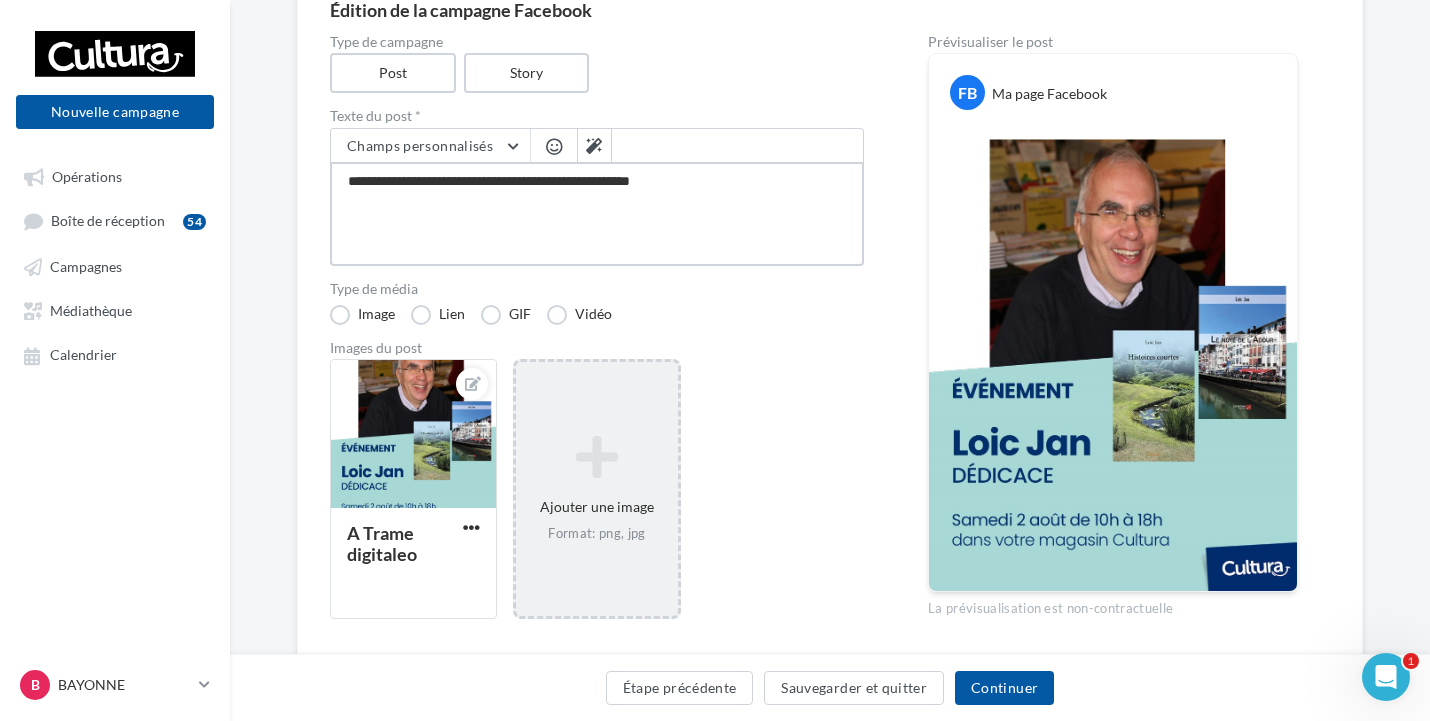 type on "**********" 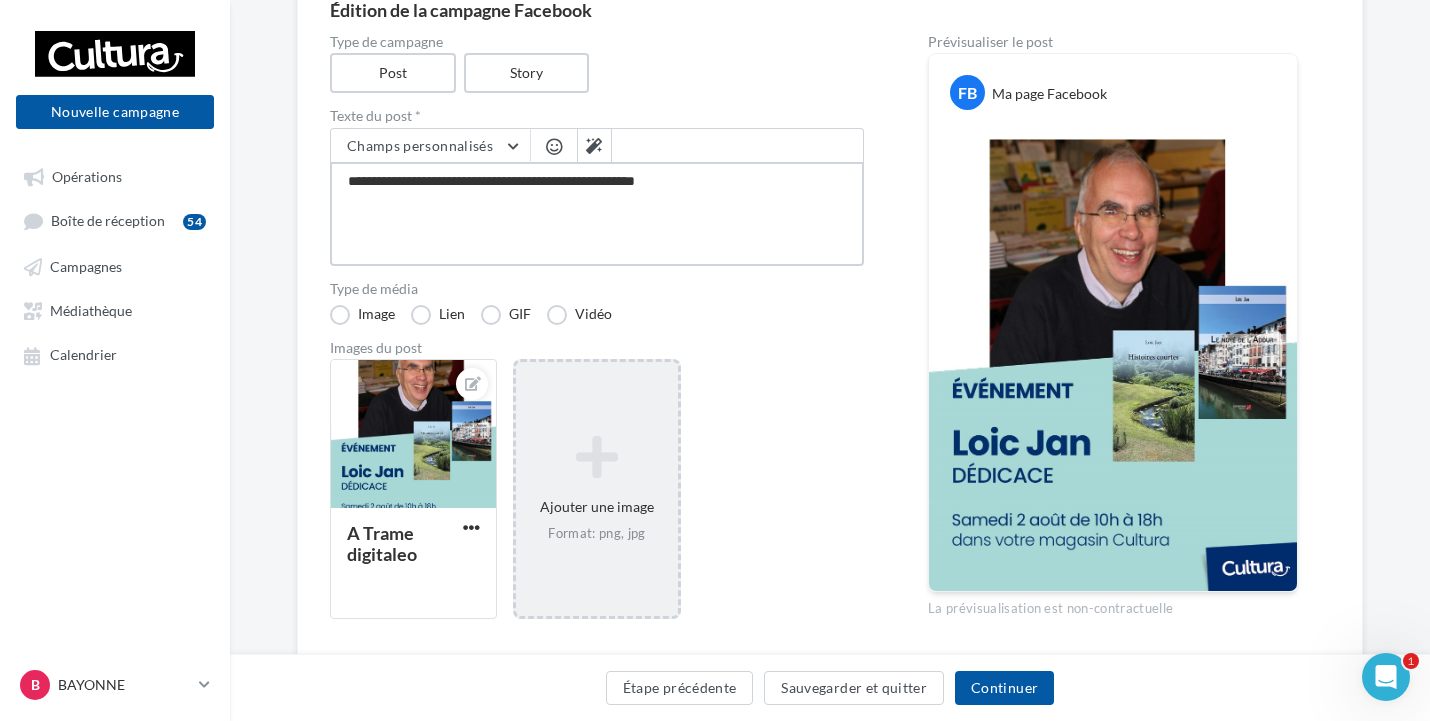 type on "**********" 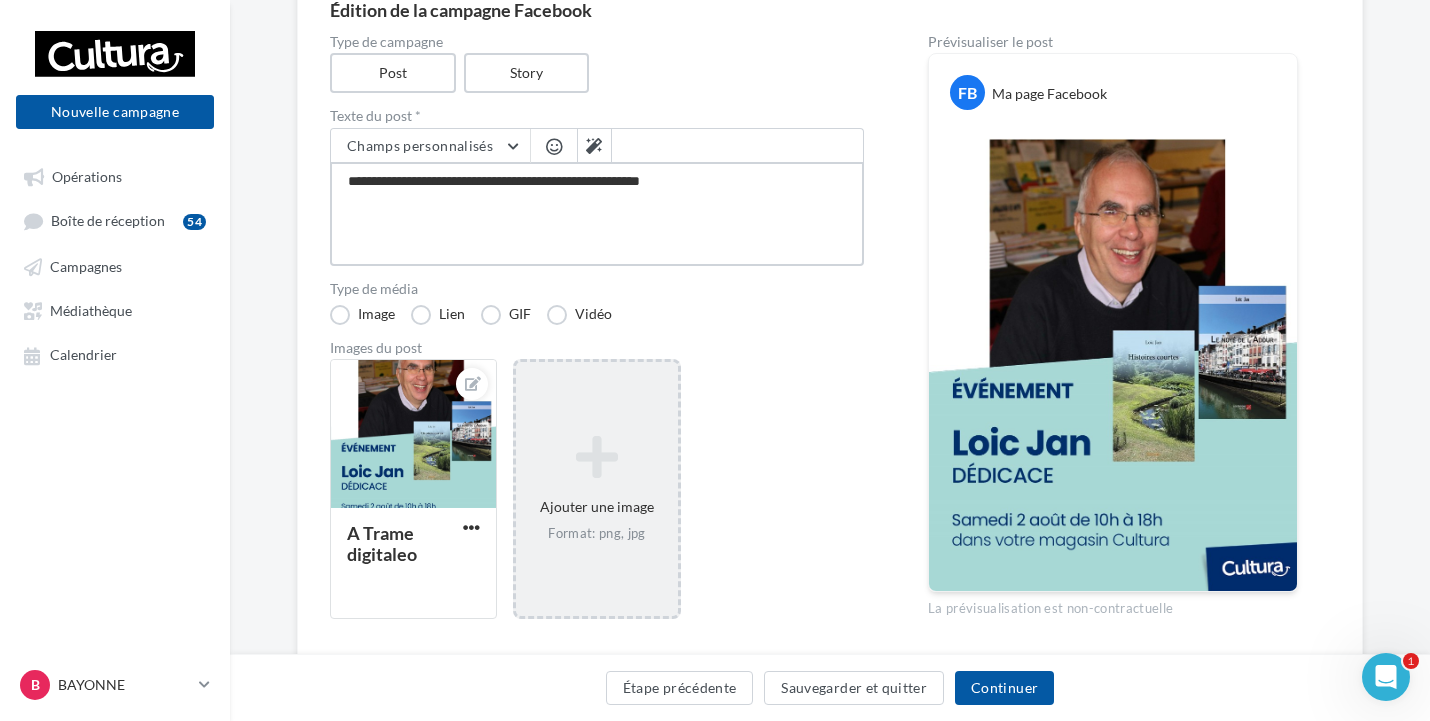 type 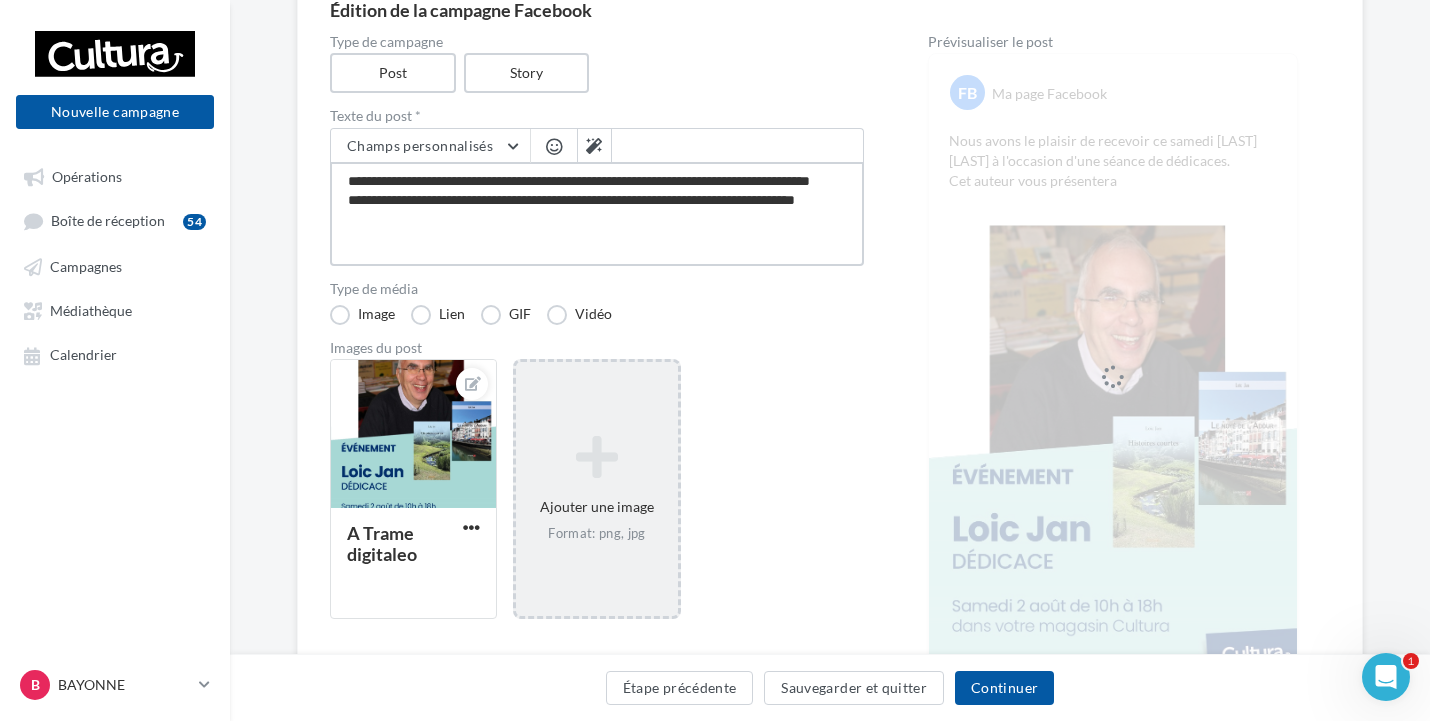 click on "**********" at bounding box center [597, 214] 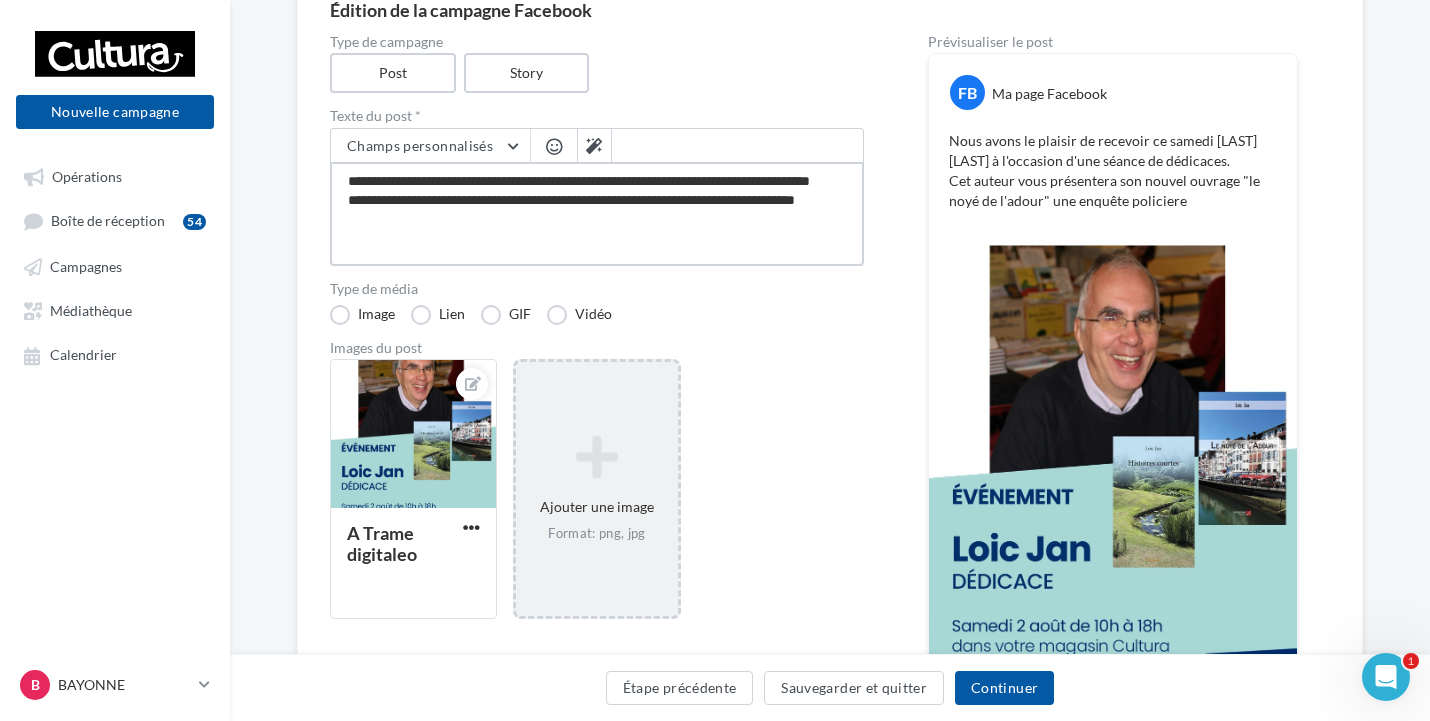 click on "**********" at bounding box center (597, 214) 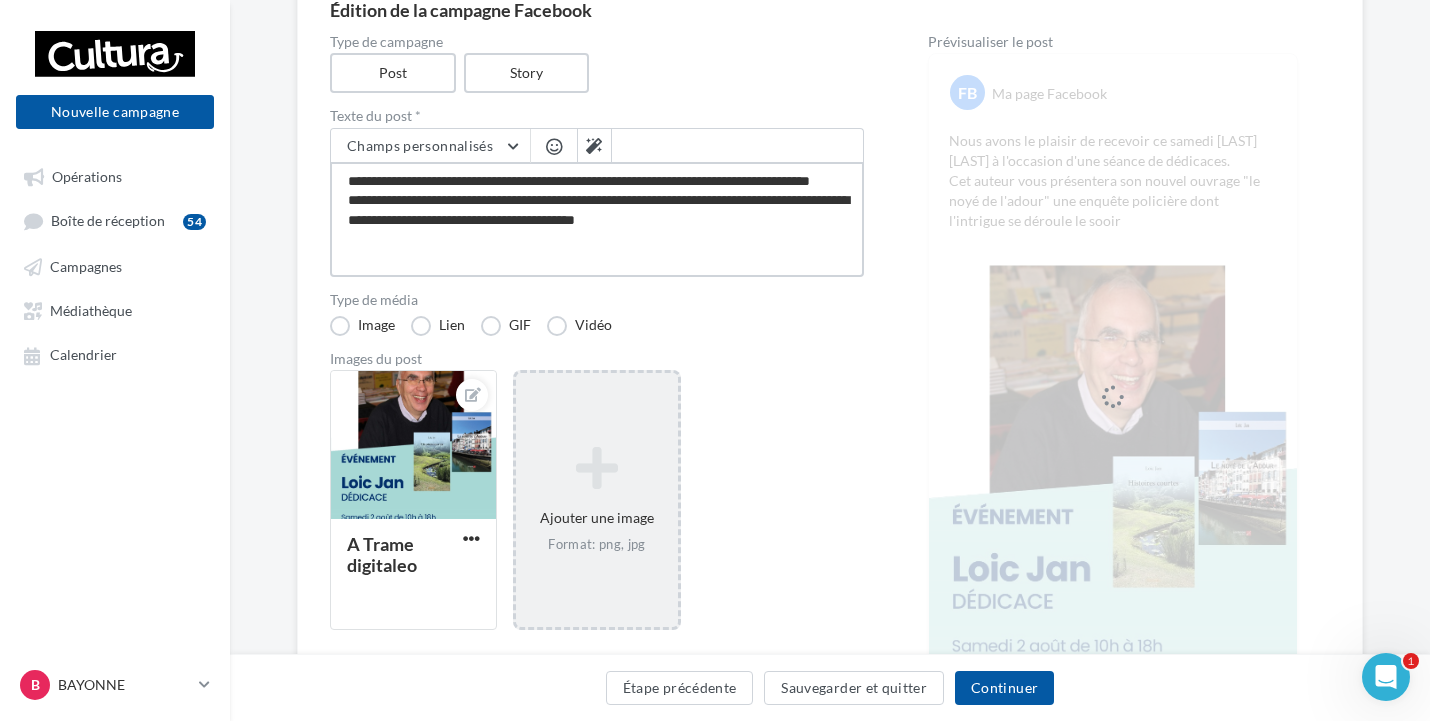 click on "**********" at bounding box center [597, 219] 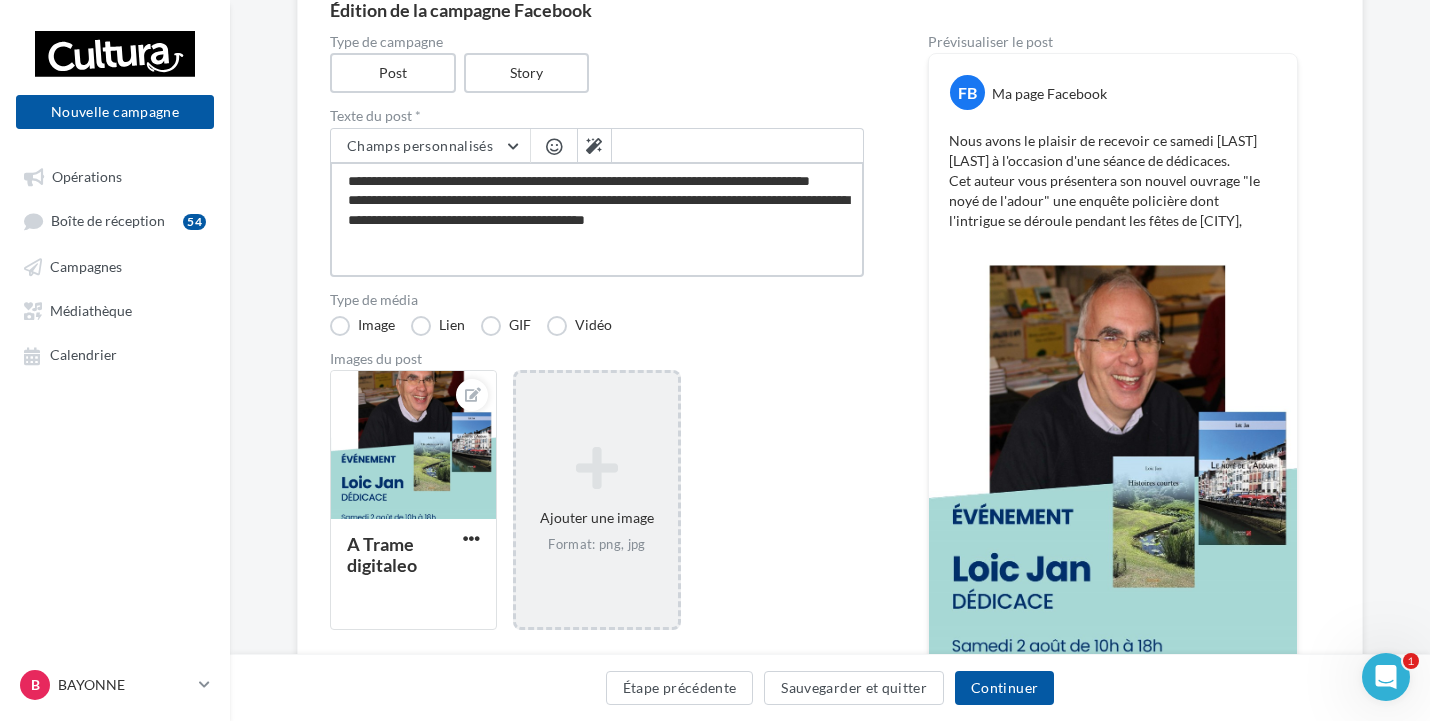 click on "**********" at bounding box center [597, 219] 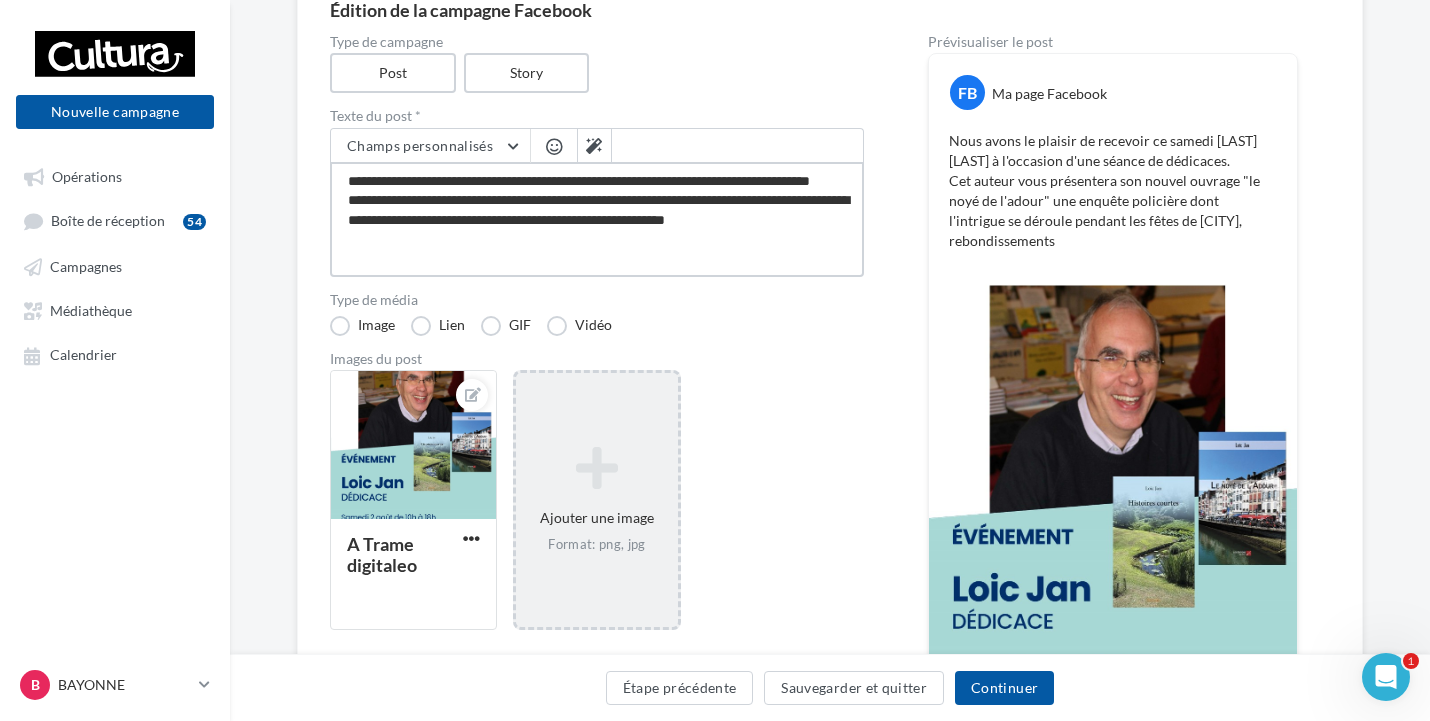 click on "**********" at bounding box center [597, 219] 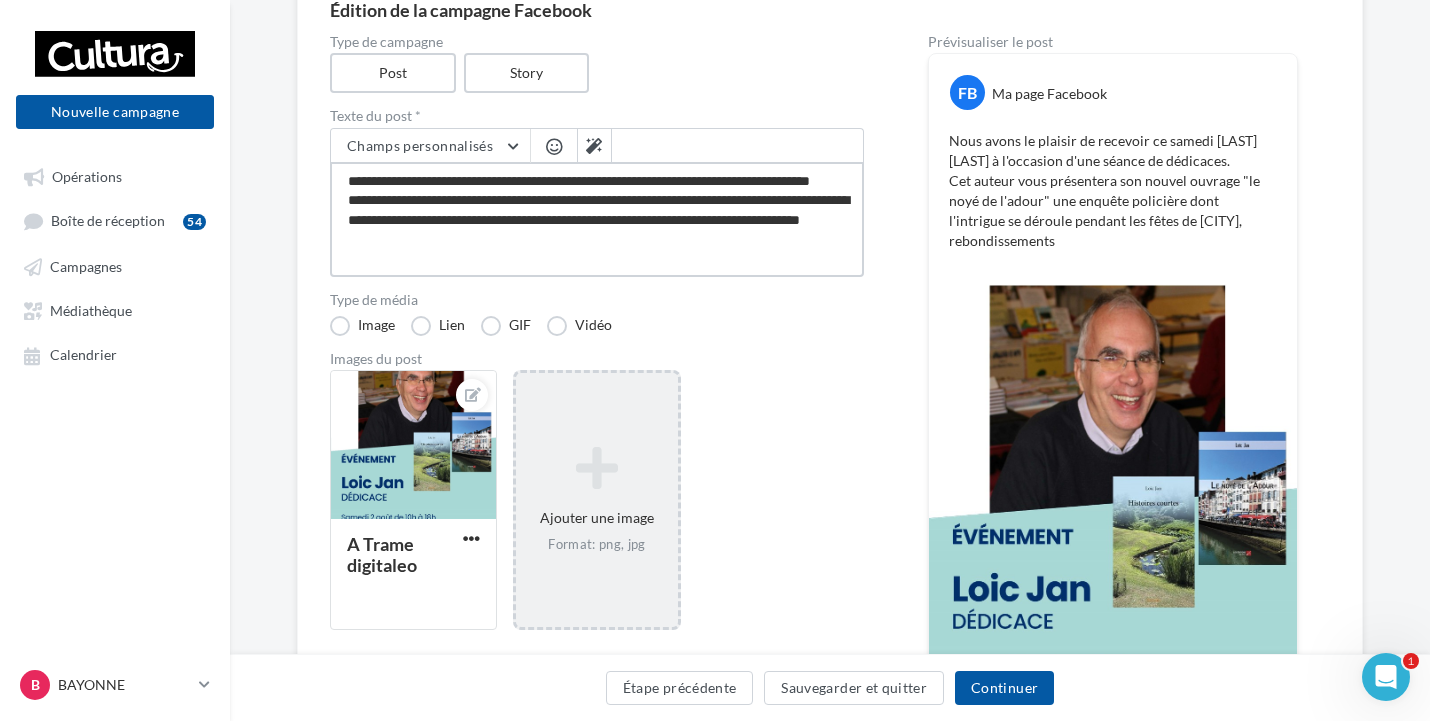 click on "**********" at bounding box center (597, 219) 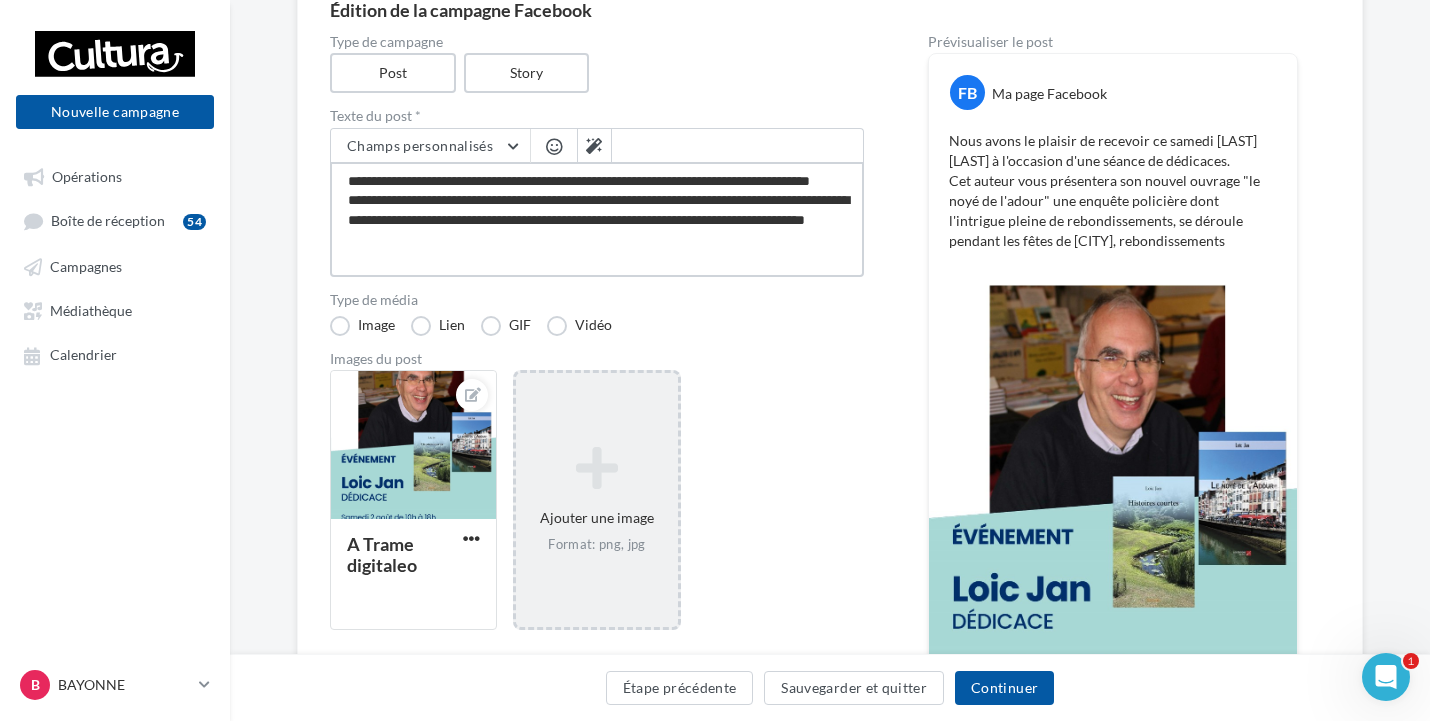 click on "**********" at bounding box center [597, 219] 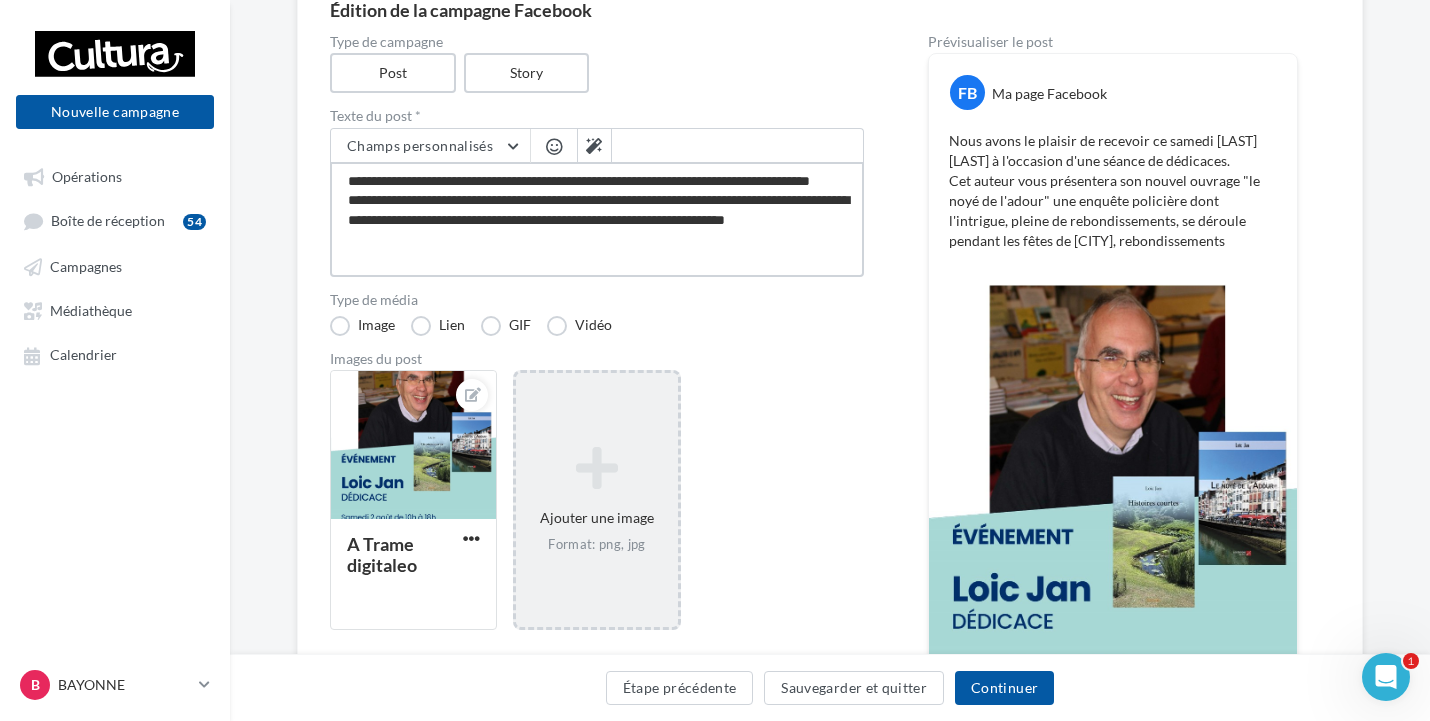 scroll, scrollTop: 12, scrollLeft: 0, axis: vertical 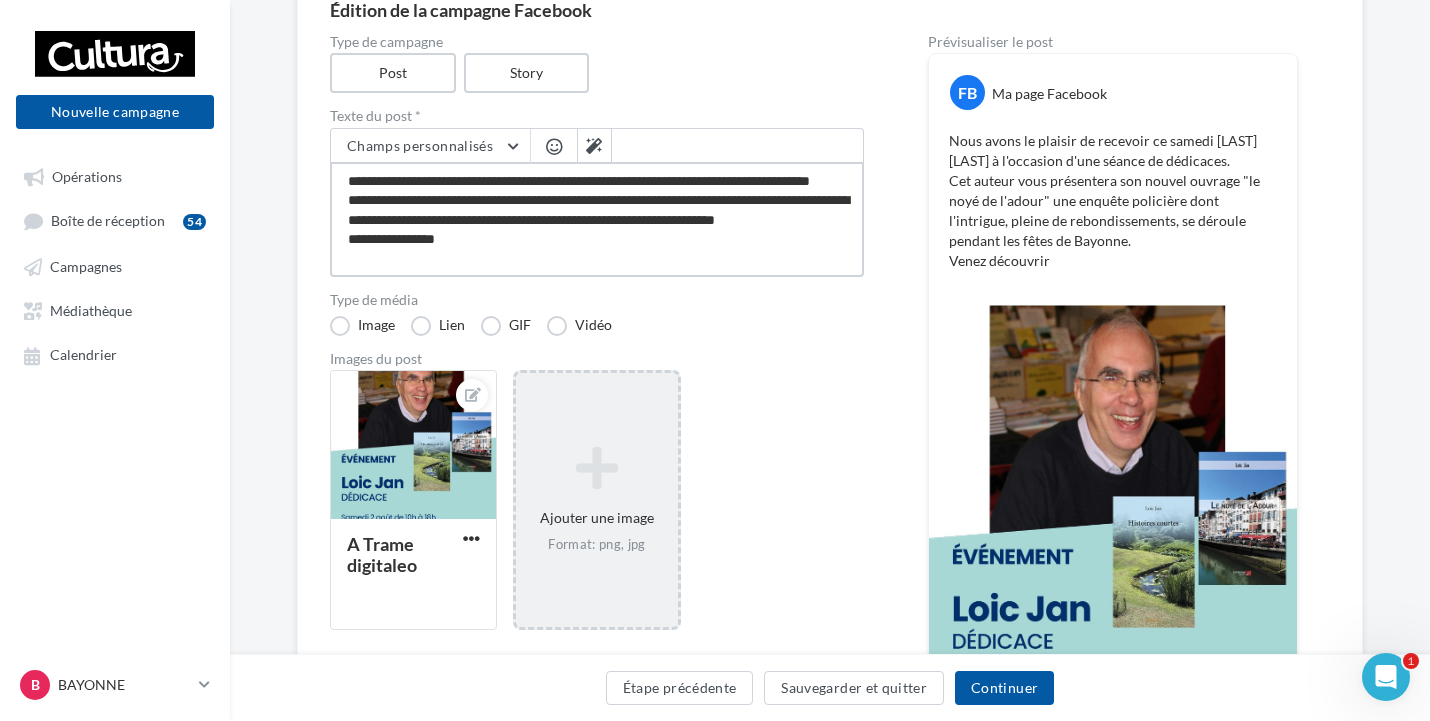 click on "**********" at bounding box center [597, 219] 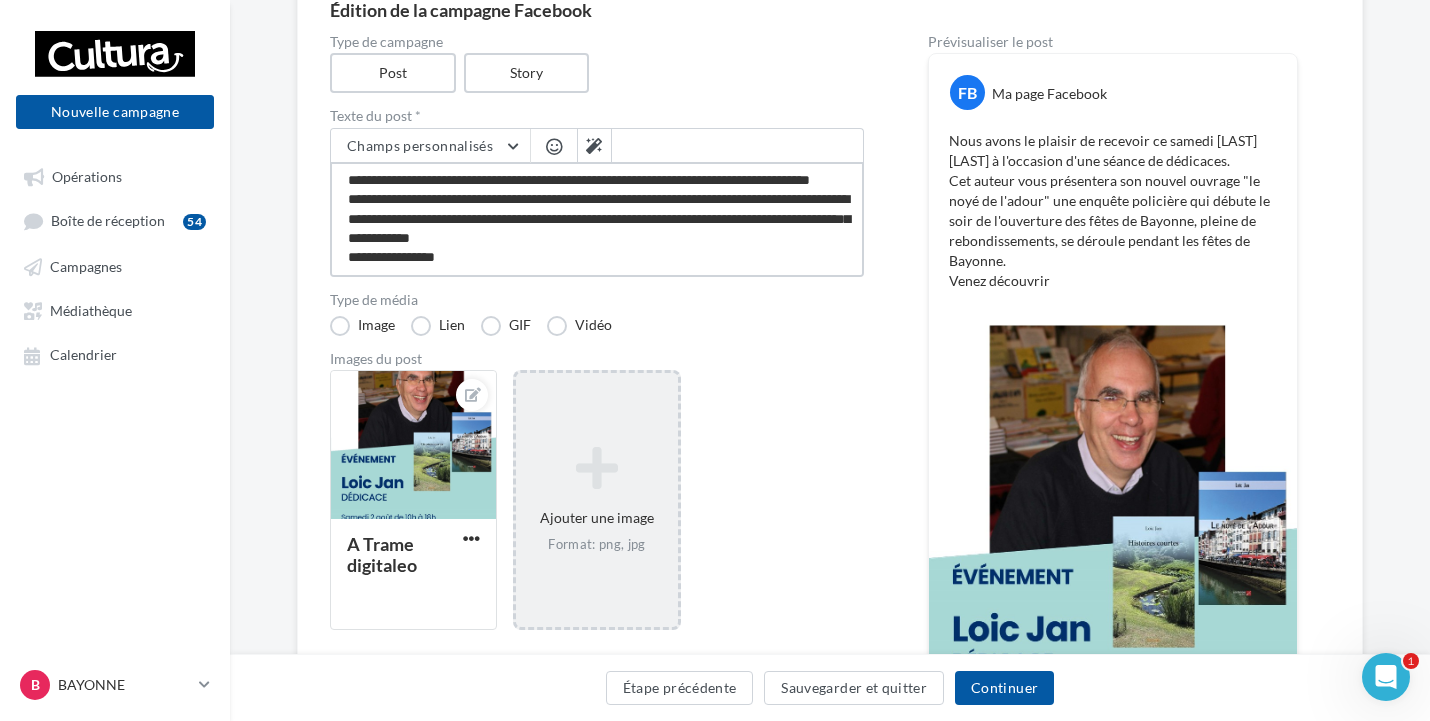 click on "**********" at bounding box center [597, 219] 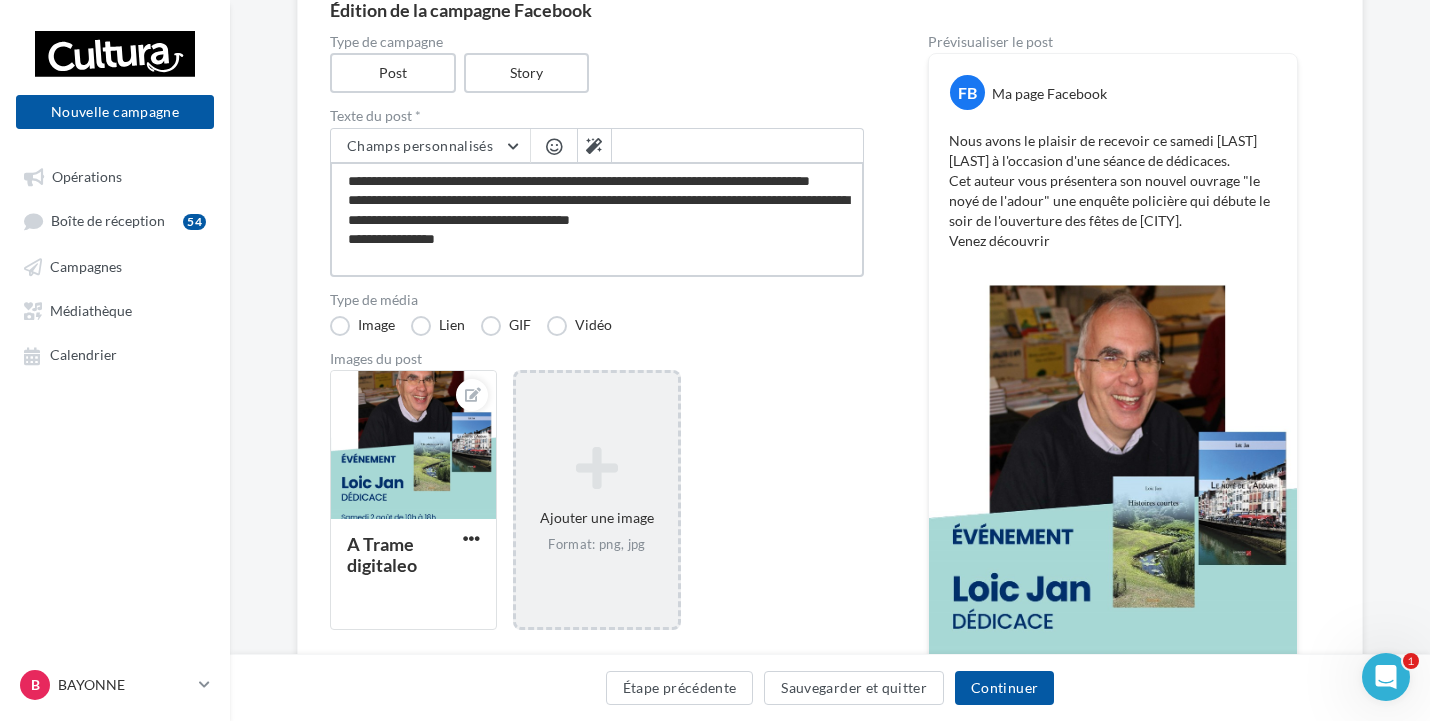scroll, scrollTop: 0, scrollLeft: 0, axis: both 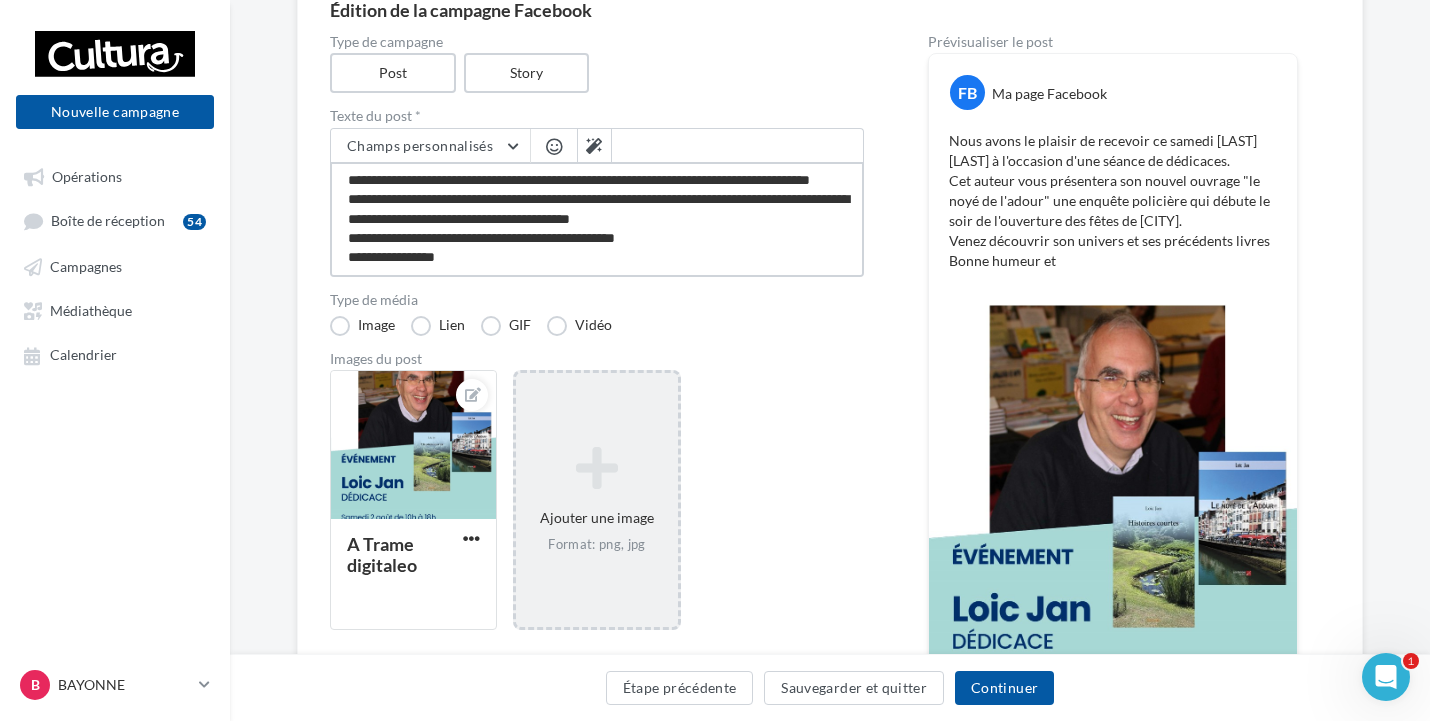 click on "**********" at bounding box center (597, 219) 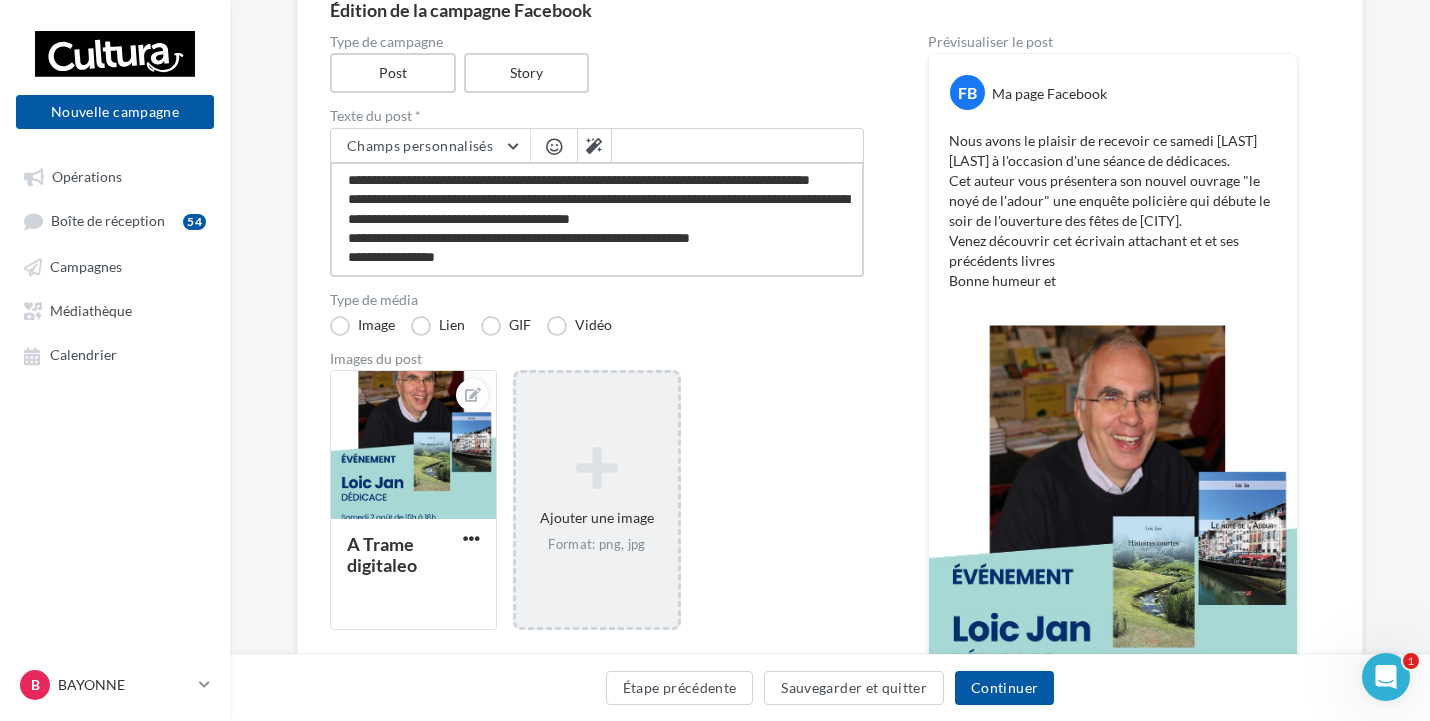 click on "**********" at bounding box center (597, 219) 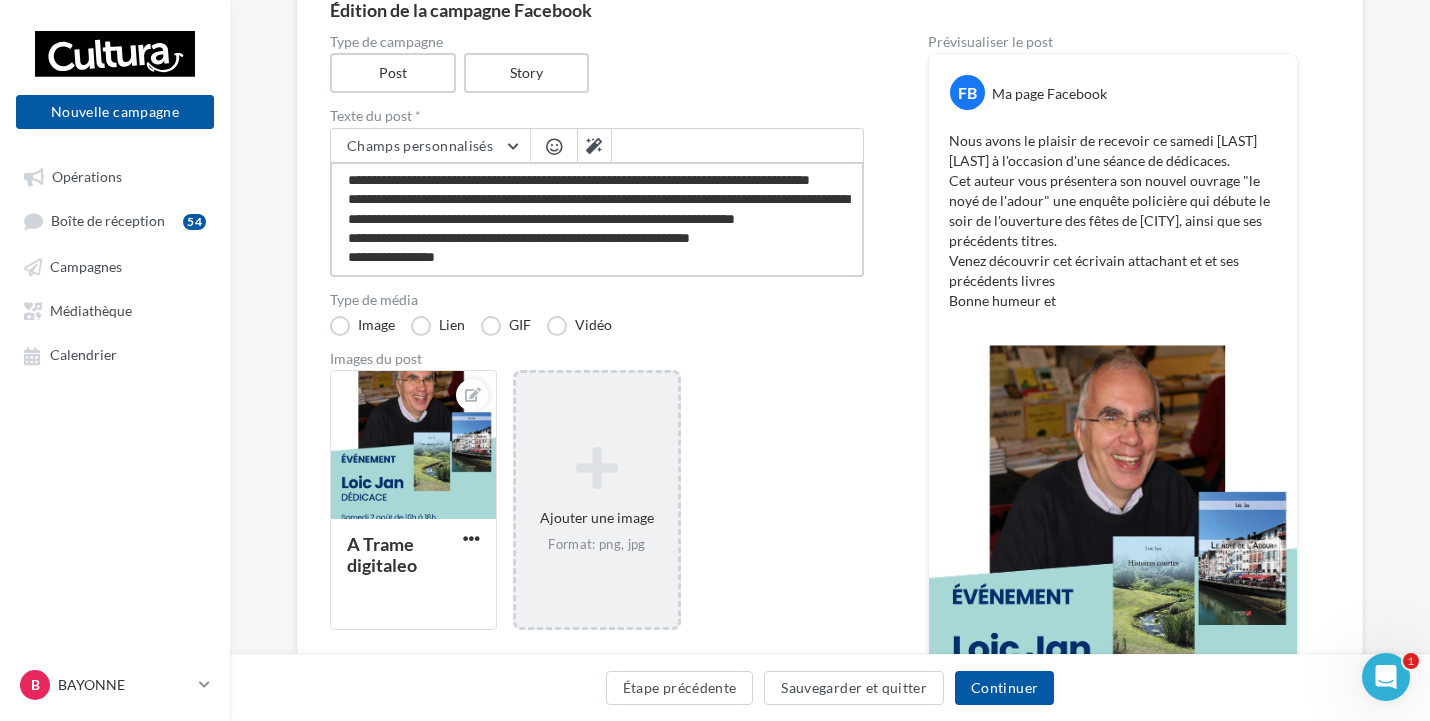 scroll, scrollTop: 59, scrollLeft: 0, axis: vertical 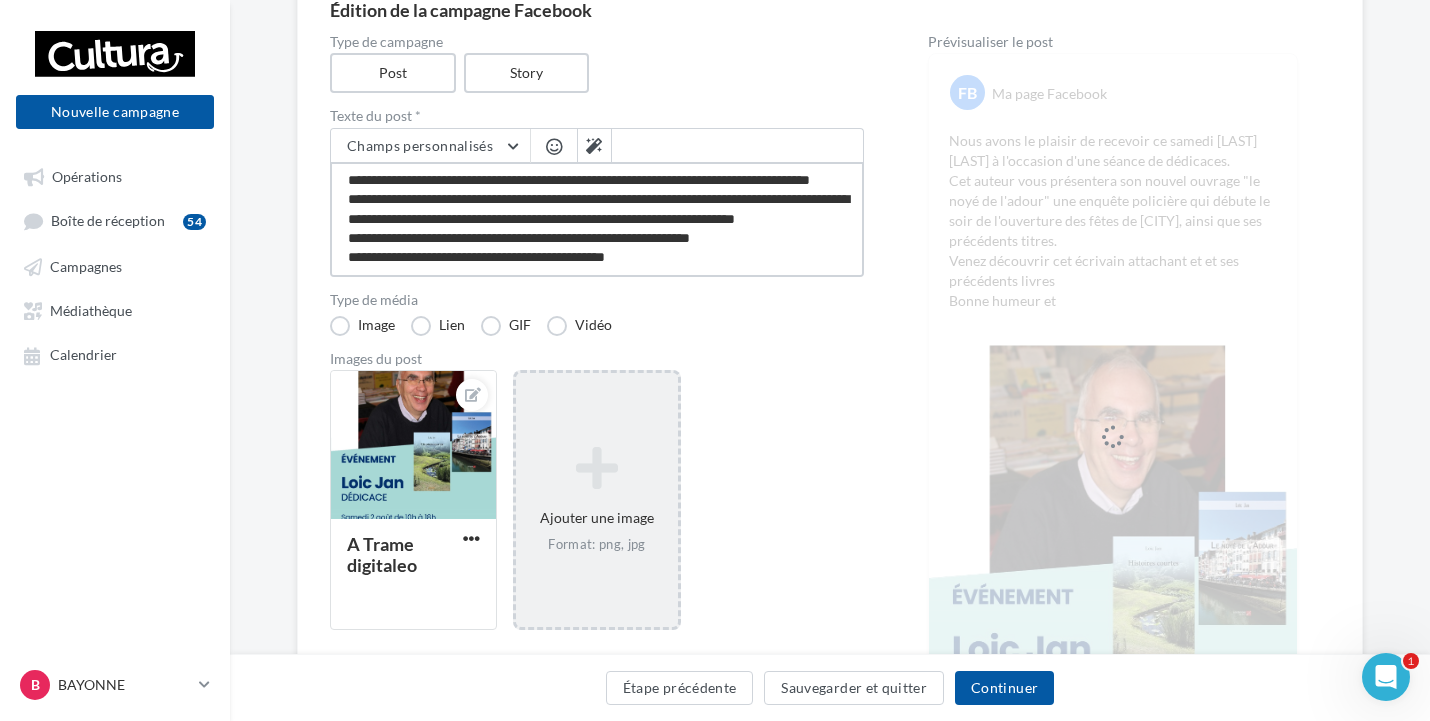 click on "**********" at bounding box center (597, 219) 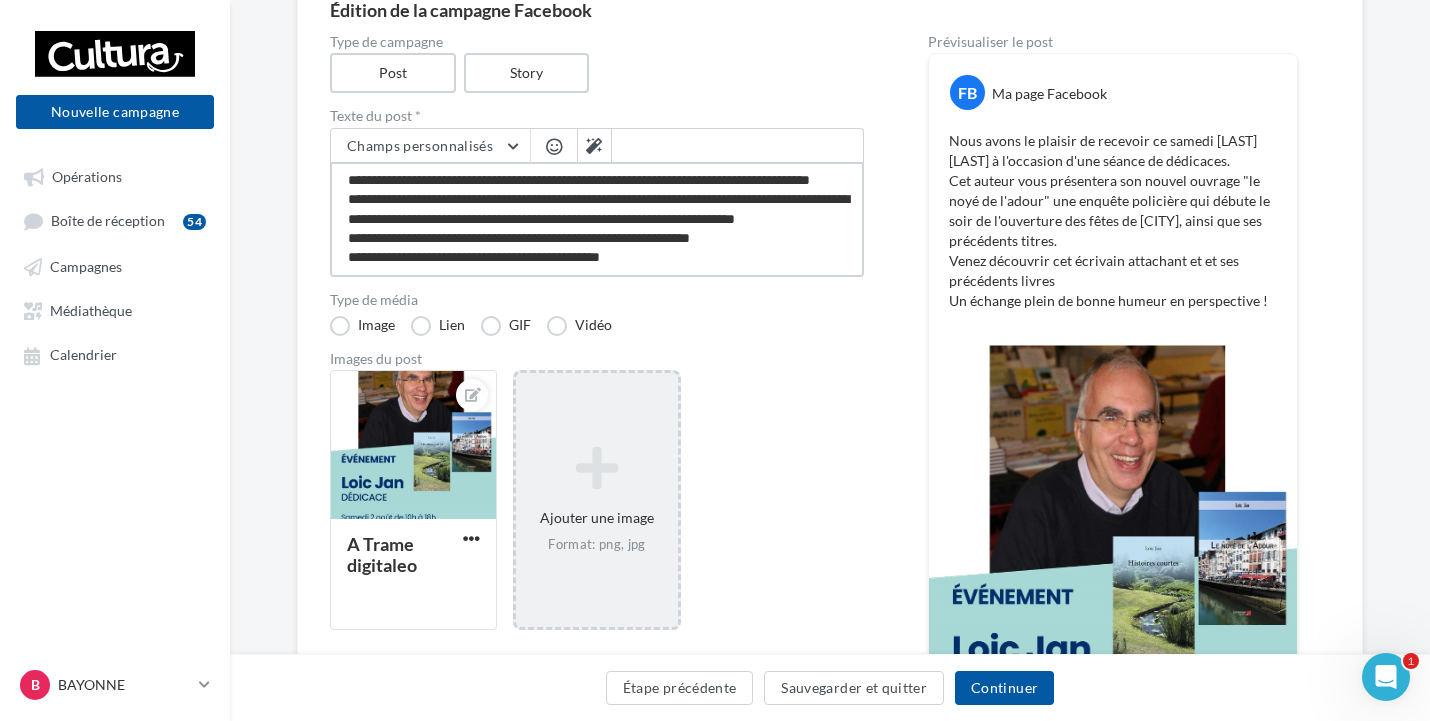scroll, scrollTop: 59, scrollLeft: 0, axis: vertical 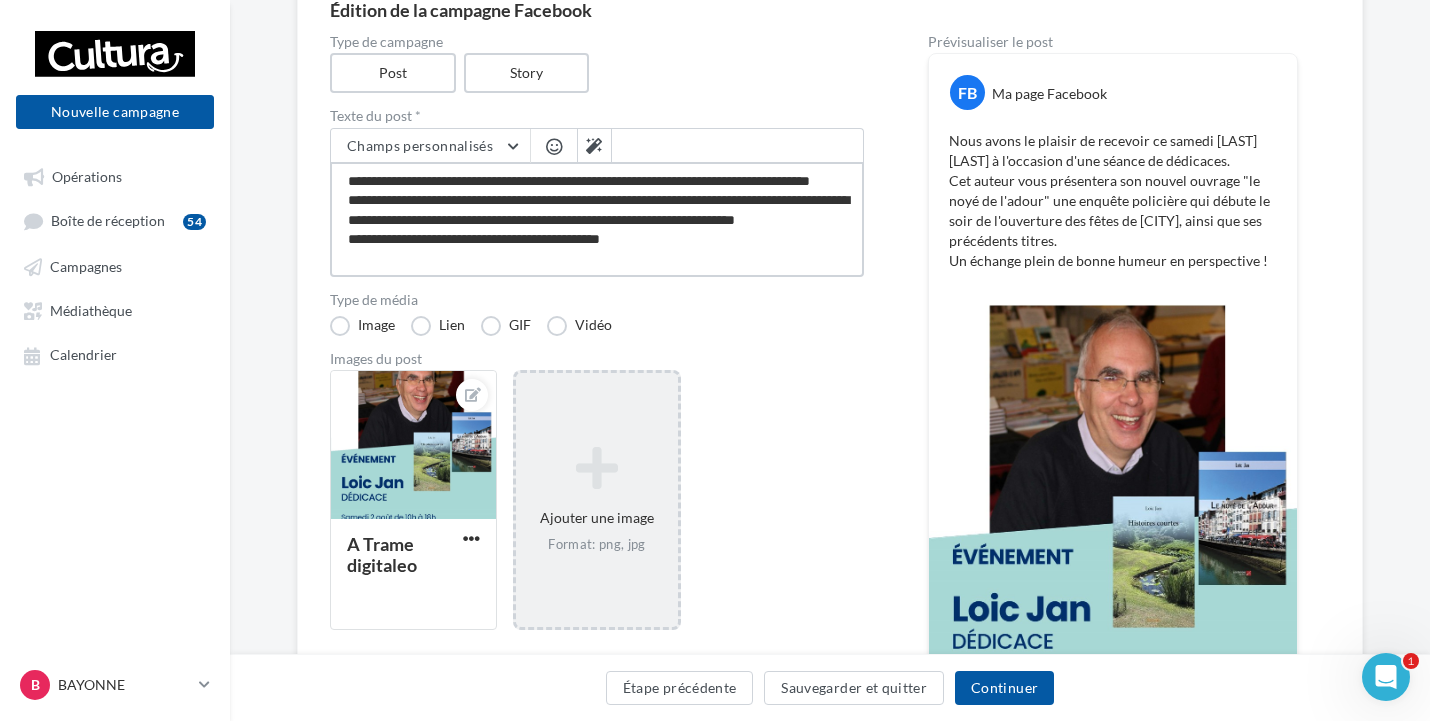 click on "**********" at bounding box center (597, 219) 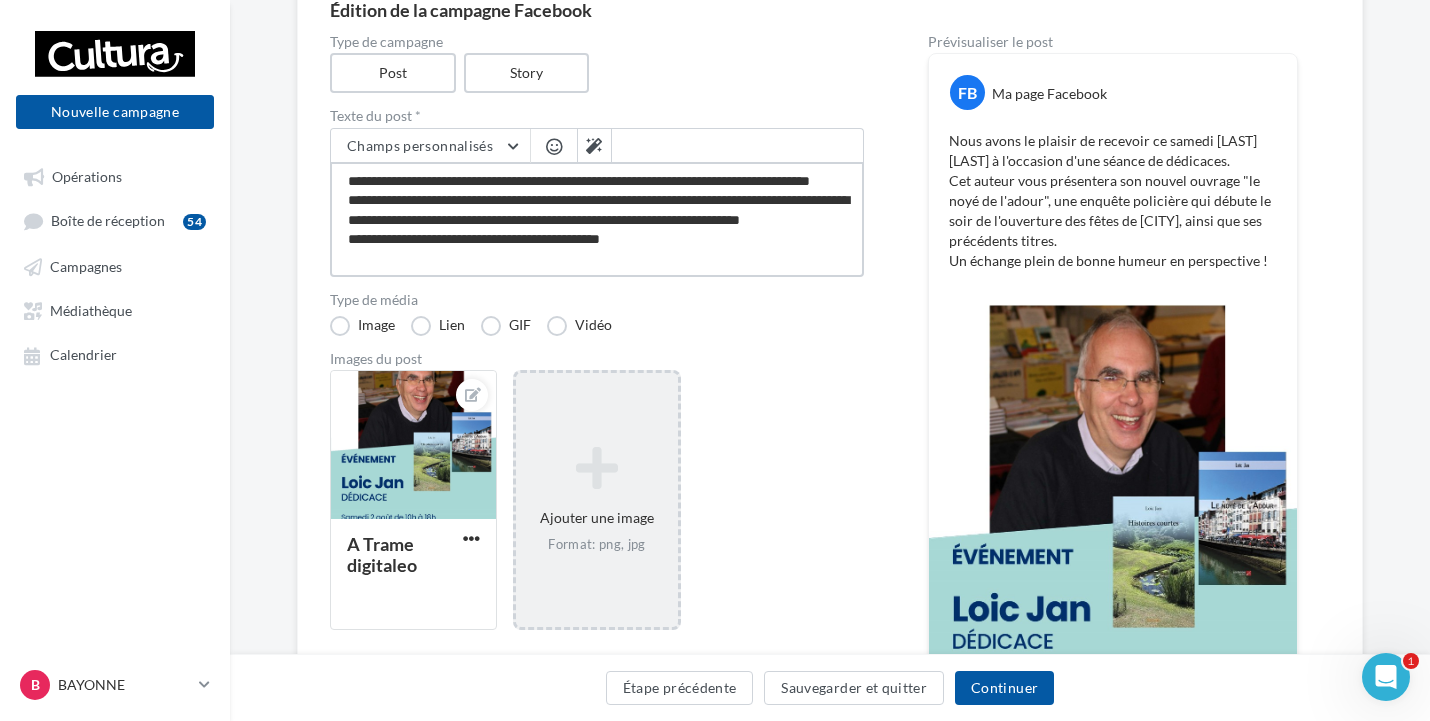 scroll, scrollTop: 40, scrollLeft: 0, axis: vertical 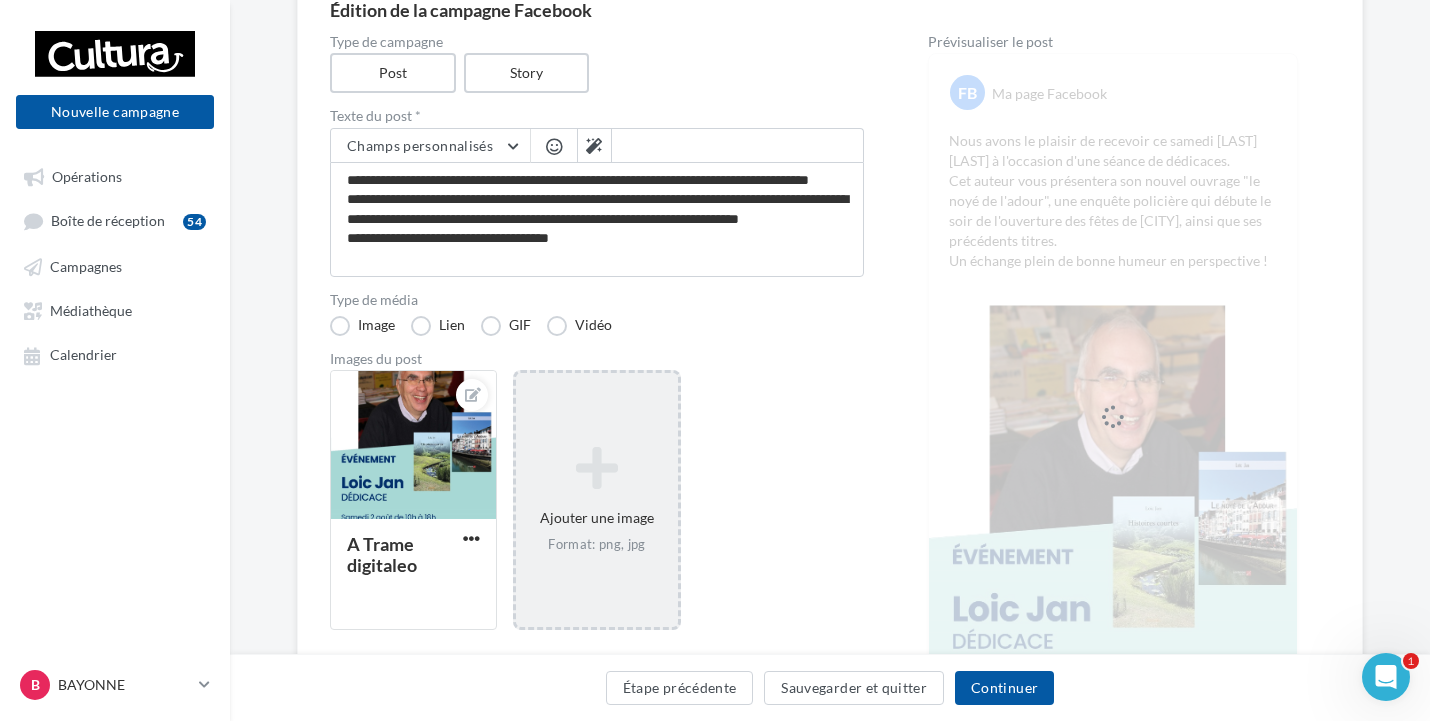 click on "A Trame digitaleo
Ajouter une image     Format: png, jpg" at bounding box center (605, 510) 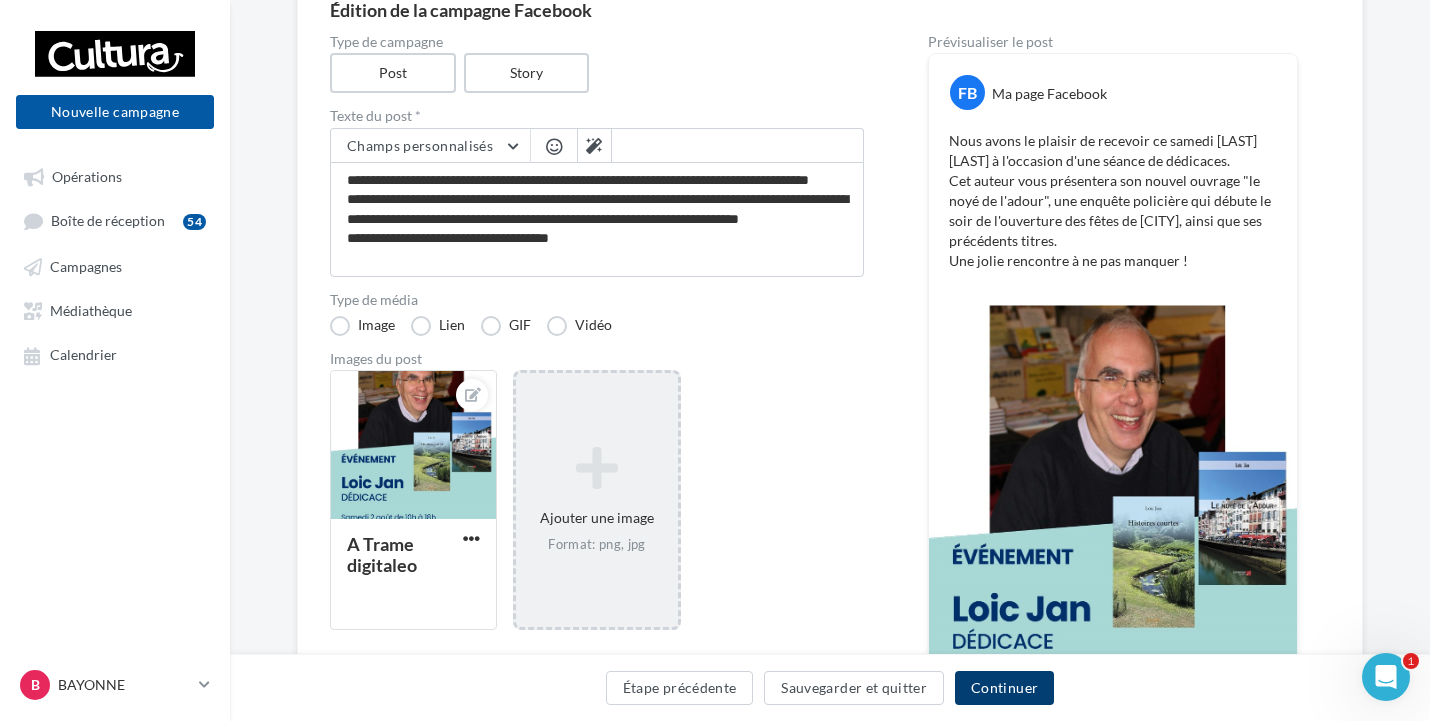 click on "Continuer" at bounding box center (1004, 688) 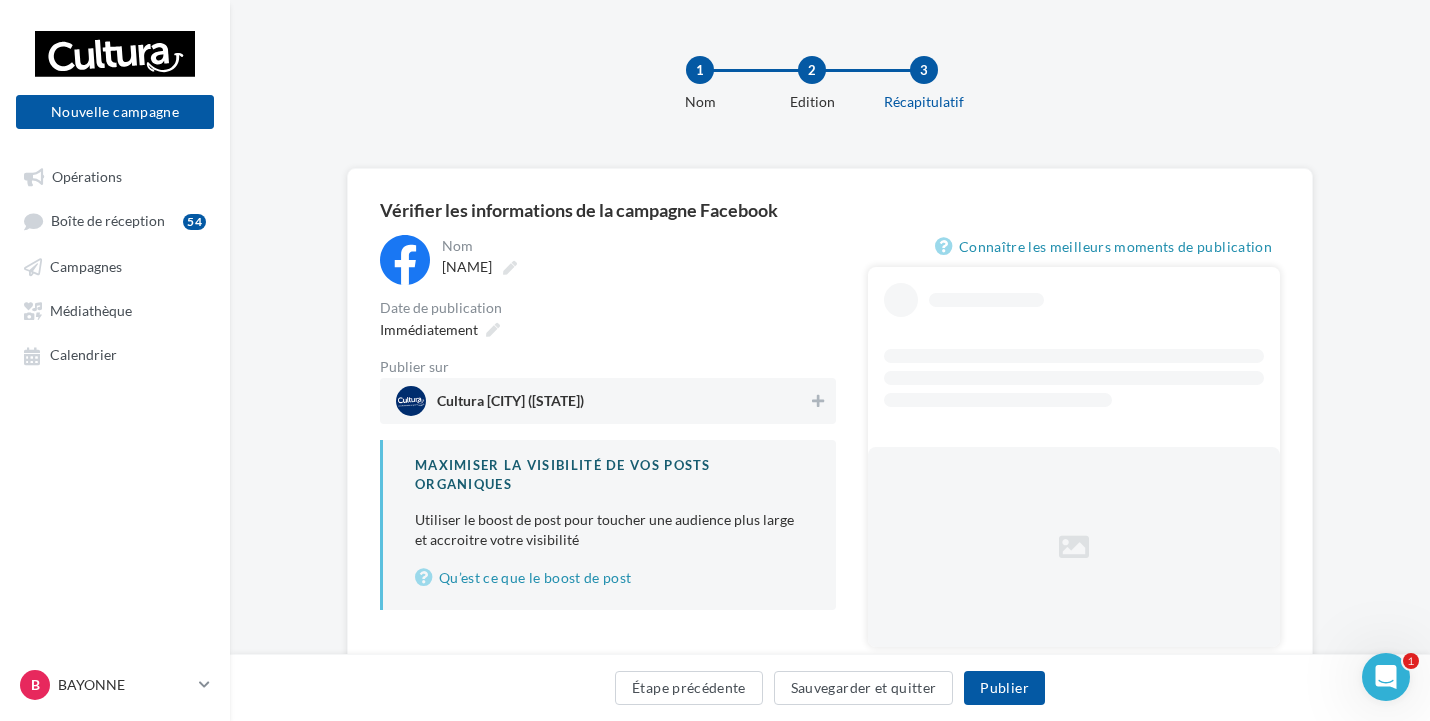 click on "Cultura [CITY] ([STATE])" at bounding box center (510, 405) 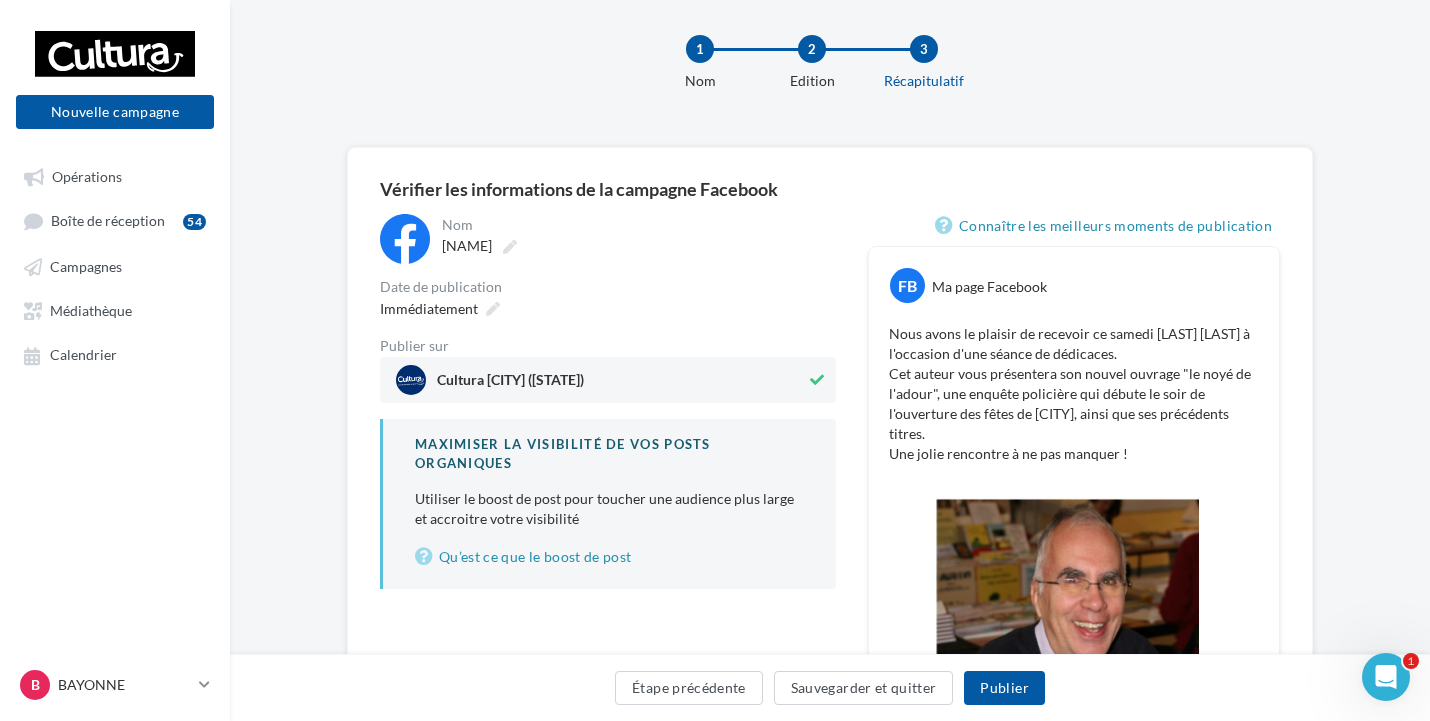 scroll, scrollTop: 0, scrollLeft: 0, axis: both 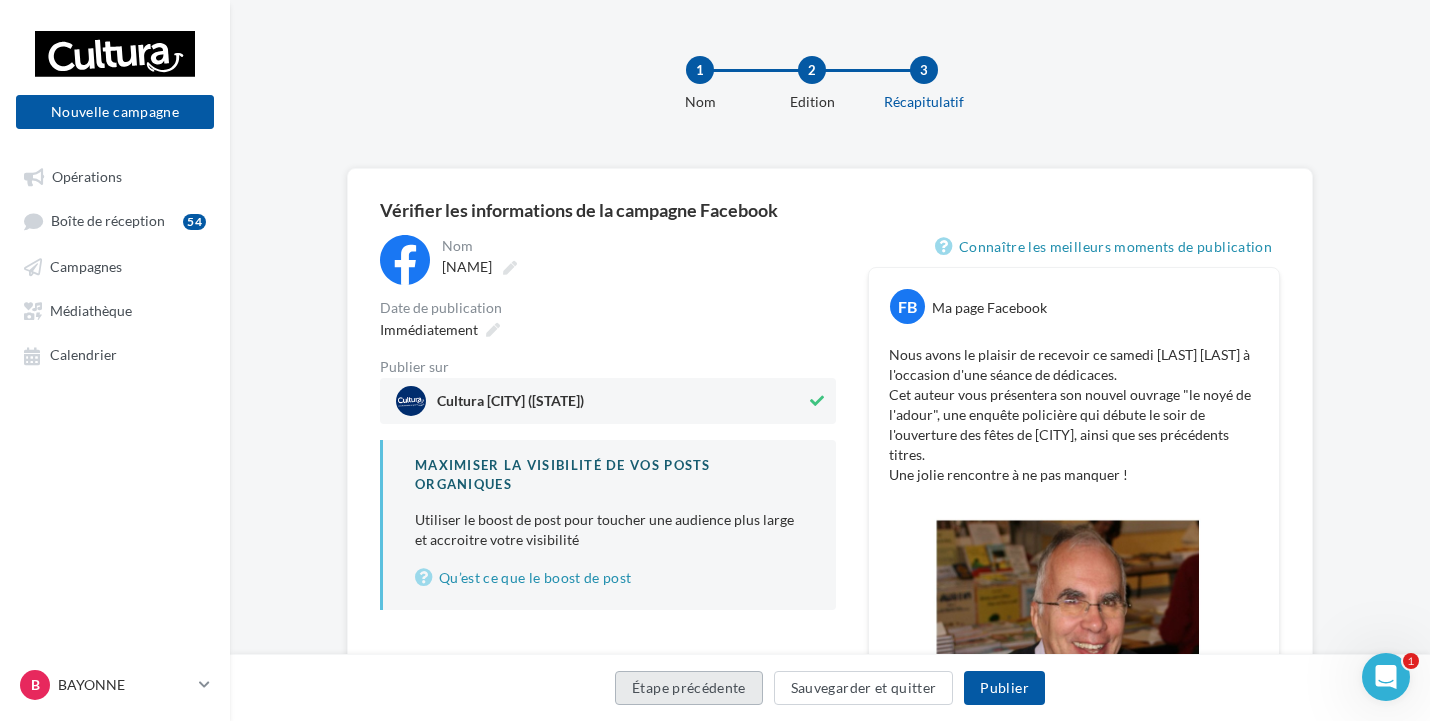 click on "Étape précédente" at bounding box center [689, 688] 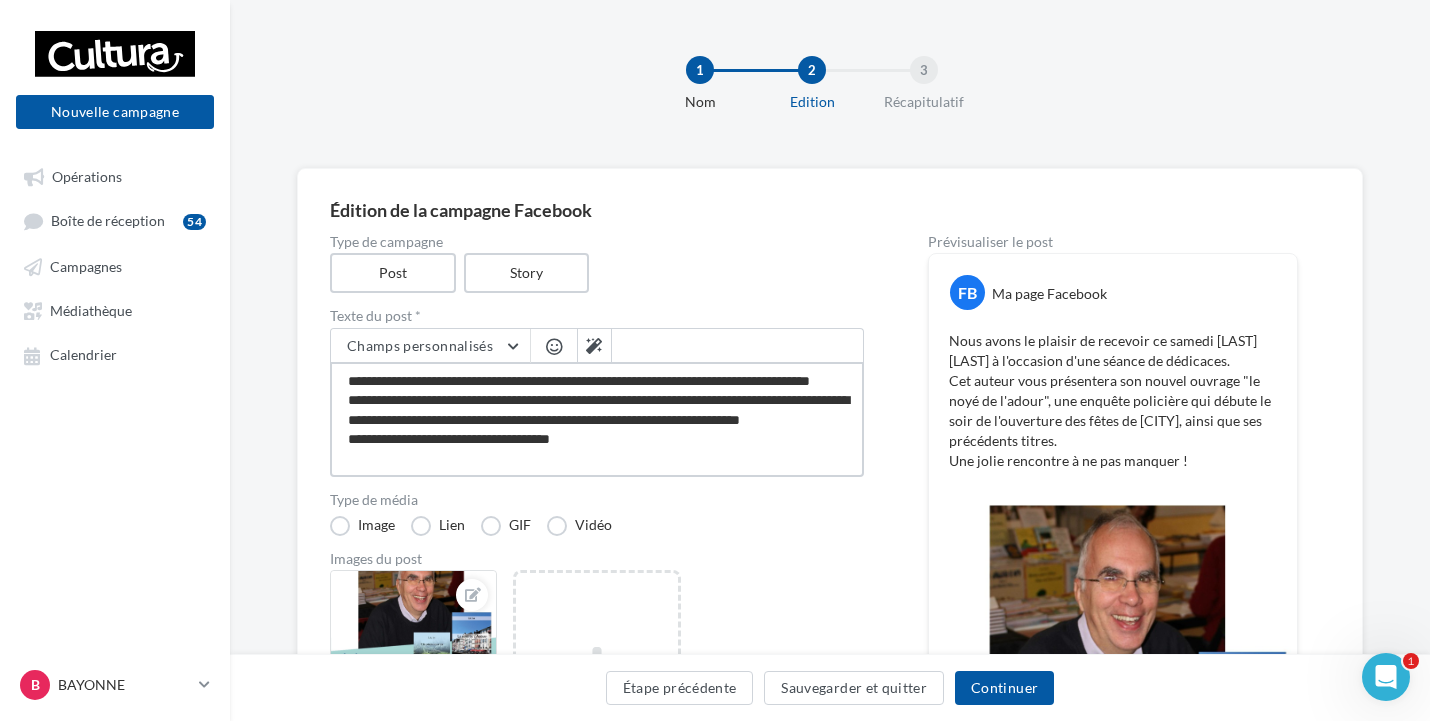 click on "**********" at bounding box center [597, 419] 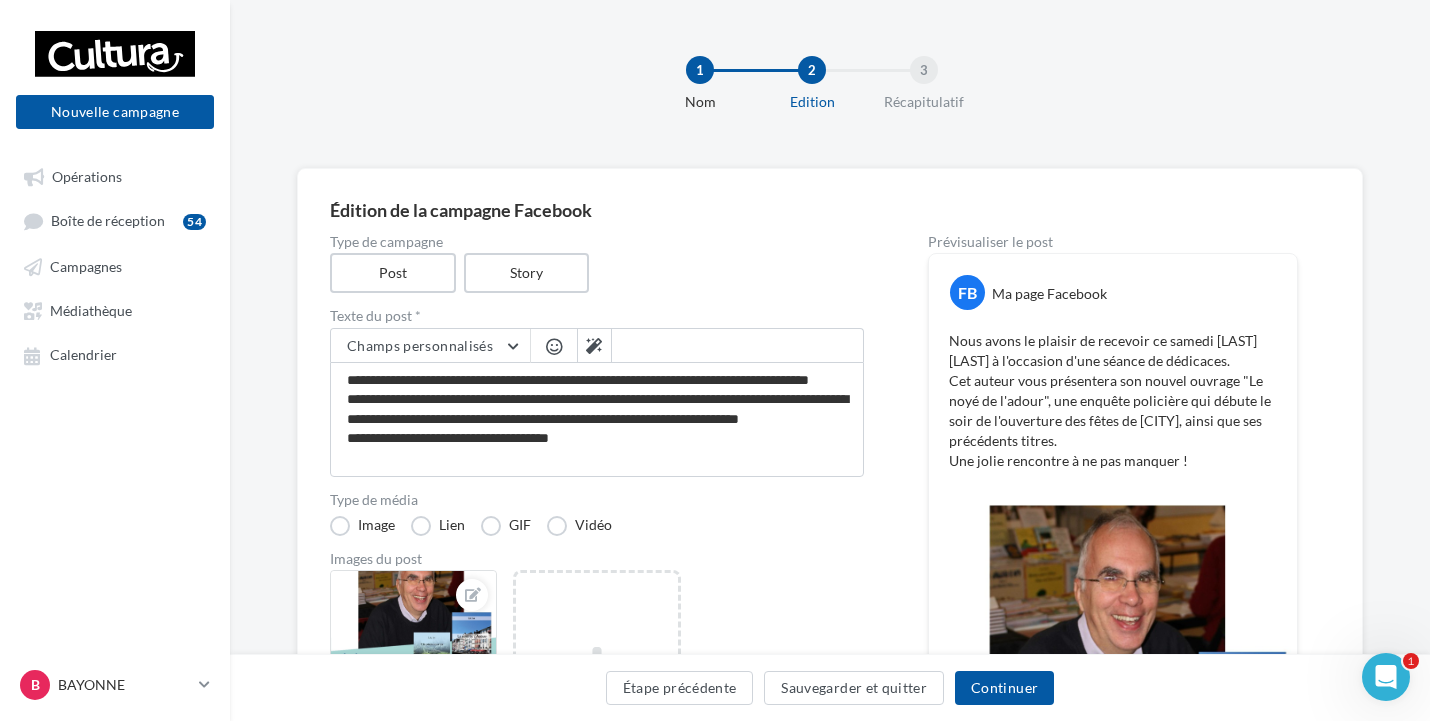 click on "Type de média" at bounding box center (597, 500) 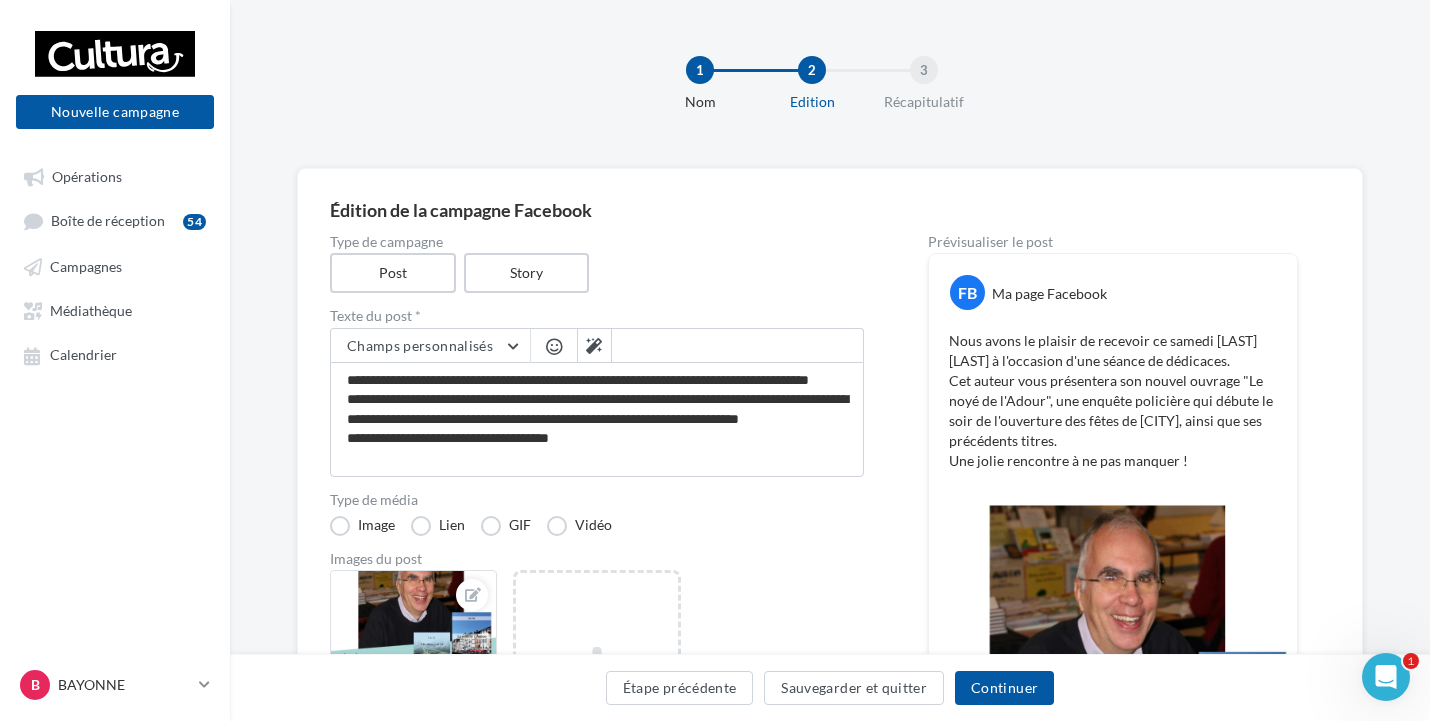 scroll, scrollTop: 100, scrollLeft: 0, axis: vertical 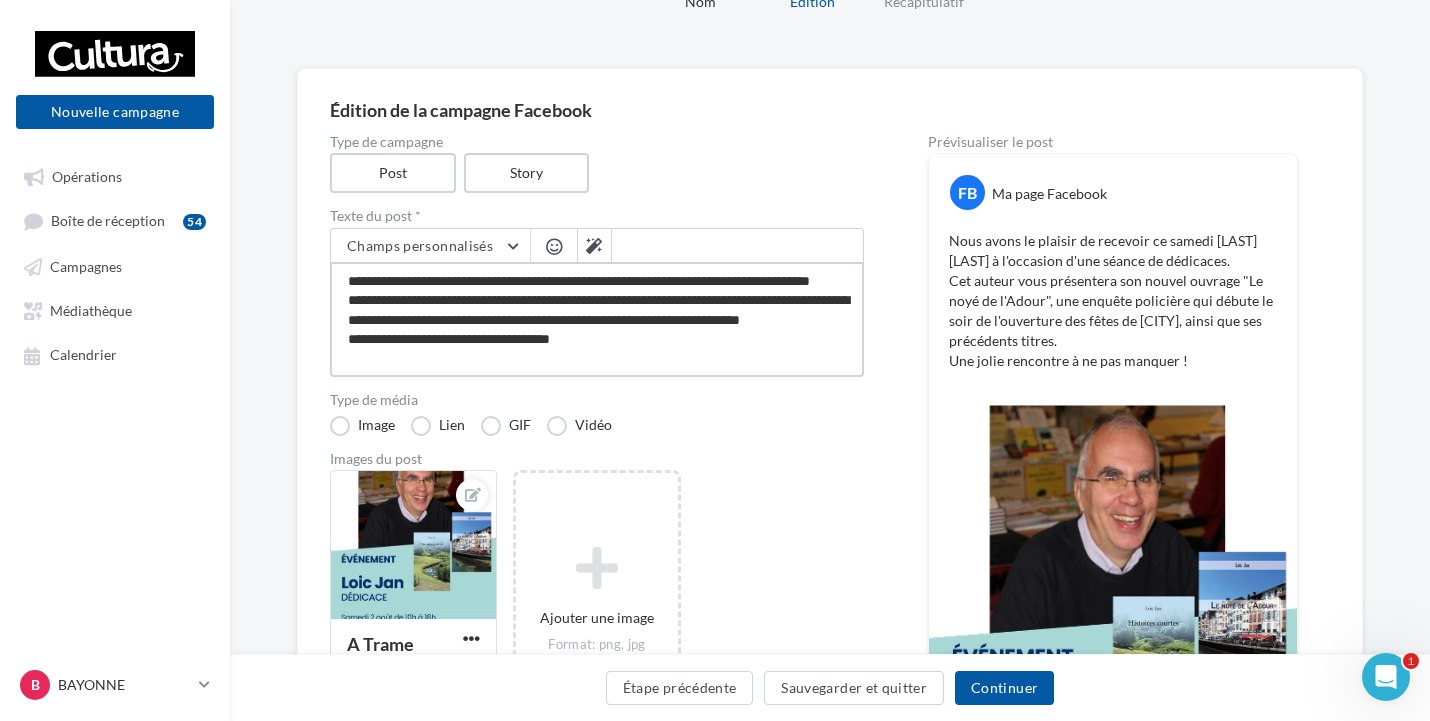 click on "**********" at bounding box center (597, 319) 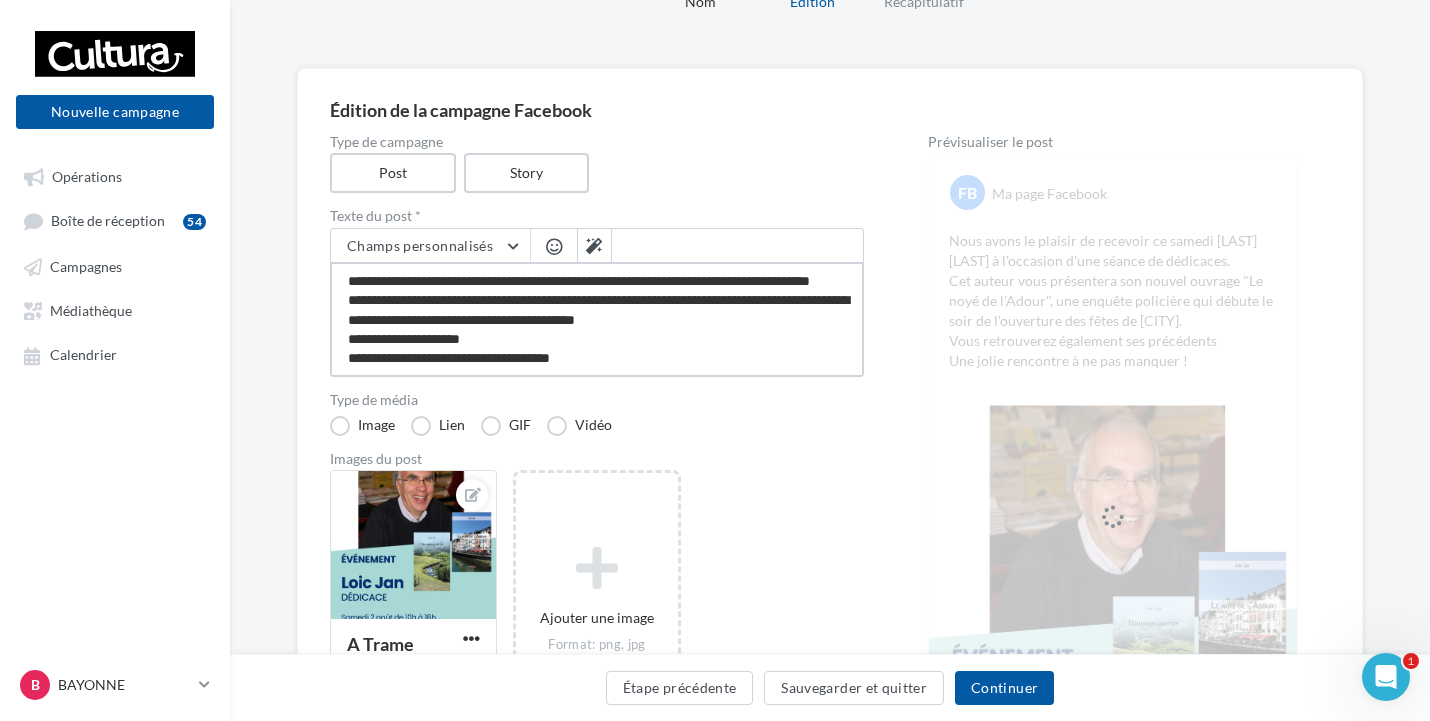 click on "**********" at bounding box center [597, 319] 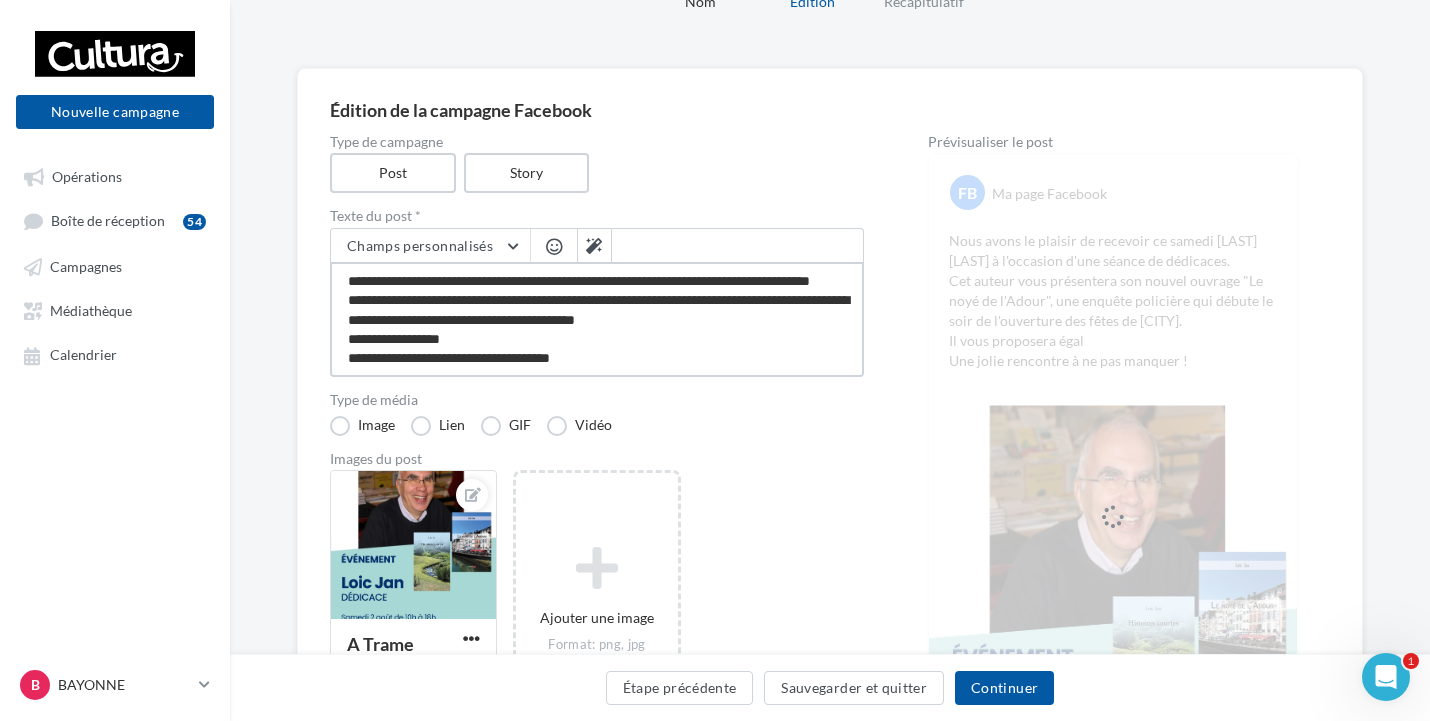 click on "**********" at bounding box center [597, 319] 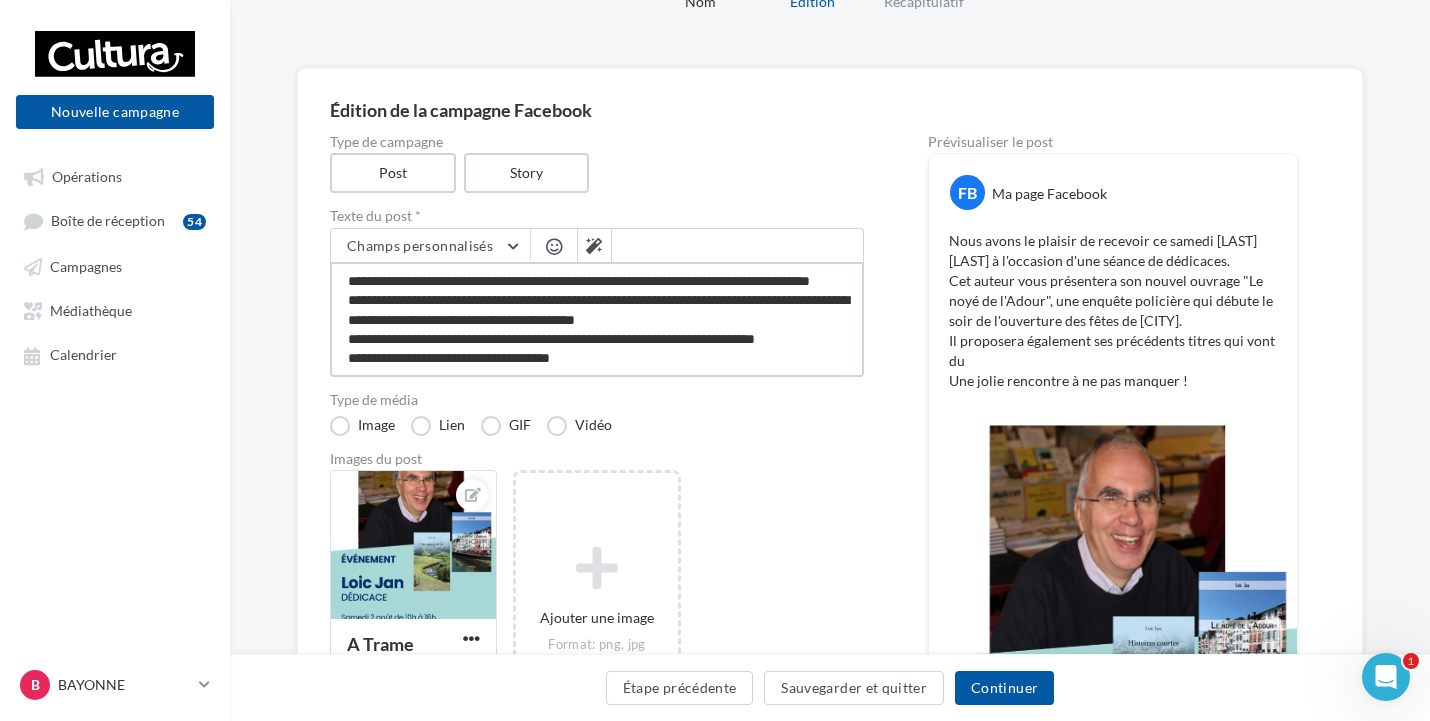 scroll, scrollTop: 12, scrollLeft: 0, axis: vertical 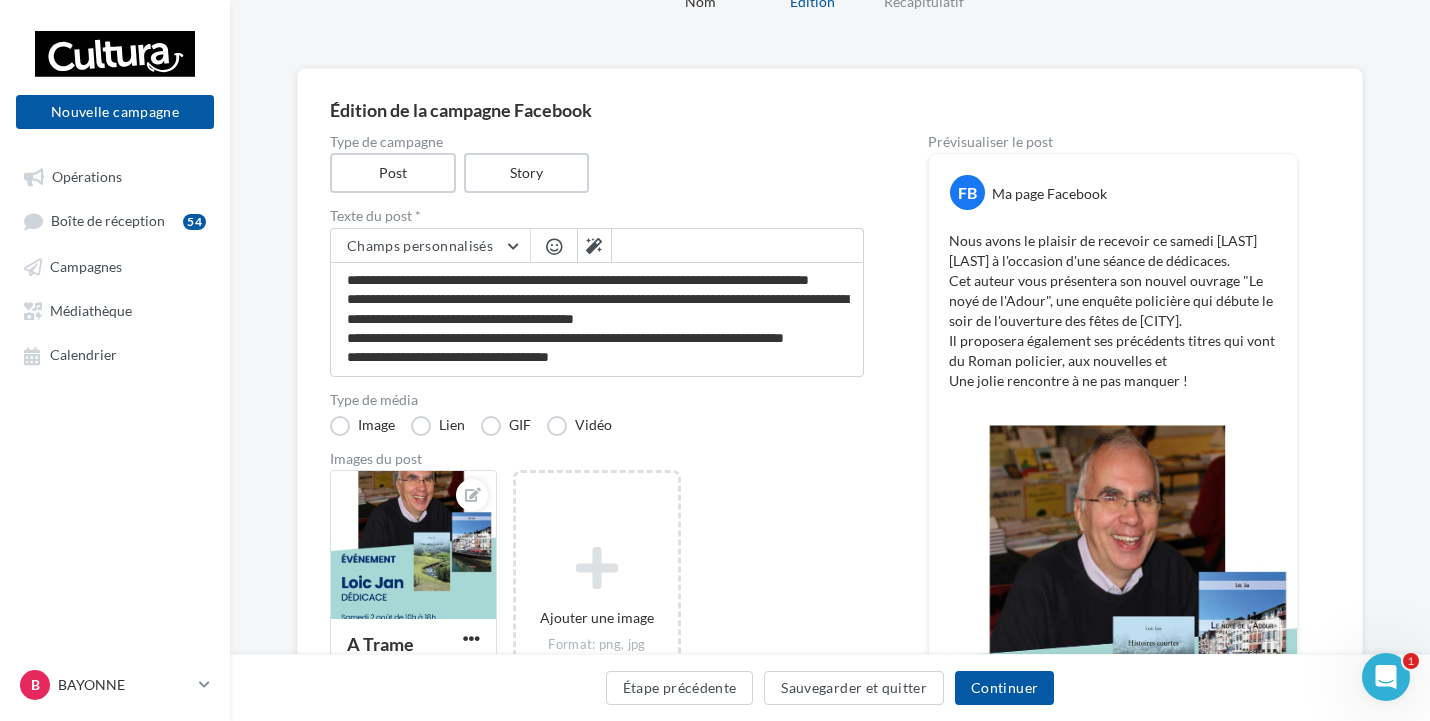click on "Nous avons le plaisir de recevoir ce samedi Loic Jan à l'occasion d'une séance de dédicaces. Cet auteur vous présentera son nouvel ouvrage "Le noyé de l'Adour", une enquête policière qui débute le soir de l'ouverture des fêtes de [CITY]. Il proposera également ses précédents titres qui vont du Roman policier, aux nouvelles et Une jolie rencontre à ne pas manquer !" at bounding box center (1113, 311) 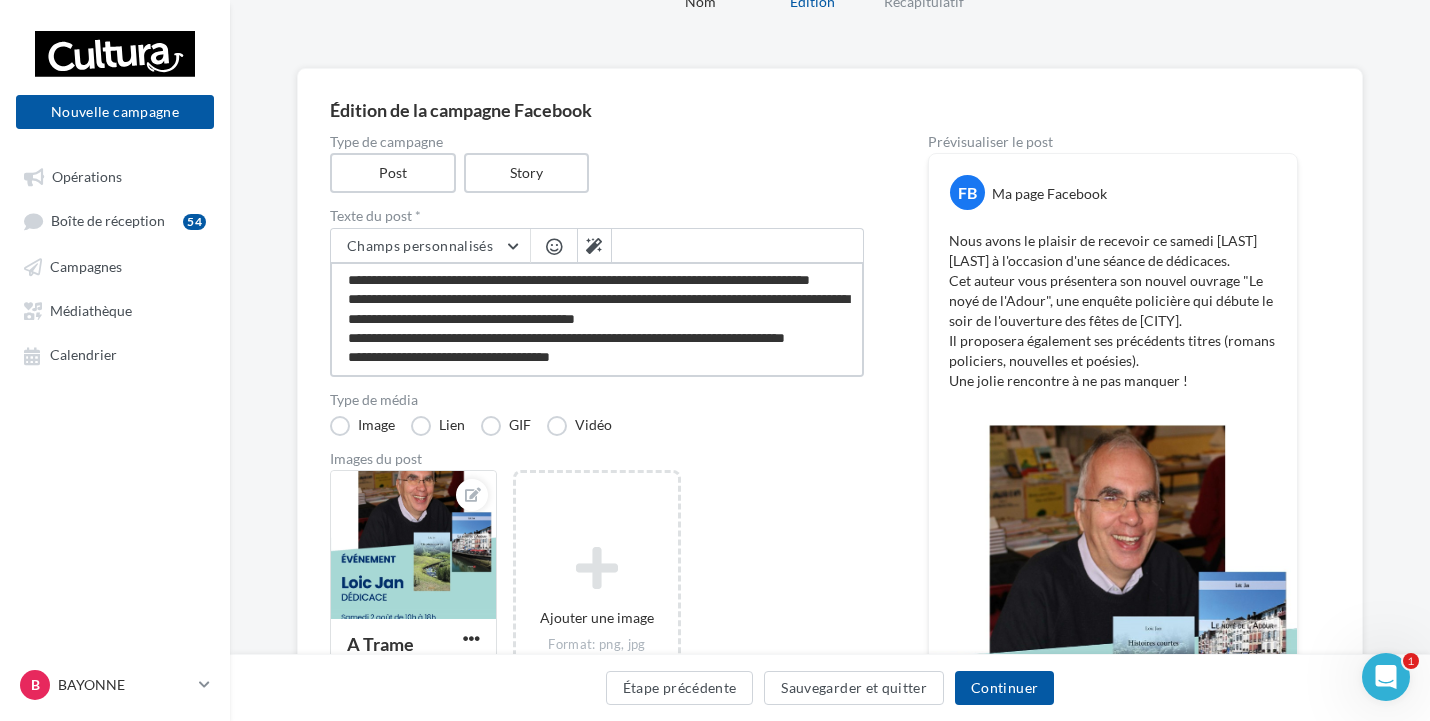 scroll, scrollTop: 12, scrollLeft: 0, axis: vertical 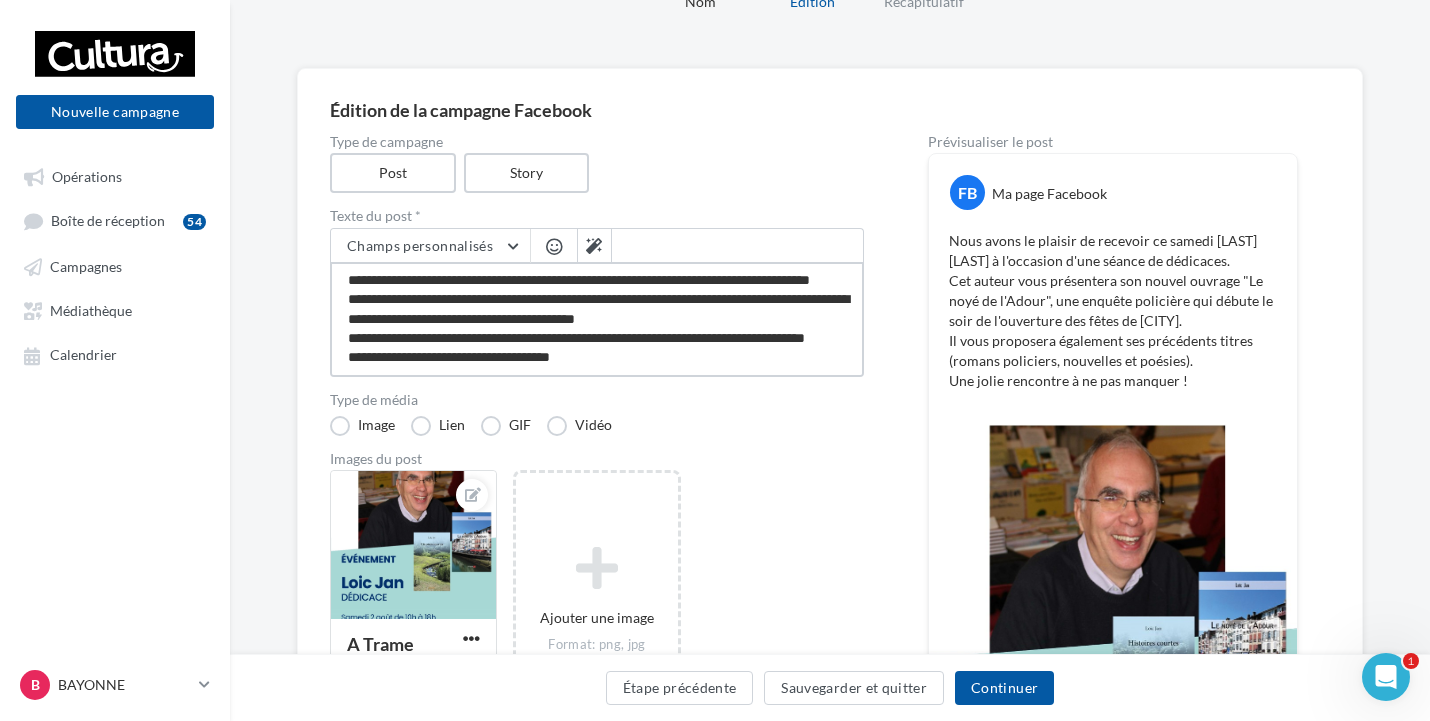 click on "**********" at bounding box center (597, 319) 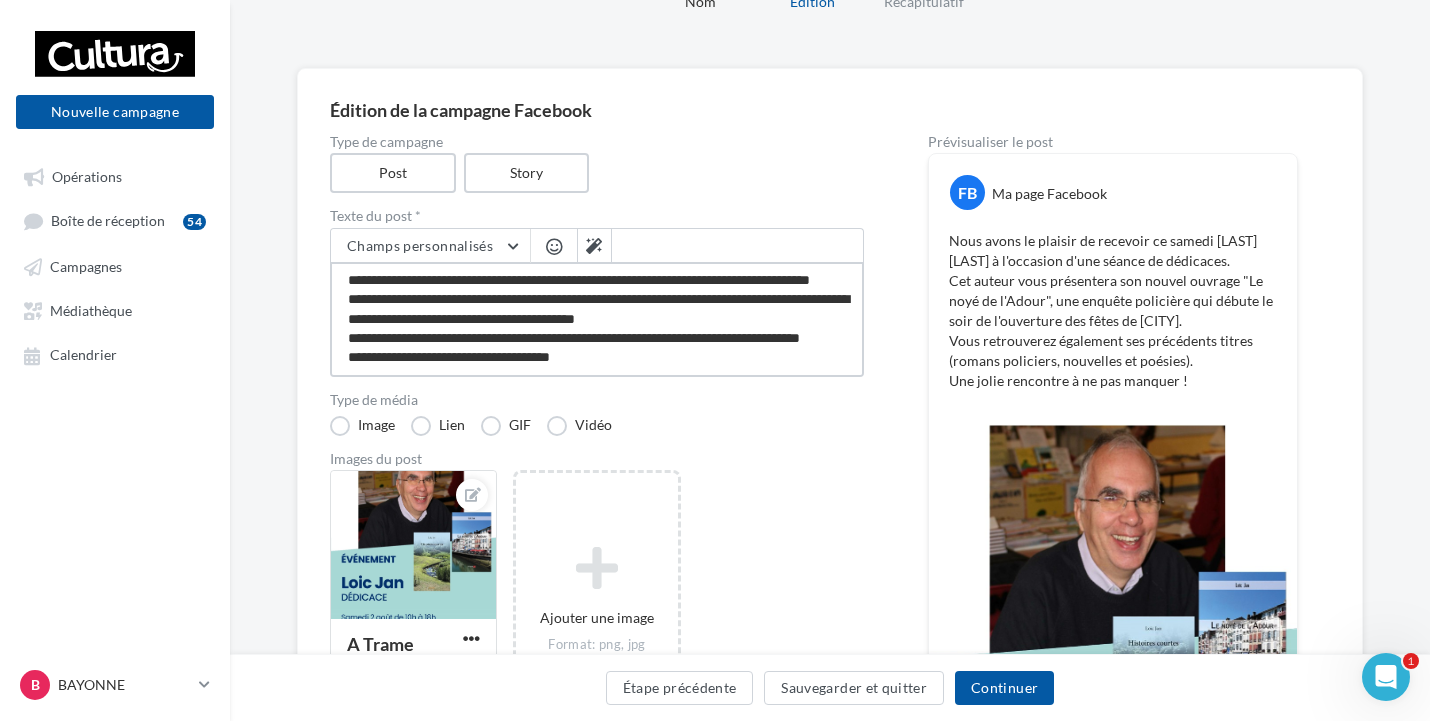 scroll, scrollTop: 0, scrollLeft: 0, axis: both 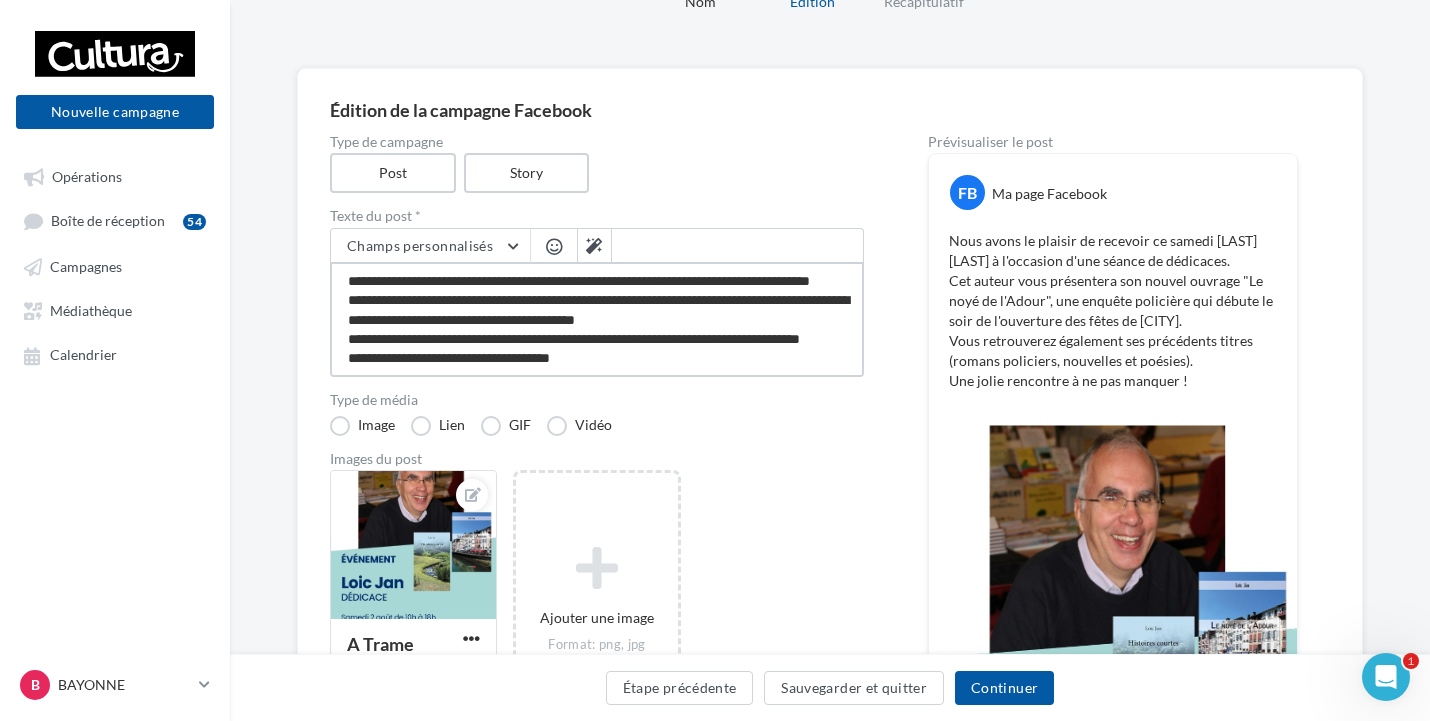 click on "**********" at bounding box center [597, 319] 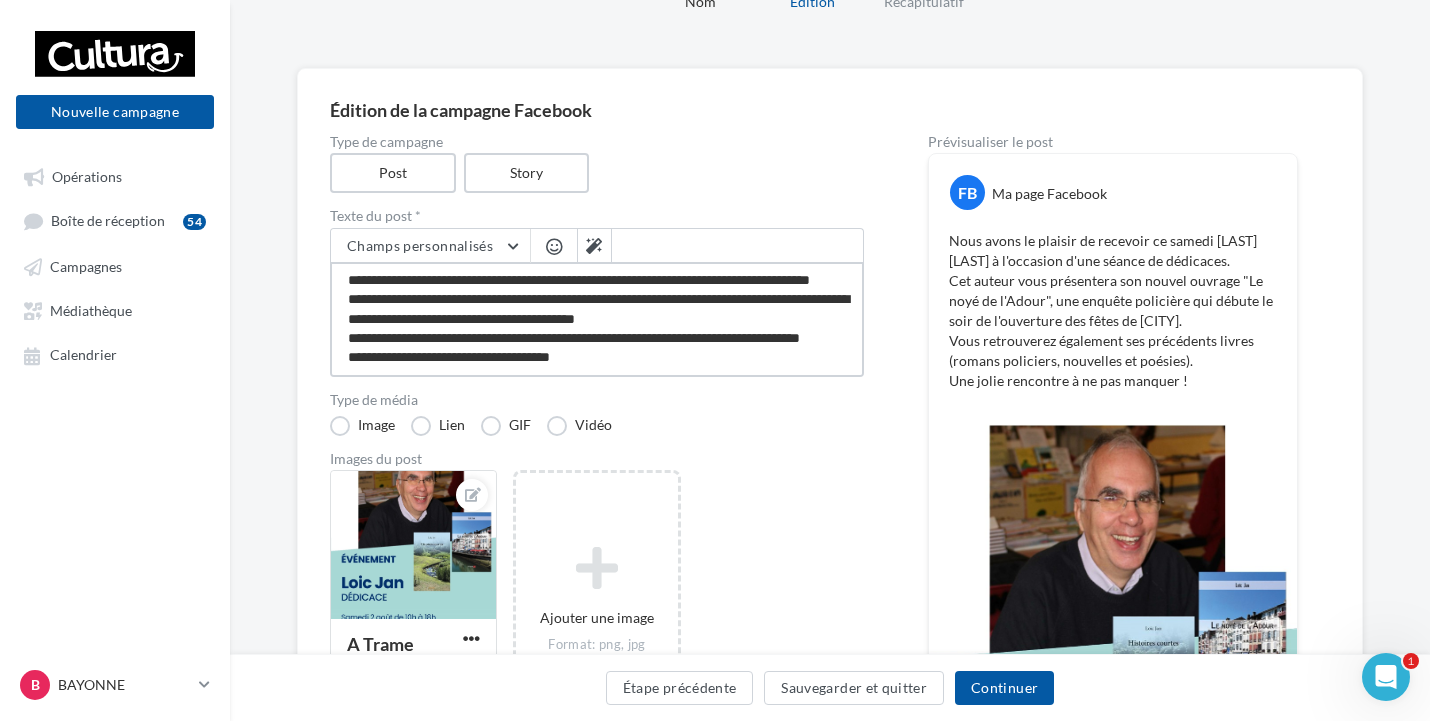 scroll, scrollTop: 59, scrollLeft: 0, axis: vertical 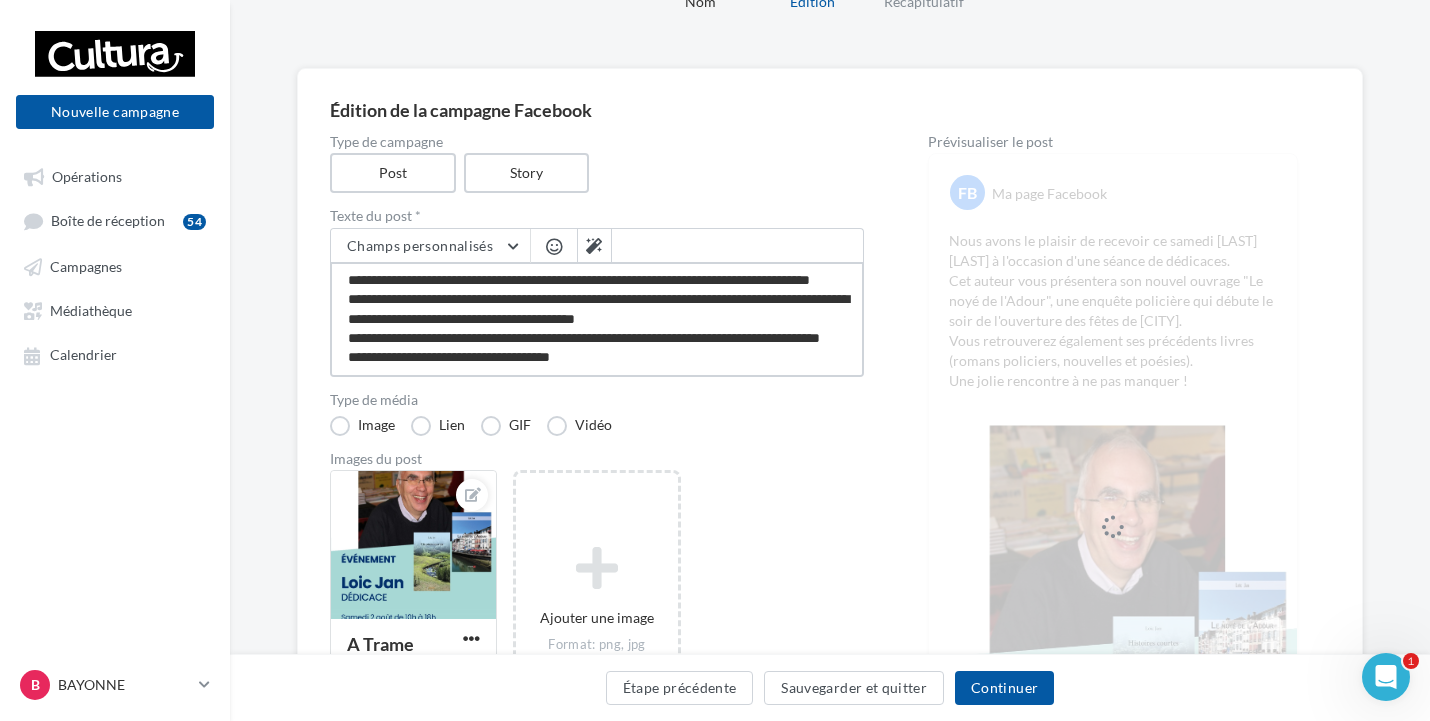 click on "**********" at bounding box center [597, 319] 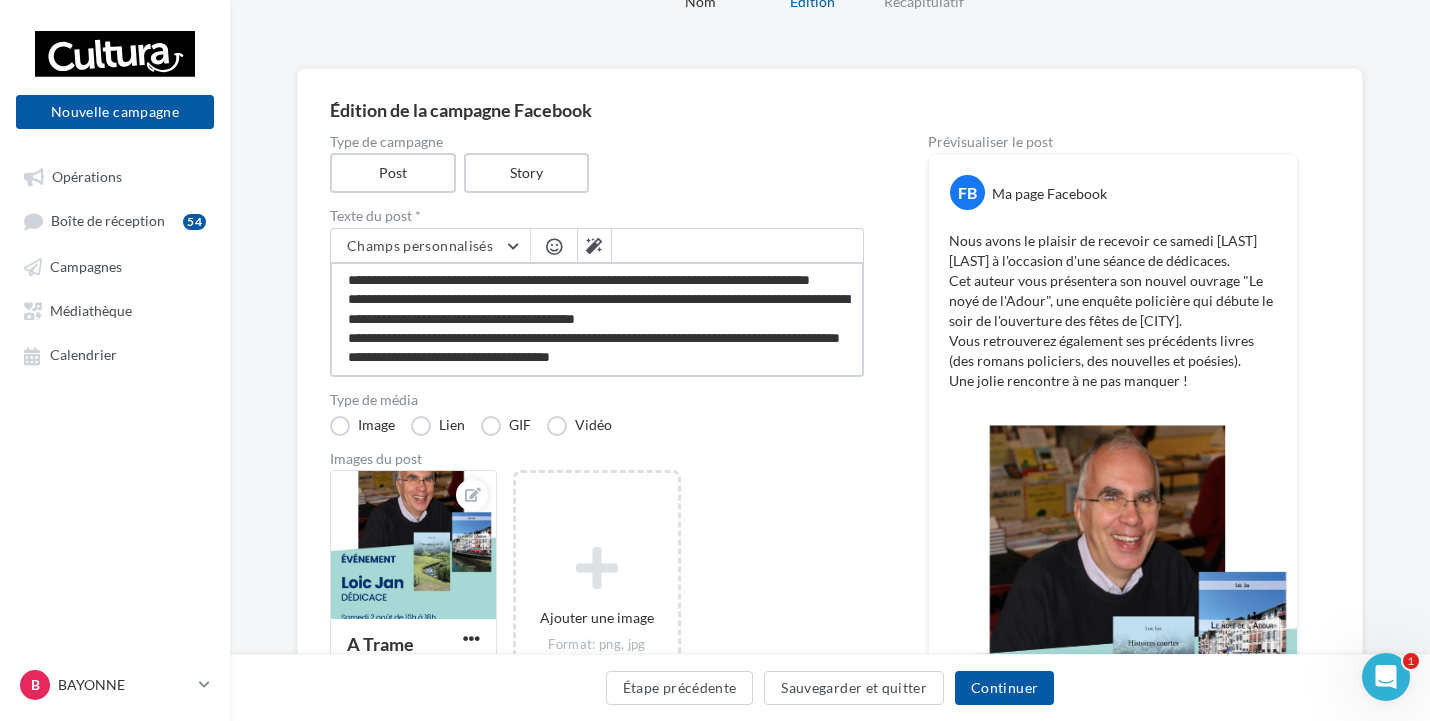 click on "**********" at bounding box center (597, 319) 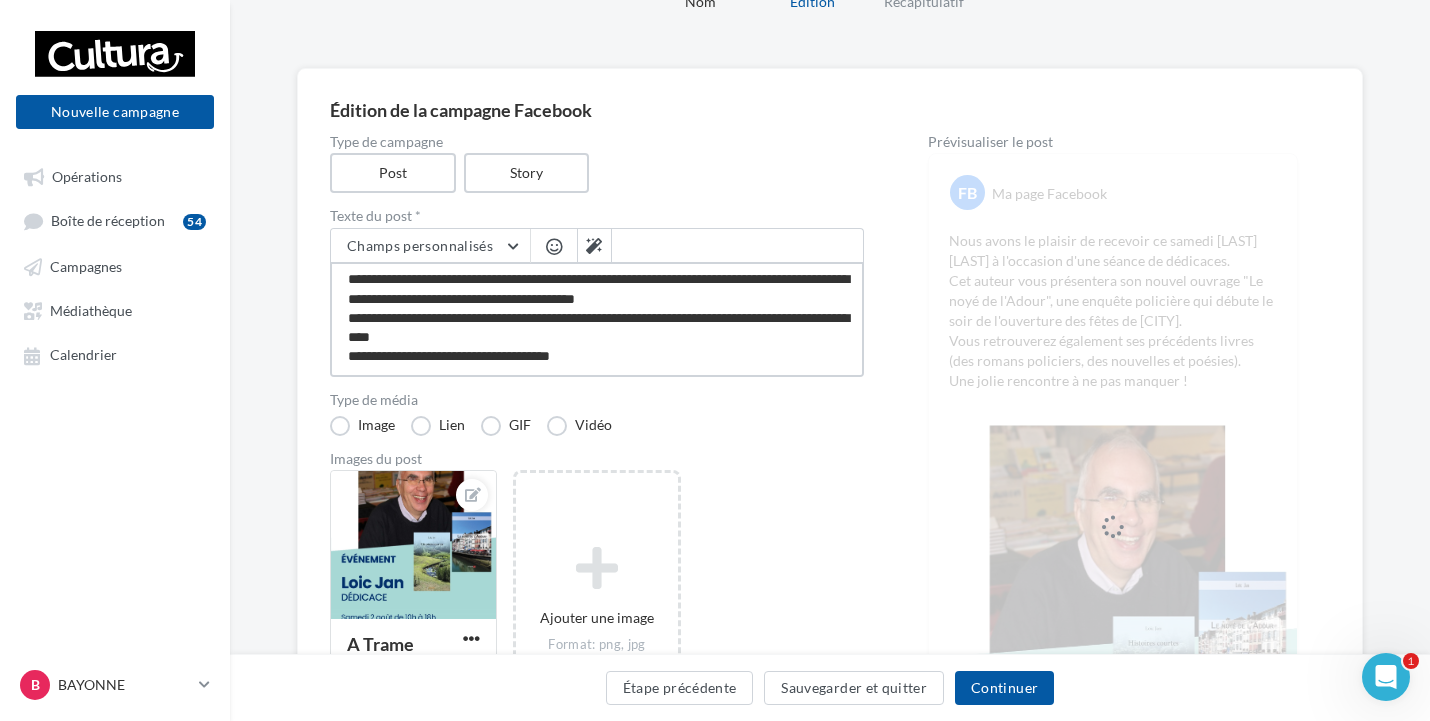 click on "**********" at bounding box center [597, 319] 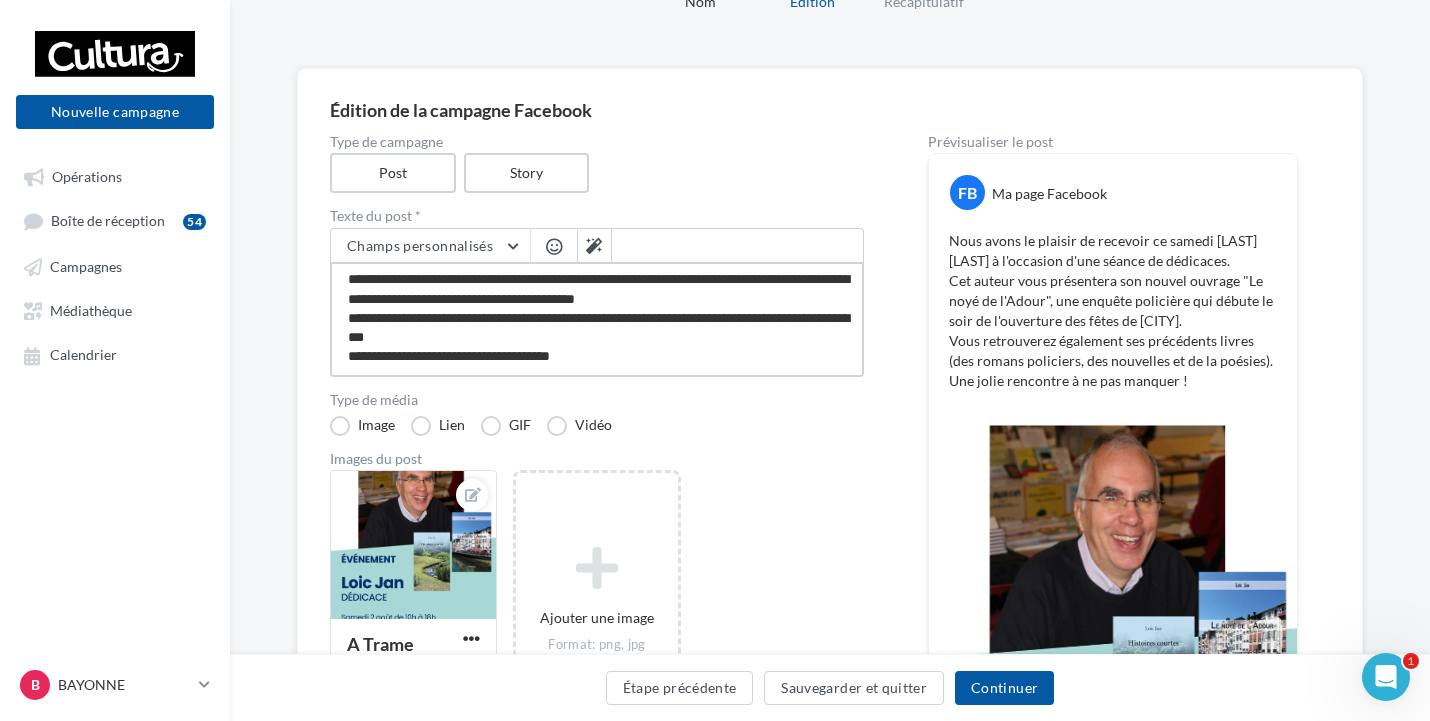 click on "**********" at bounding box center [597, 319] 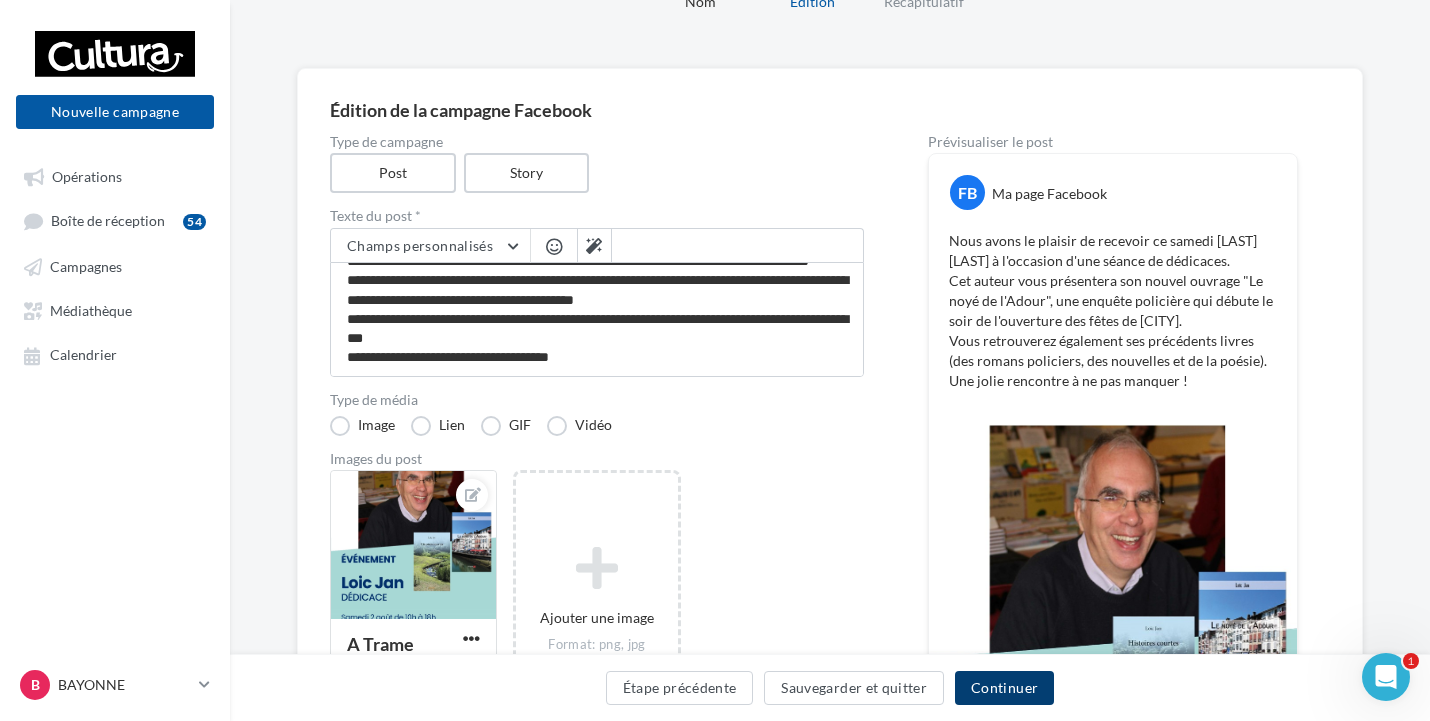 scroll, scrollTop: 57, scrollLeft: 0, axis: vertical 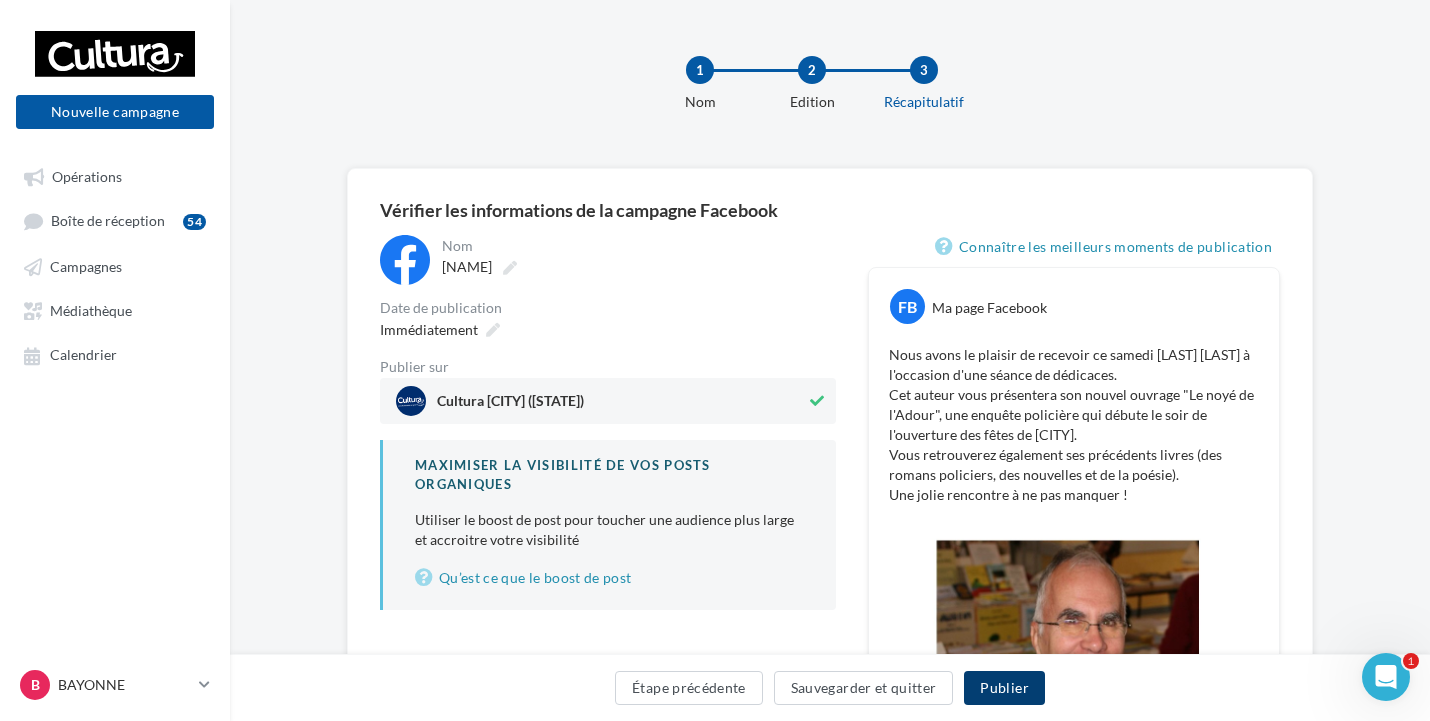 click on "Publier" at bounding box center (1004, 688) 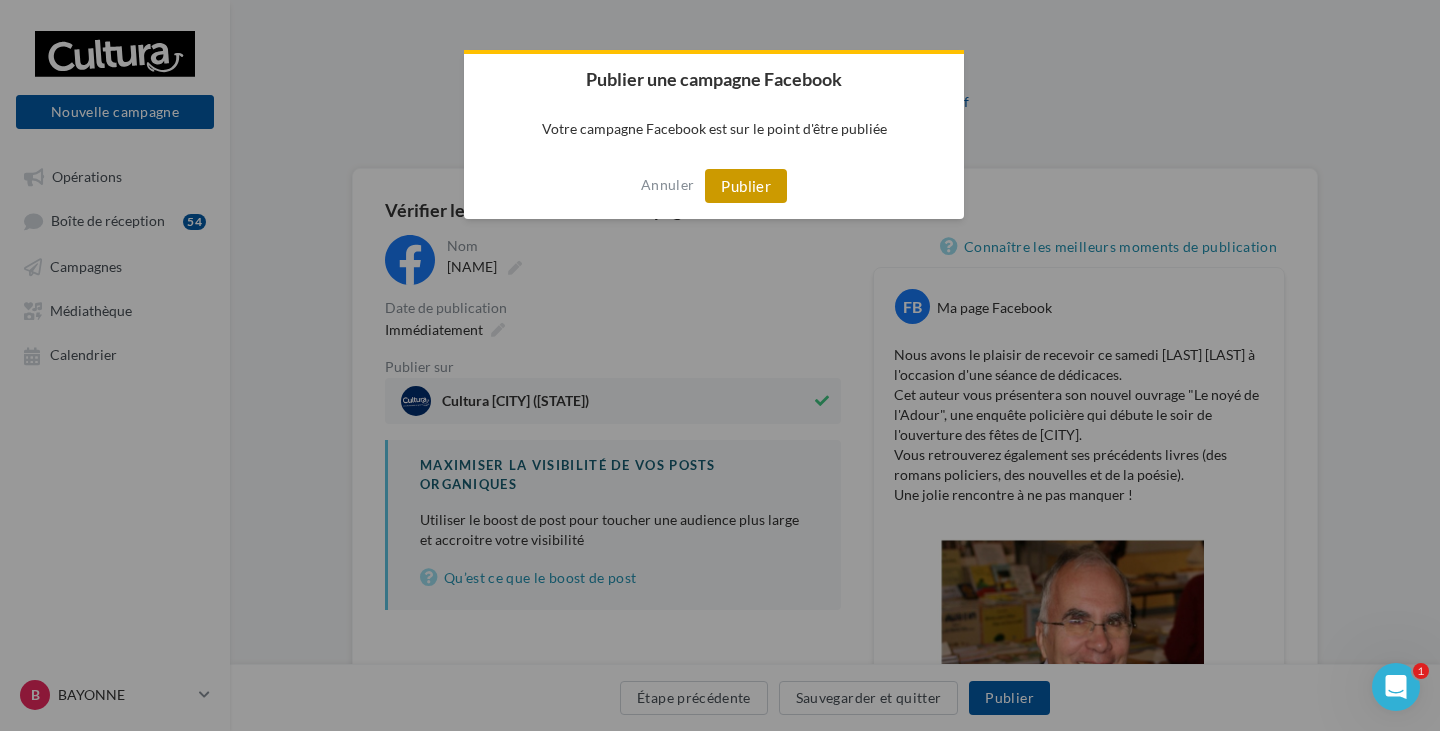 click on "Publier" at bounding box center [746, 186] 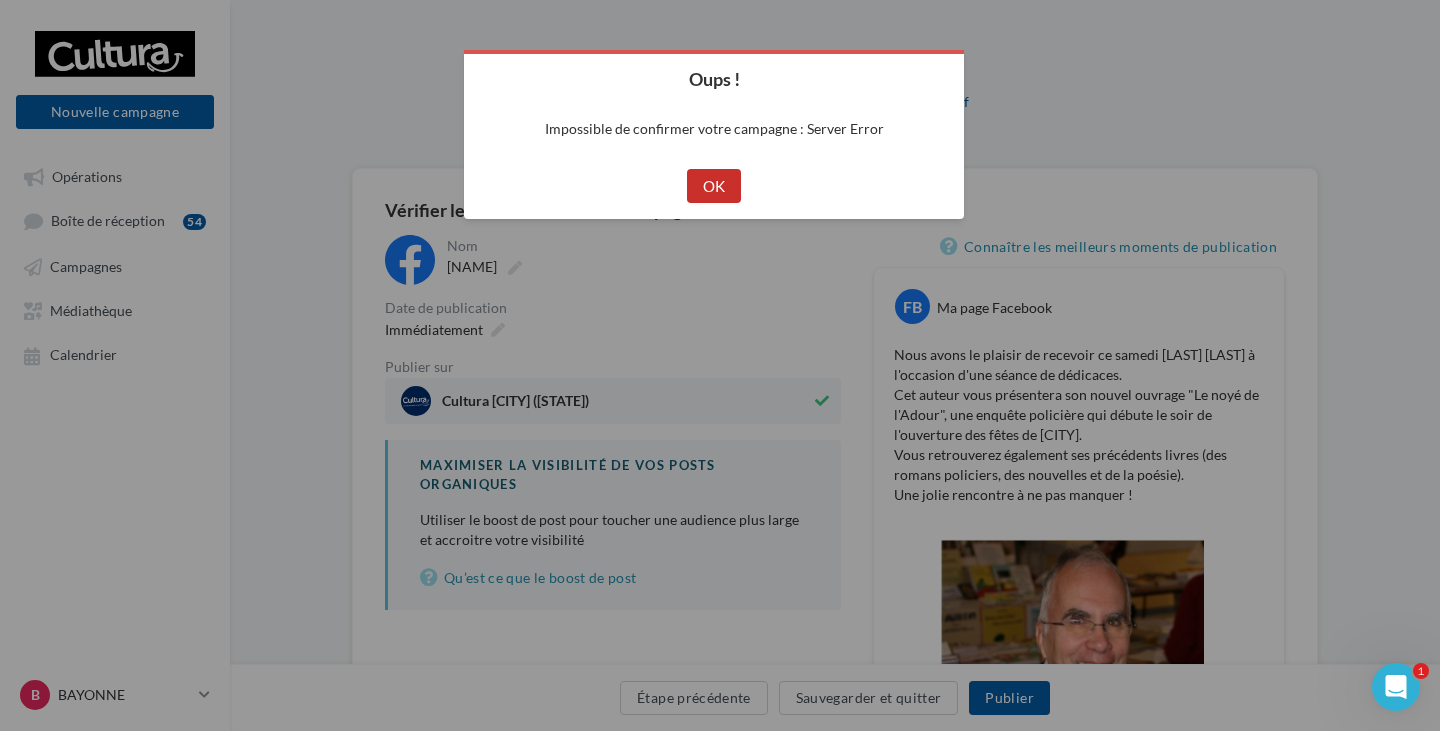 click on "OK" at bounding box center [714, 186] 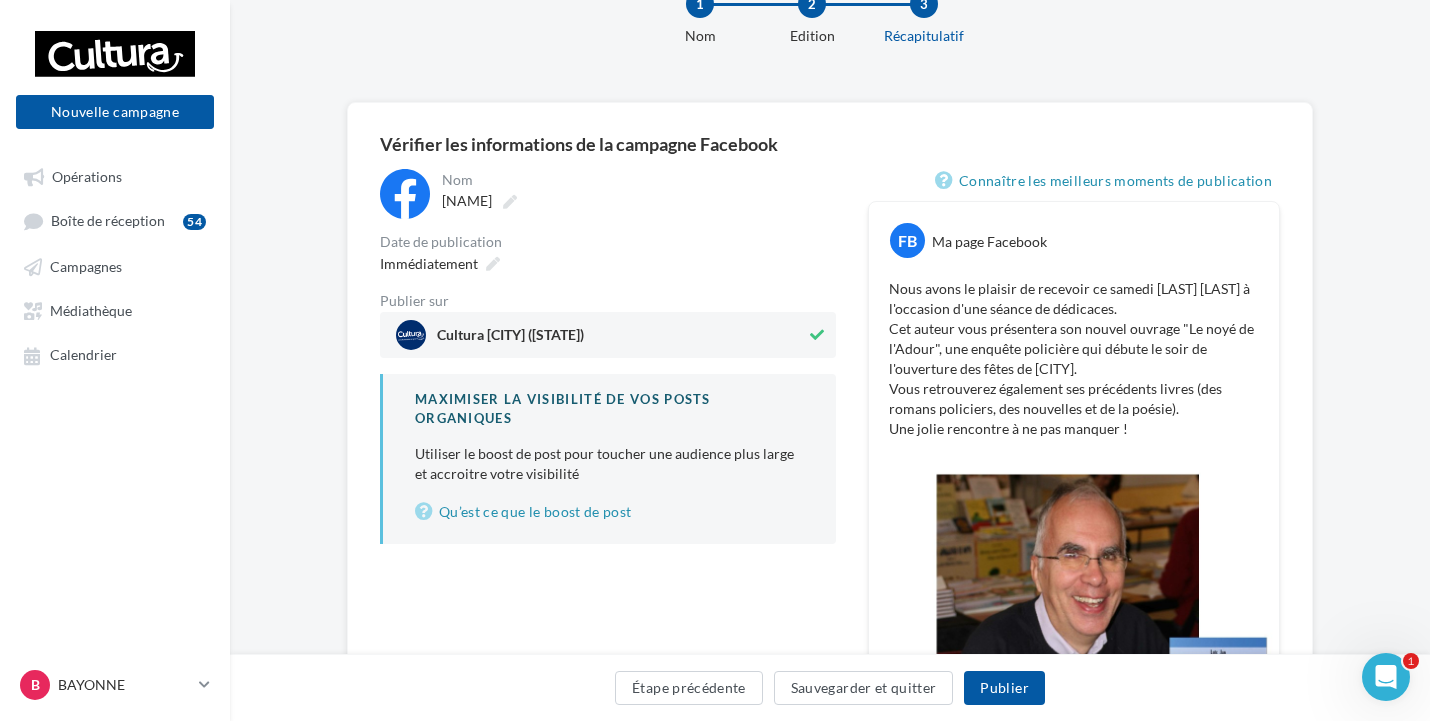 scroll, scrollTop: 100, scrollLeft: 0, axis: vertical 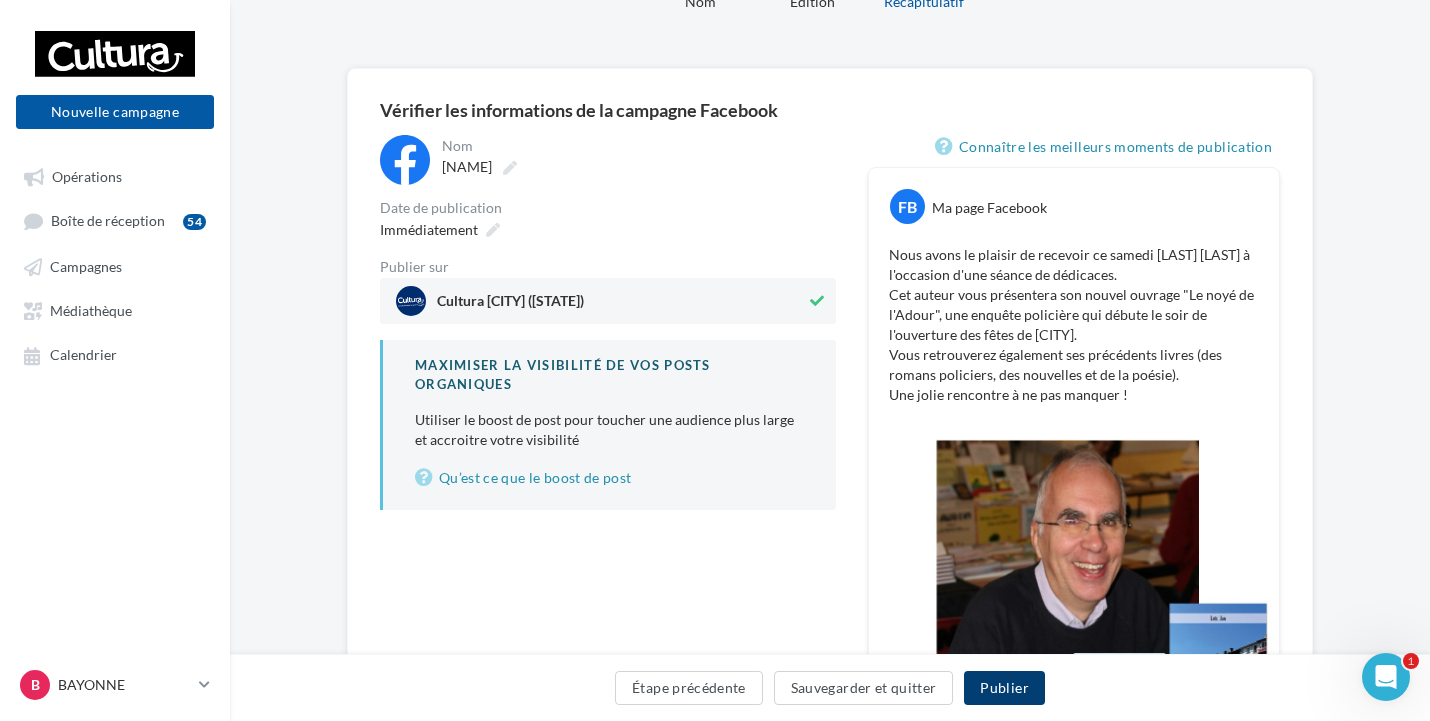 click on "Publier" at bounding box center (1004, 688) 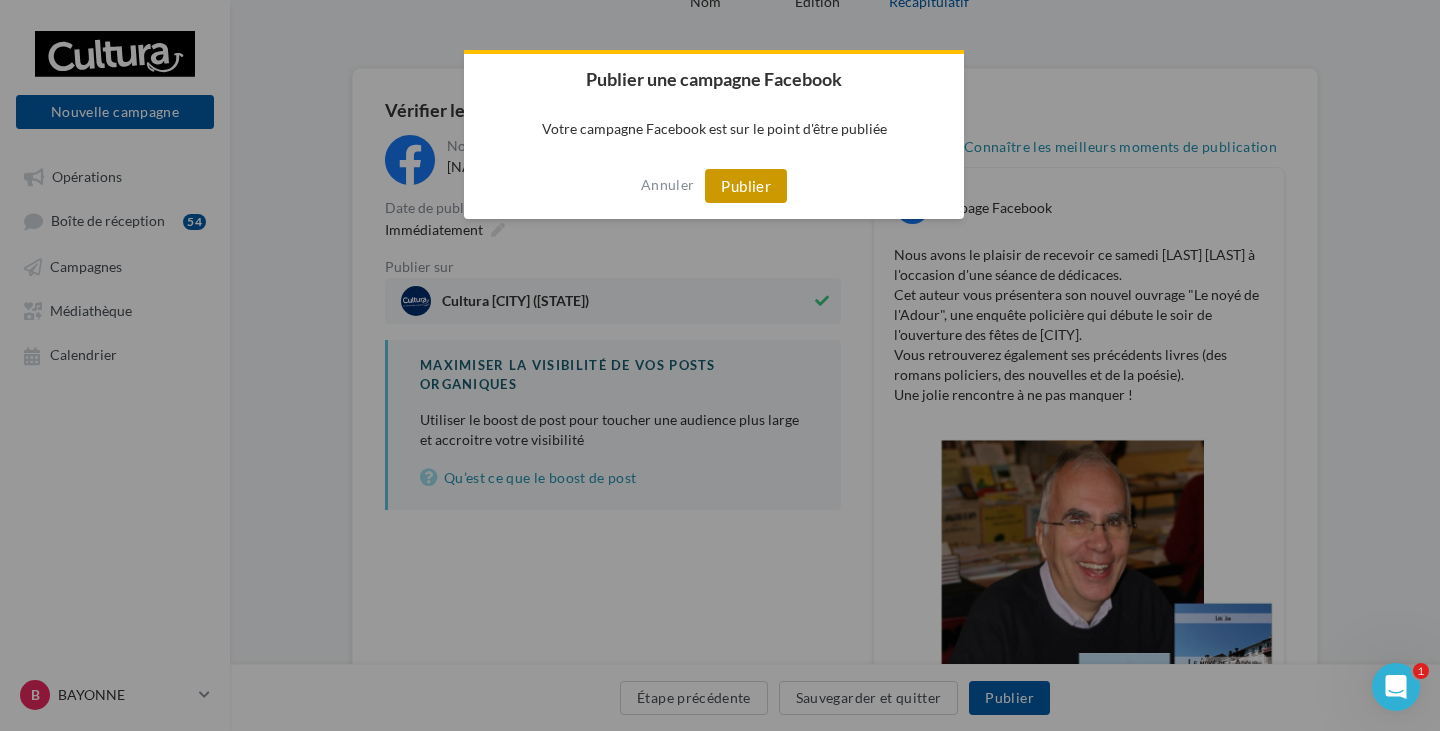 click on "Publier" at bounding box center [746, 186] 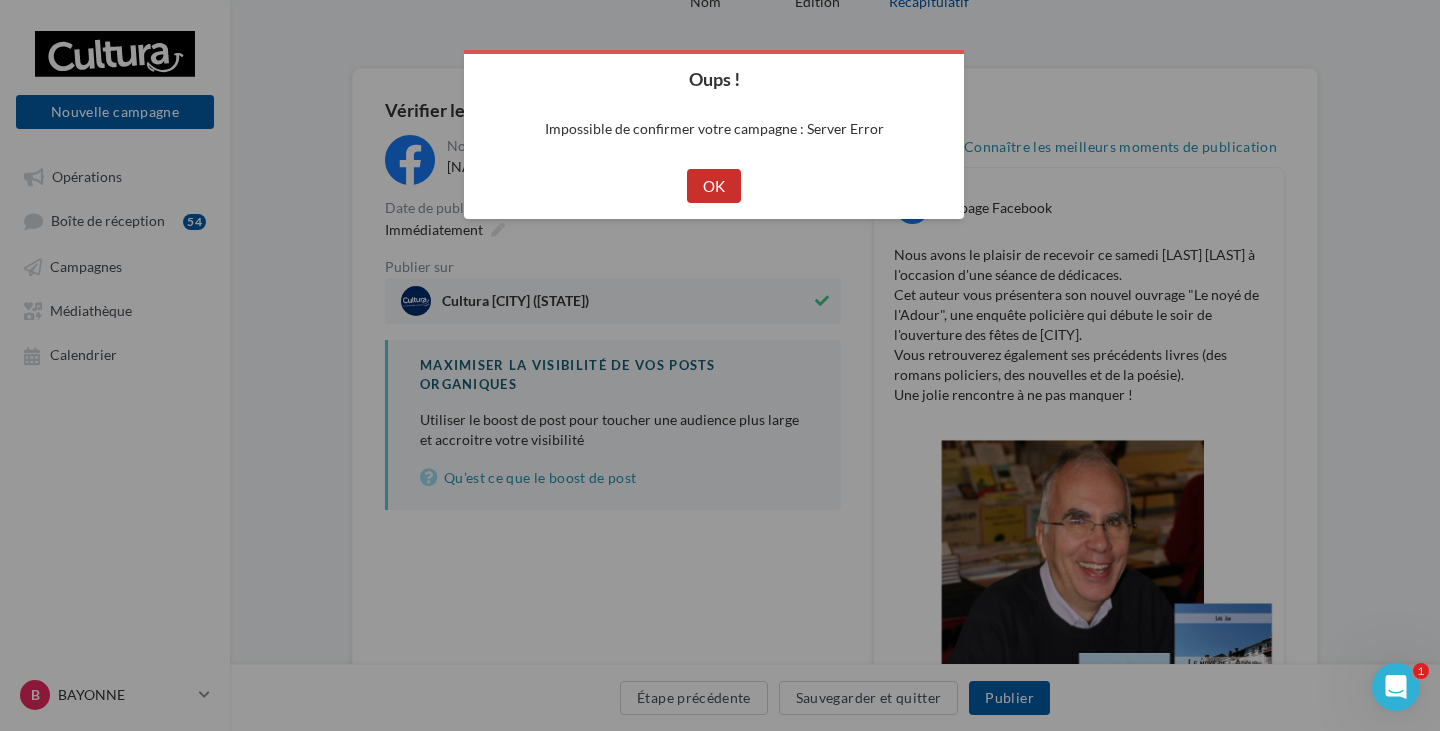 click on "OK" at bounding box center [714, 186] 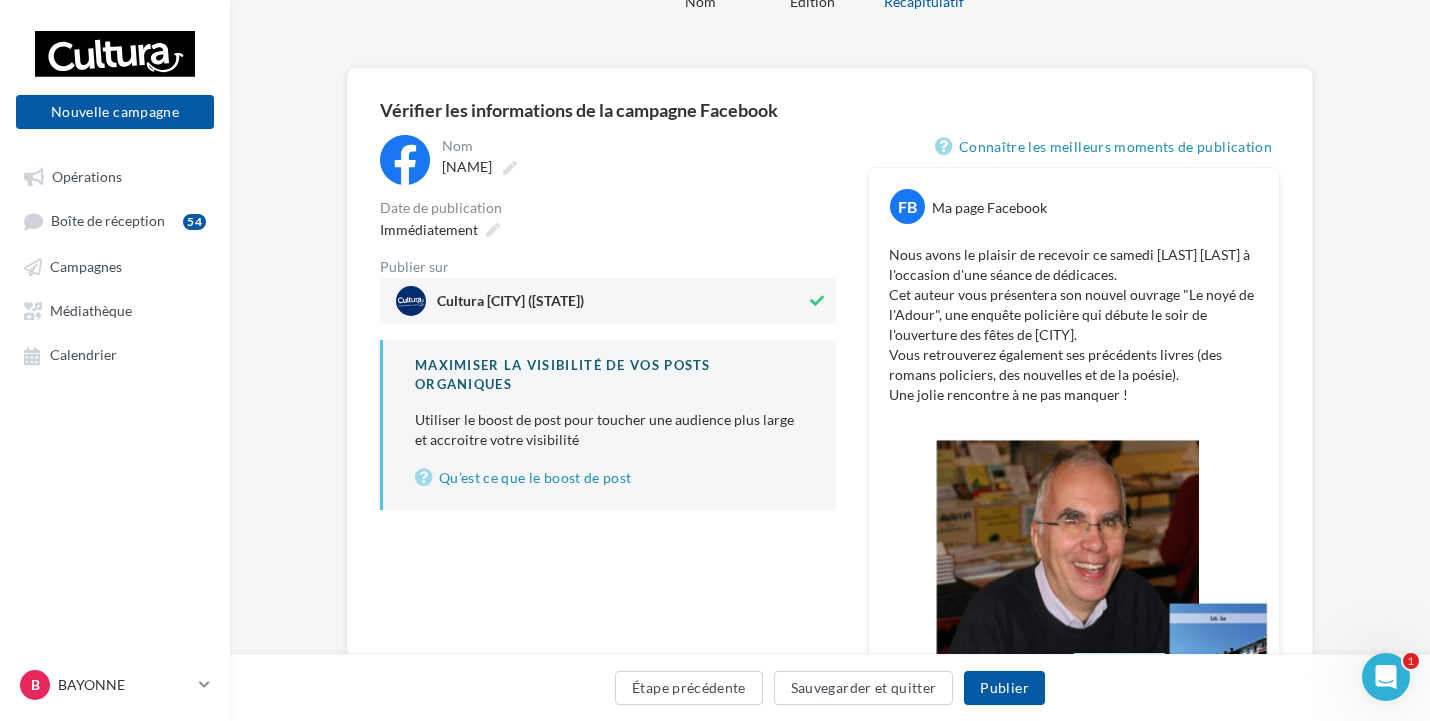 click 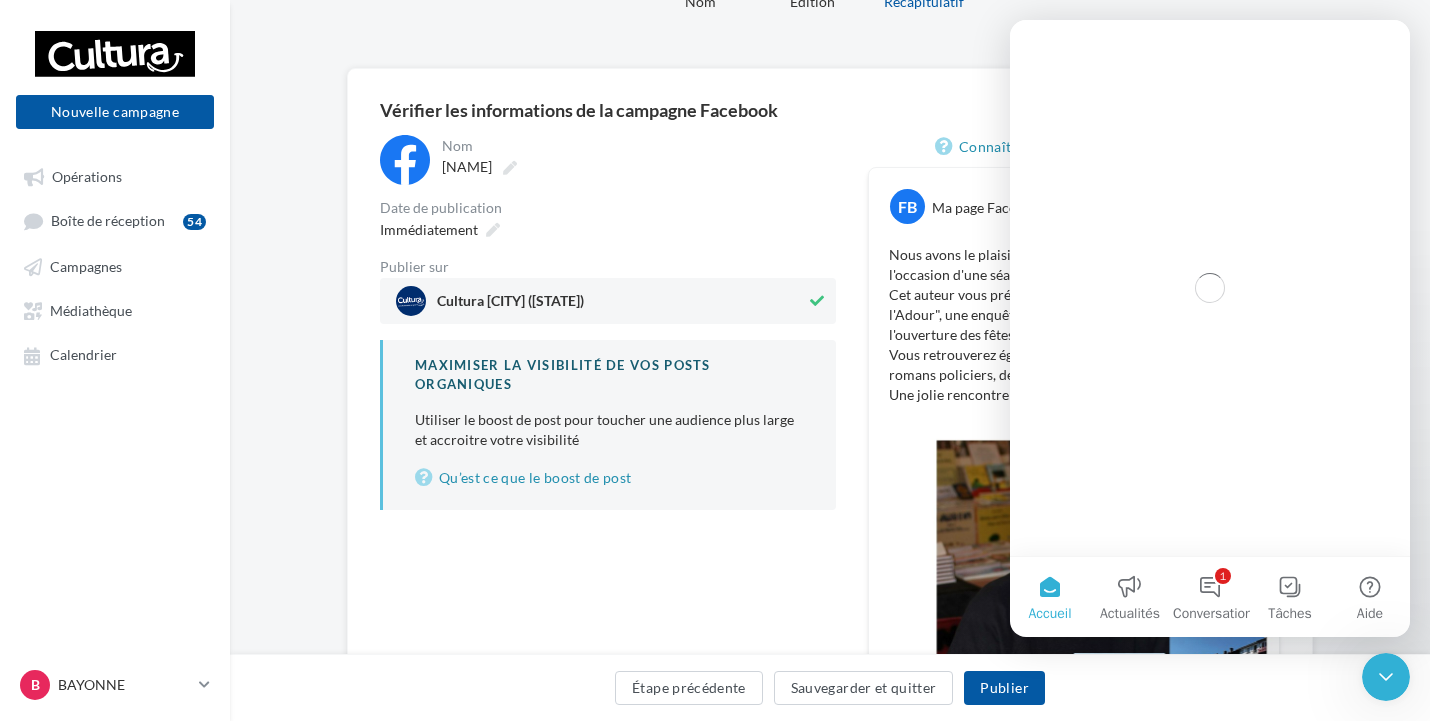 scroll, scrollTop: 0, scrollLeft: 0, axis: both 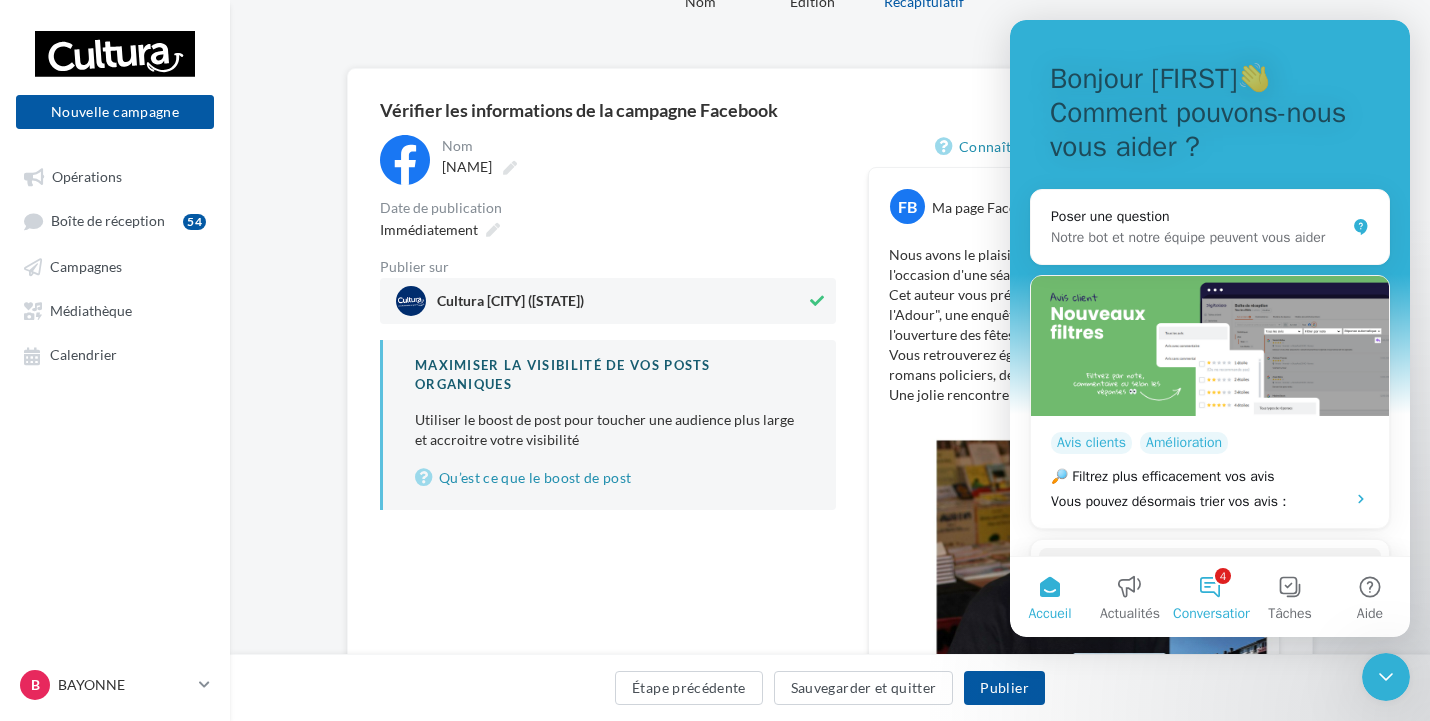 click on "4 Conversations" at bounding box center [1210, 597] 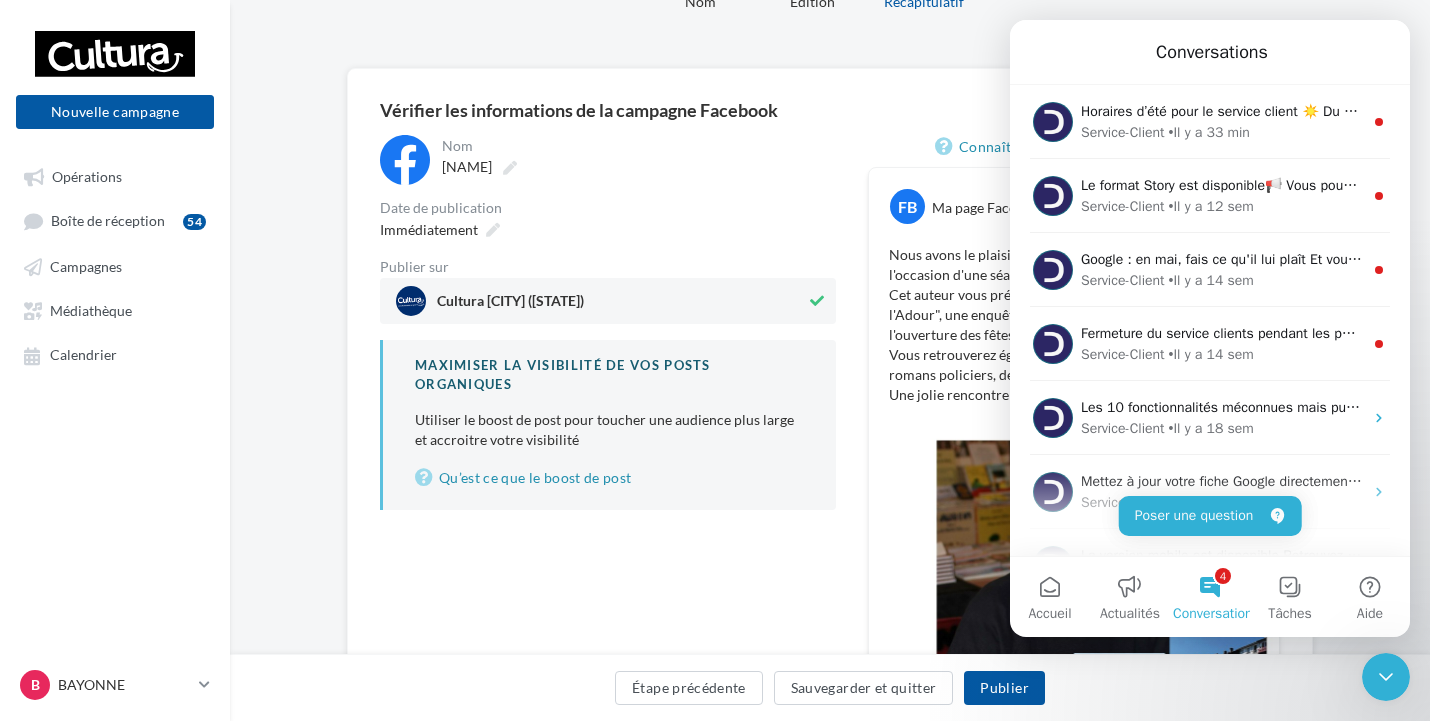 click on "Nom ******** [LAST] [LAST]   Date de publication Immédiatement     Publier sur
Cultura [CITY] ([STATE])
Maximiser la visibilité de vos posts organiques Utiliser le boost de post pour toucher une audience plus large et accroitre votre visibilité Qu’est ce que le boost de post Connaître les meilleurs moments de publication
FB
Ma page Facebook
Nous avons le plaisir de recevoir ce samedi [LAST] [LAST] à l'occasion d'une séance de dédicaces. Cet auteur vous présentera son nouvel ouvrage "Le noyé de l'Adour", une enquête policière qui débute le soir de l'ouverture des fêtes de Bayonne. Vous retrouverez également ses précédents livres (des romans policiers, des nouvelles et de la poésie). Une jolie rencontre à ne  pas manquer !" at bounding box center (830, 552) 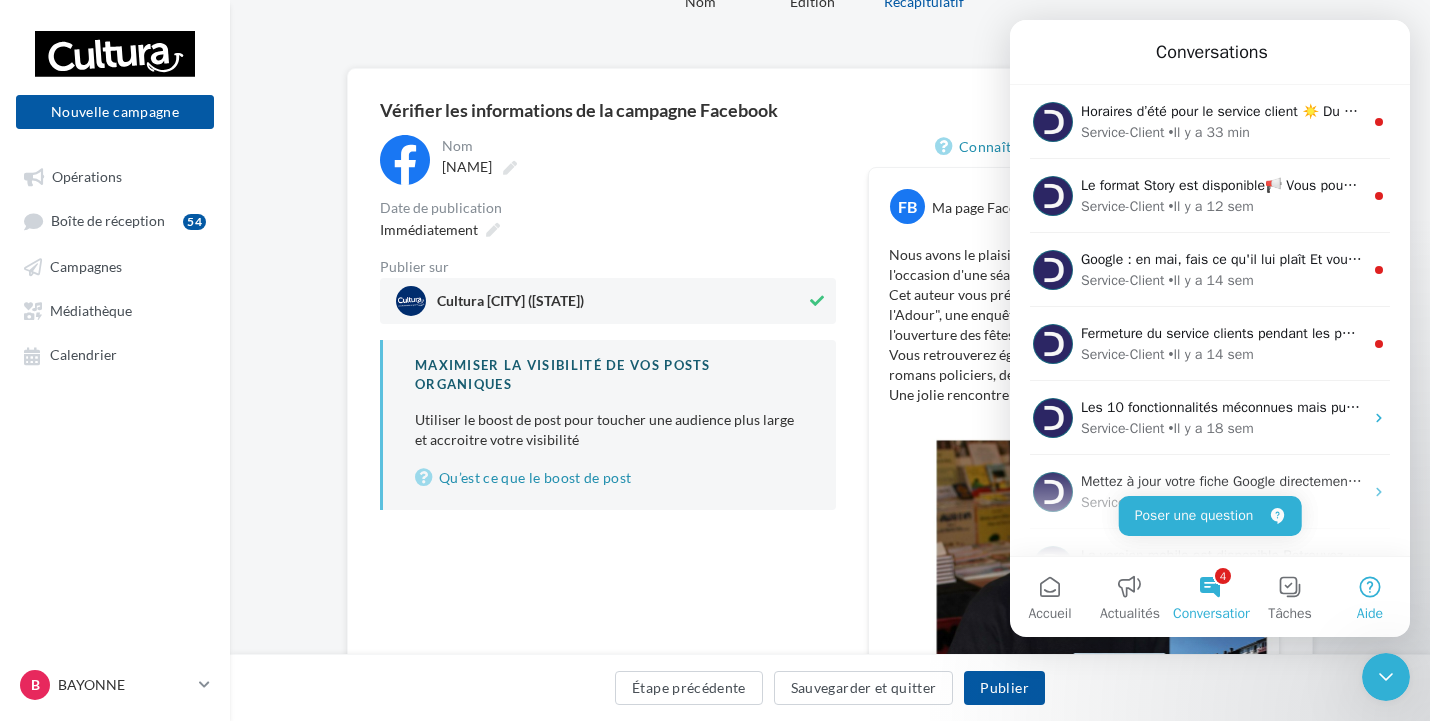 click on "Aide" at bounding box center (1370, 597) 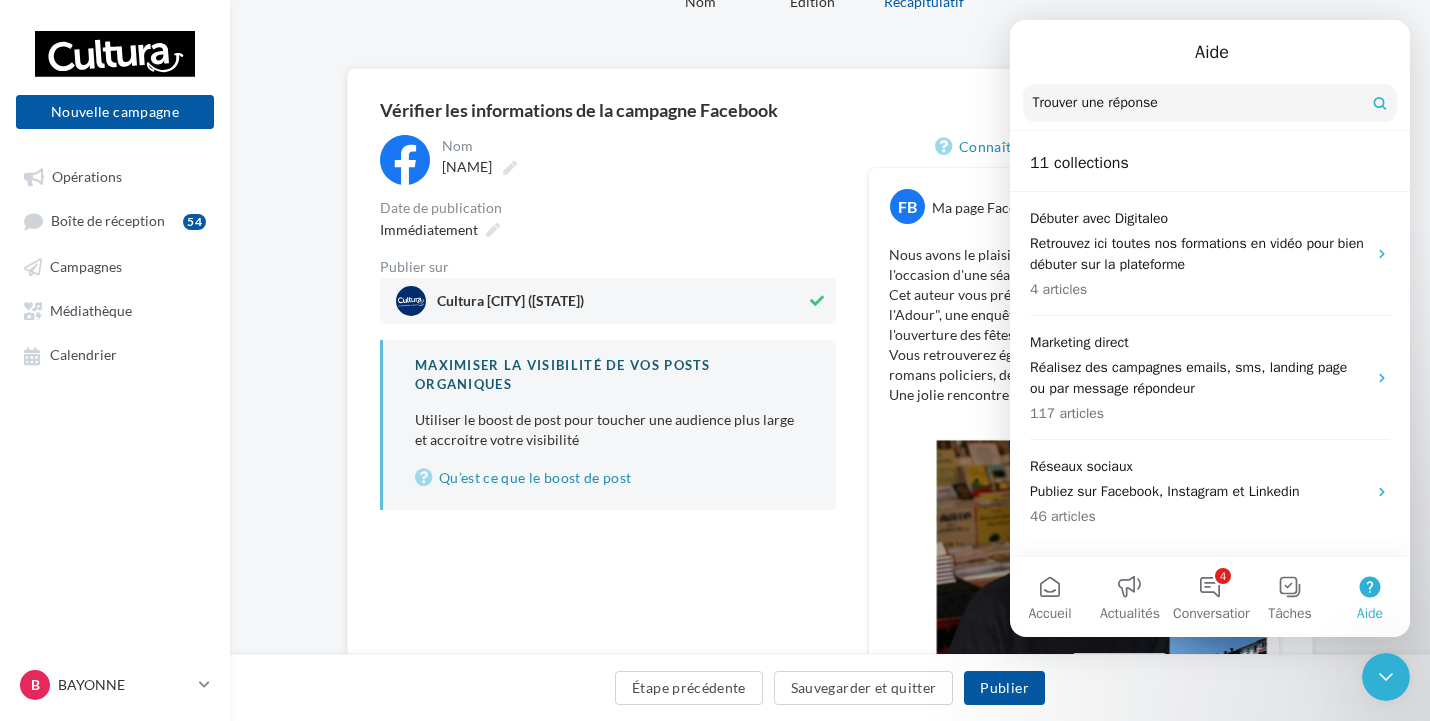 click on "1 Nom 2 Edition 3 Récapitulatif" at bounding box center (830, -16) 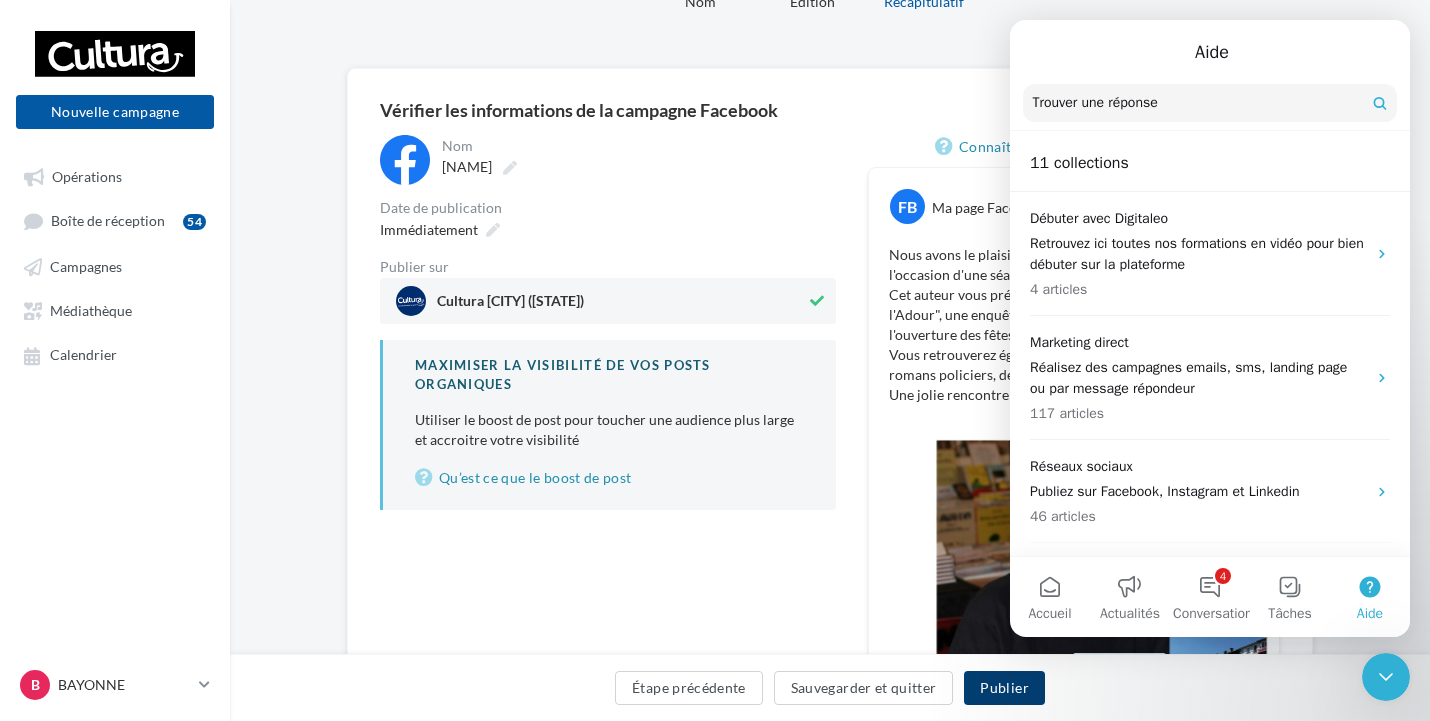 click on "Publier" at bounding box center (1004, 688) 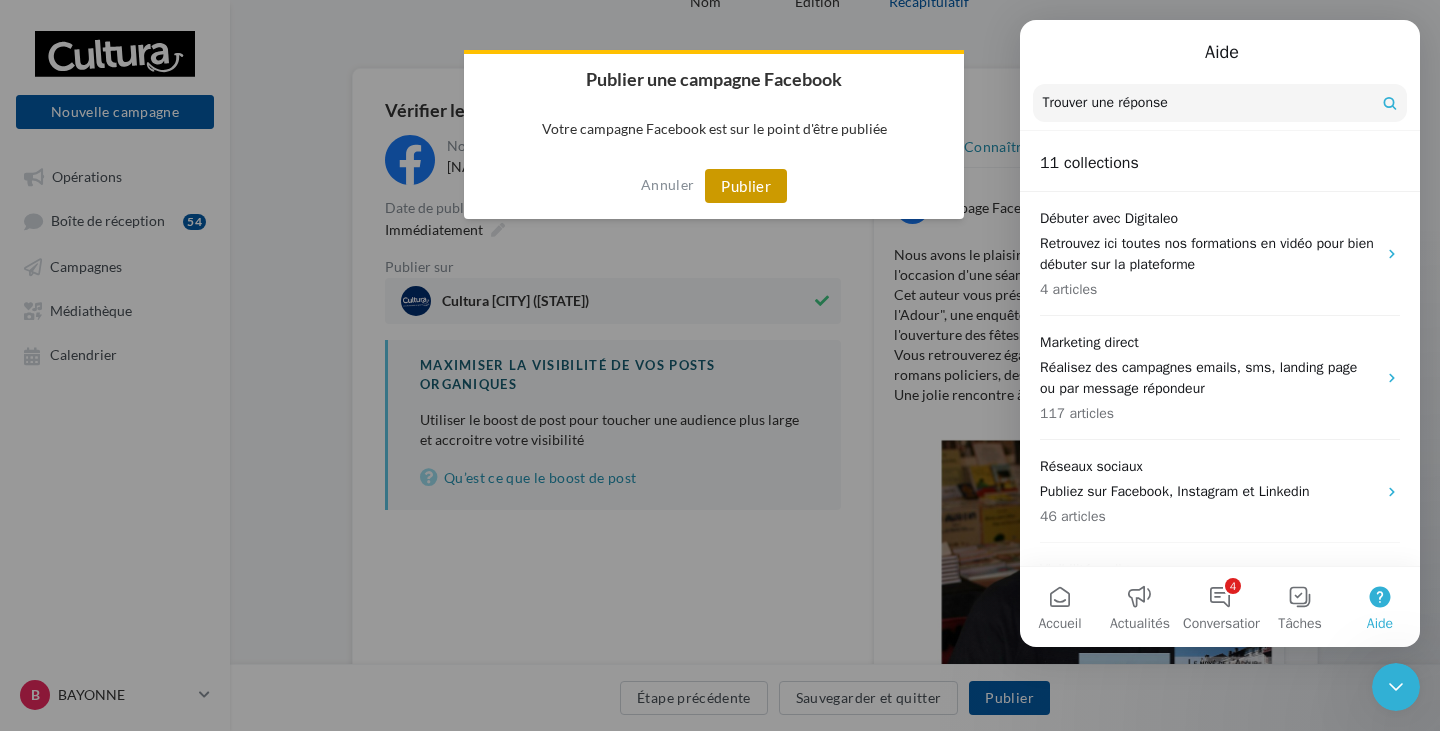 click on "Publier" at bounding box center [746, 186] 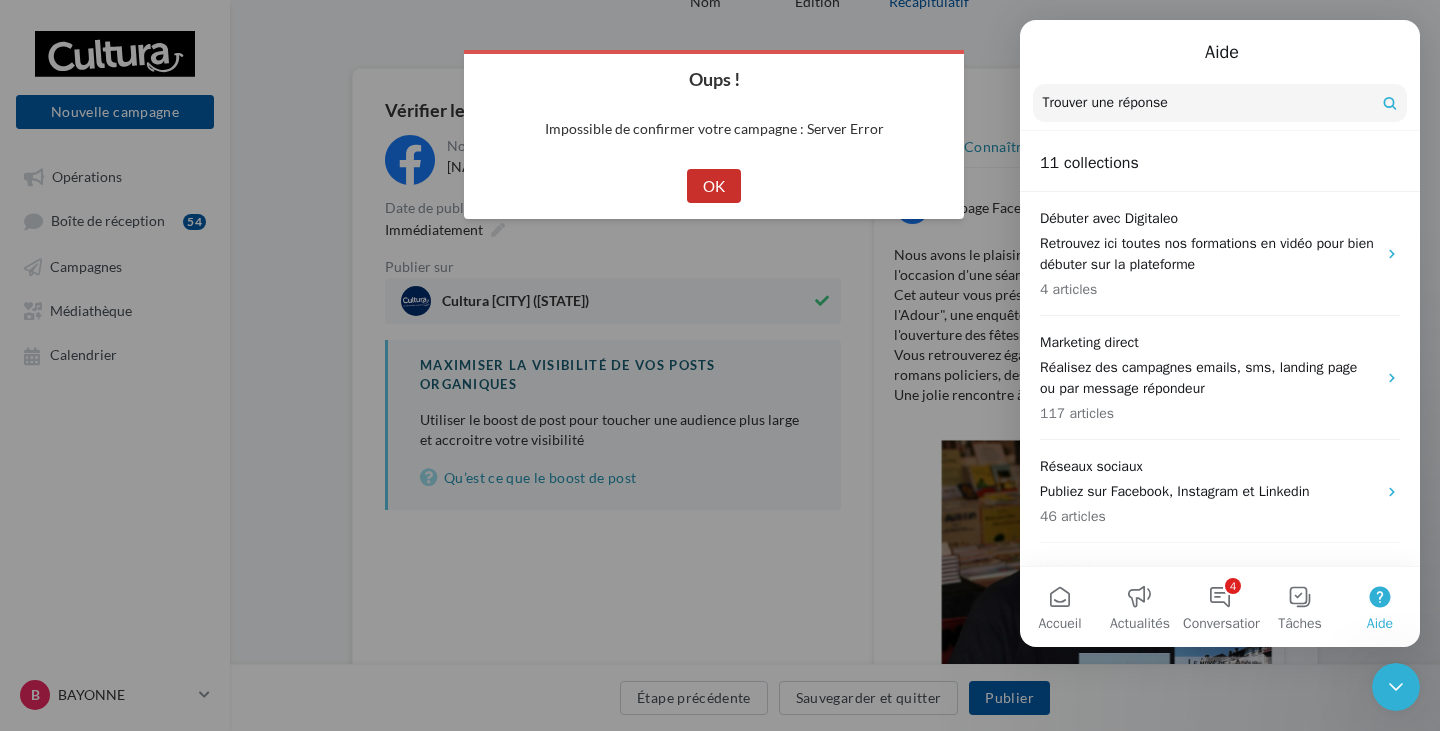 click on "OK" at bounding box center (714, 186) 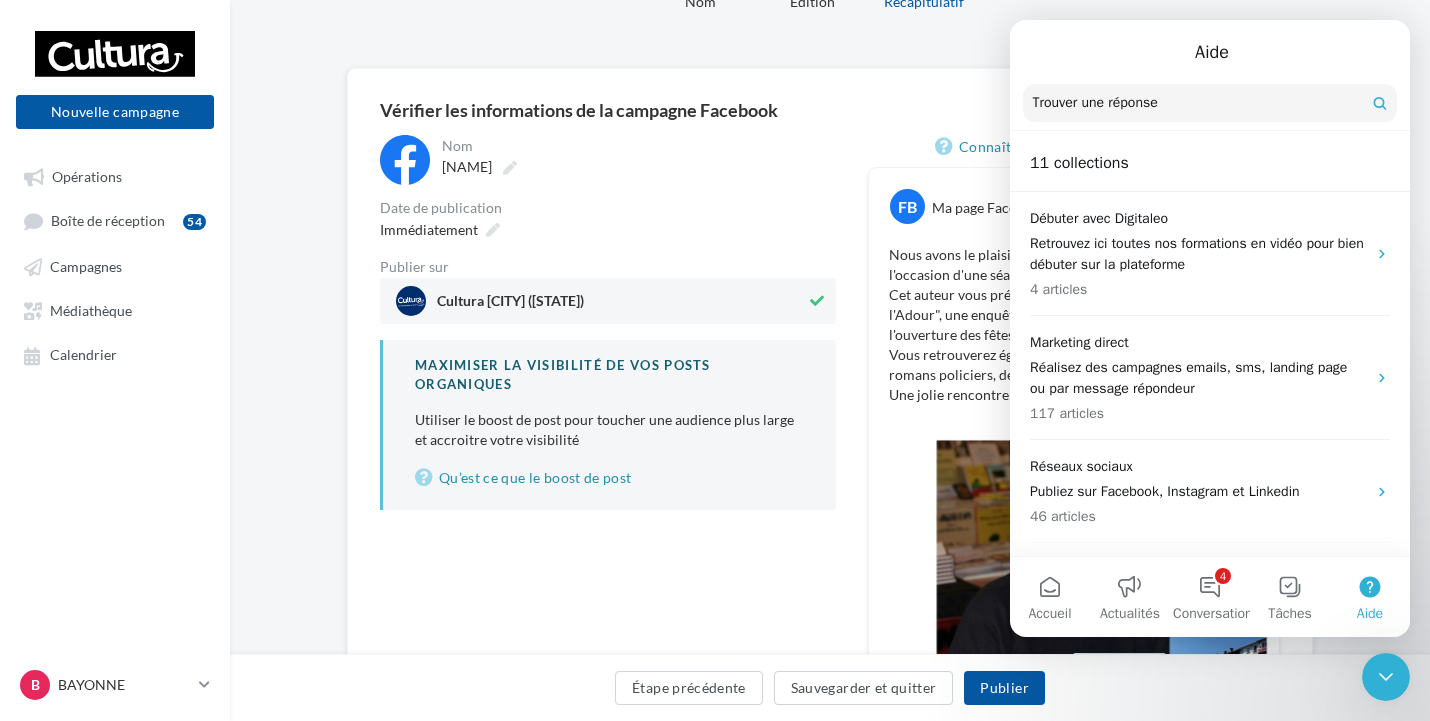 click on "Cultura [CITY] ([STATE])" at bounding box center (510, 305) 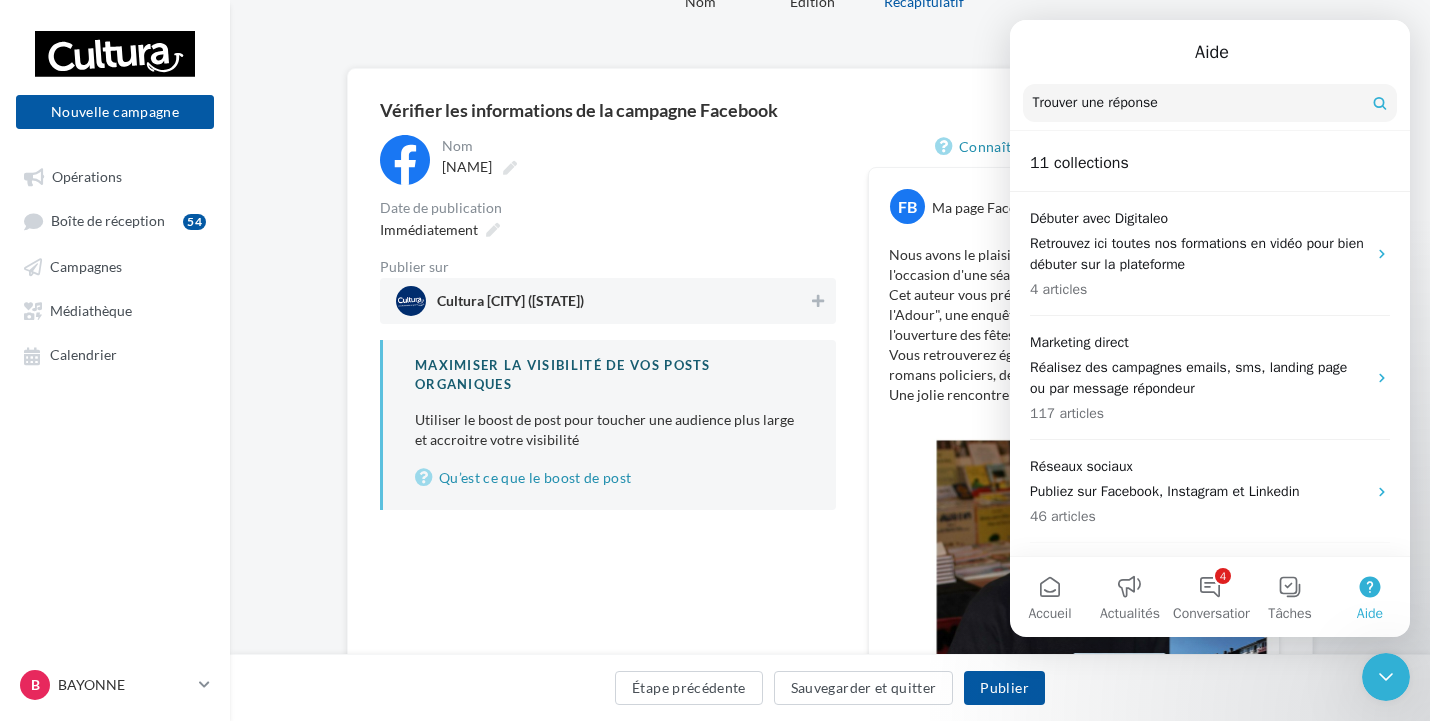 click on "Cultura [CITY] ([STATE])" at bounding box center (510, 305) 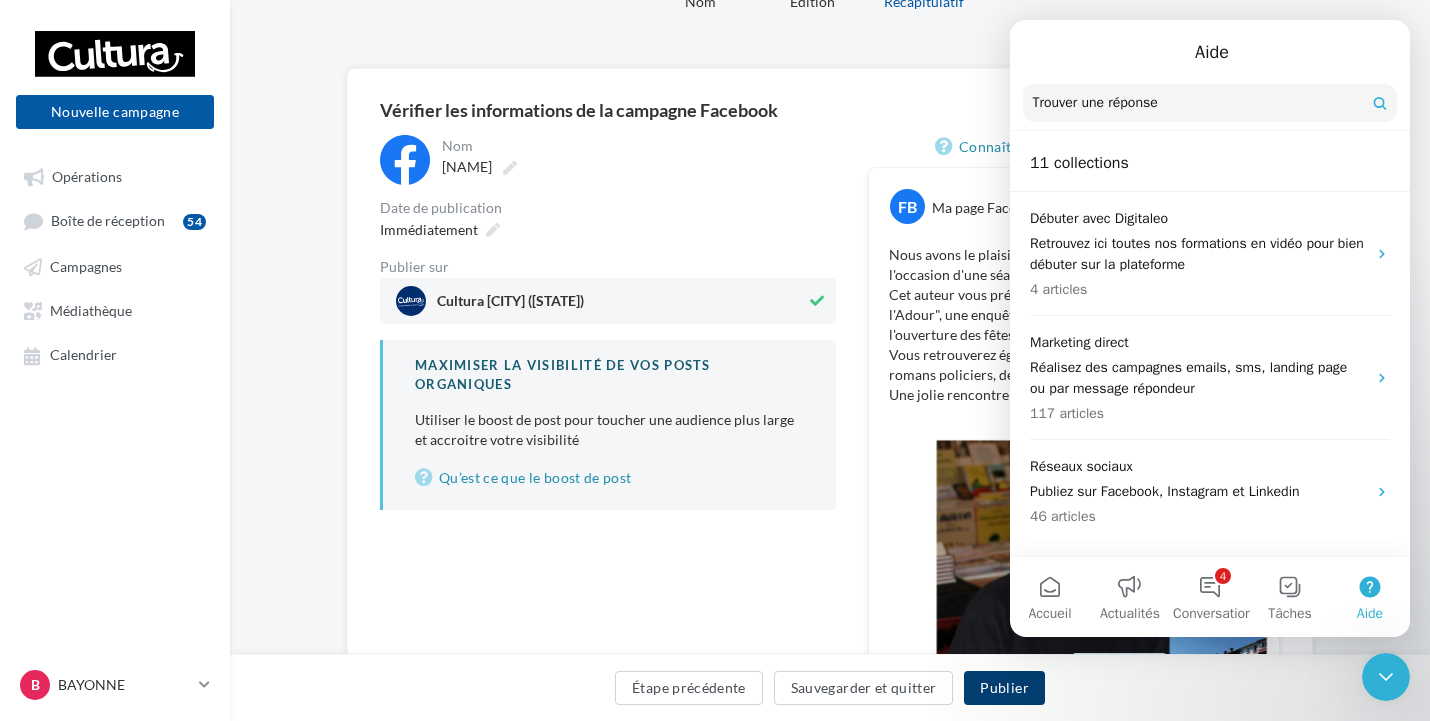 click on "Publier" at bounding box center (1004, 688) 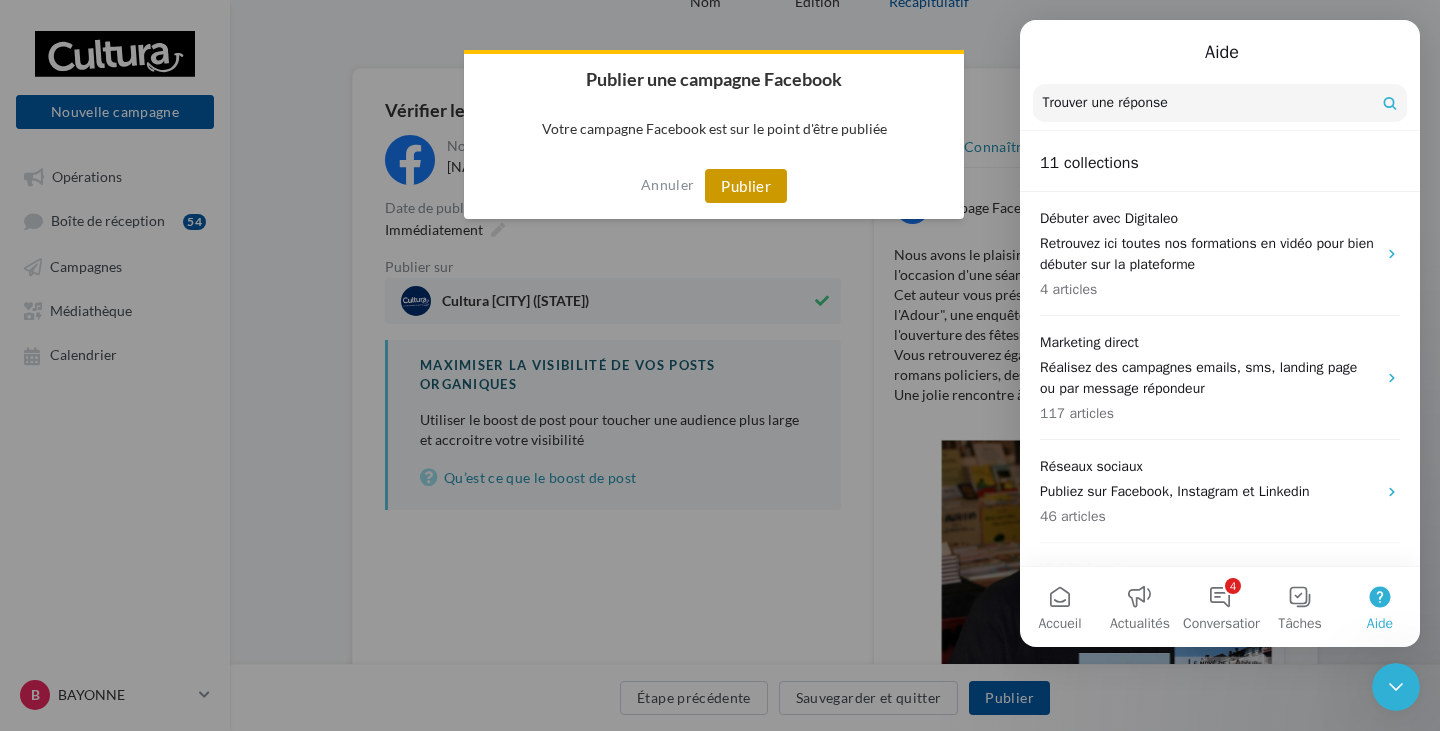 click on "Publier" at bounding box center [746, 186] 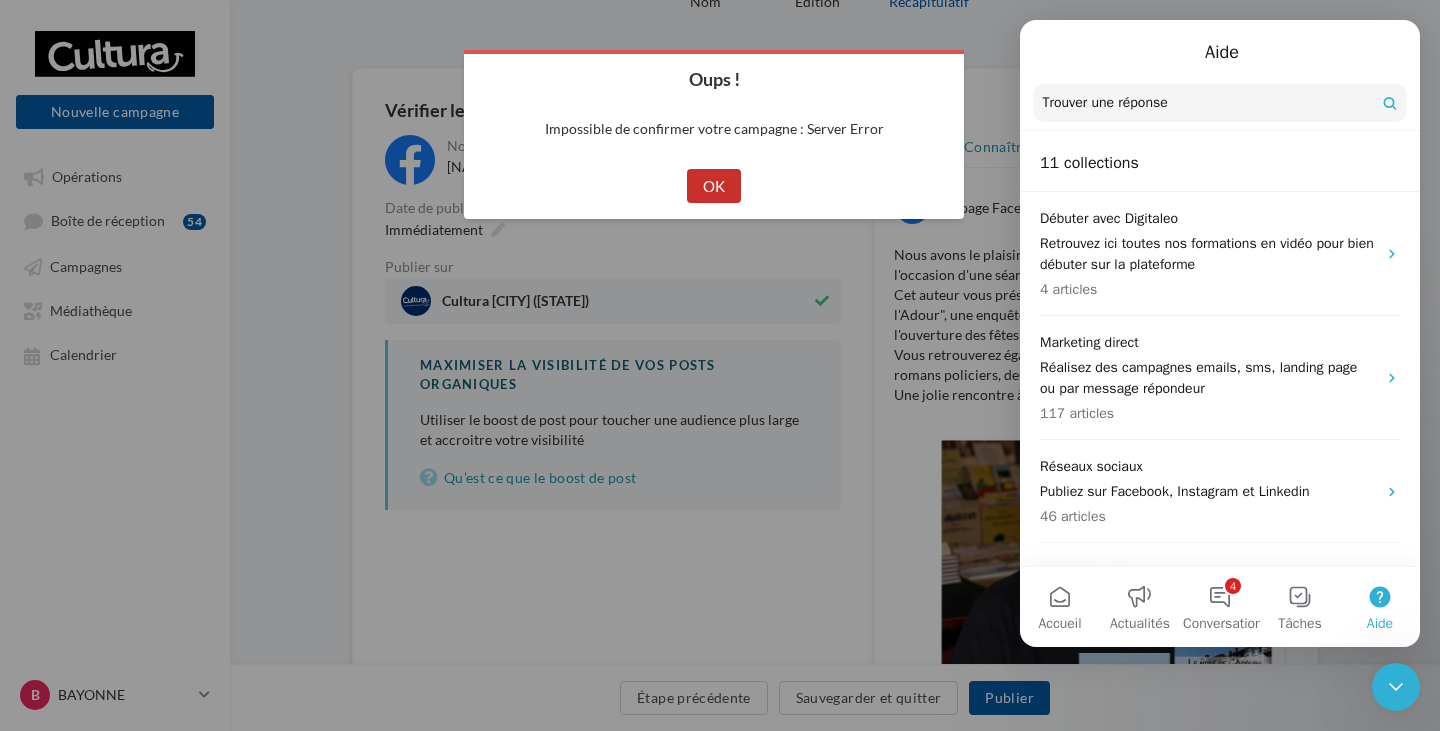 click on "OK" at bounding box center [714, 186] 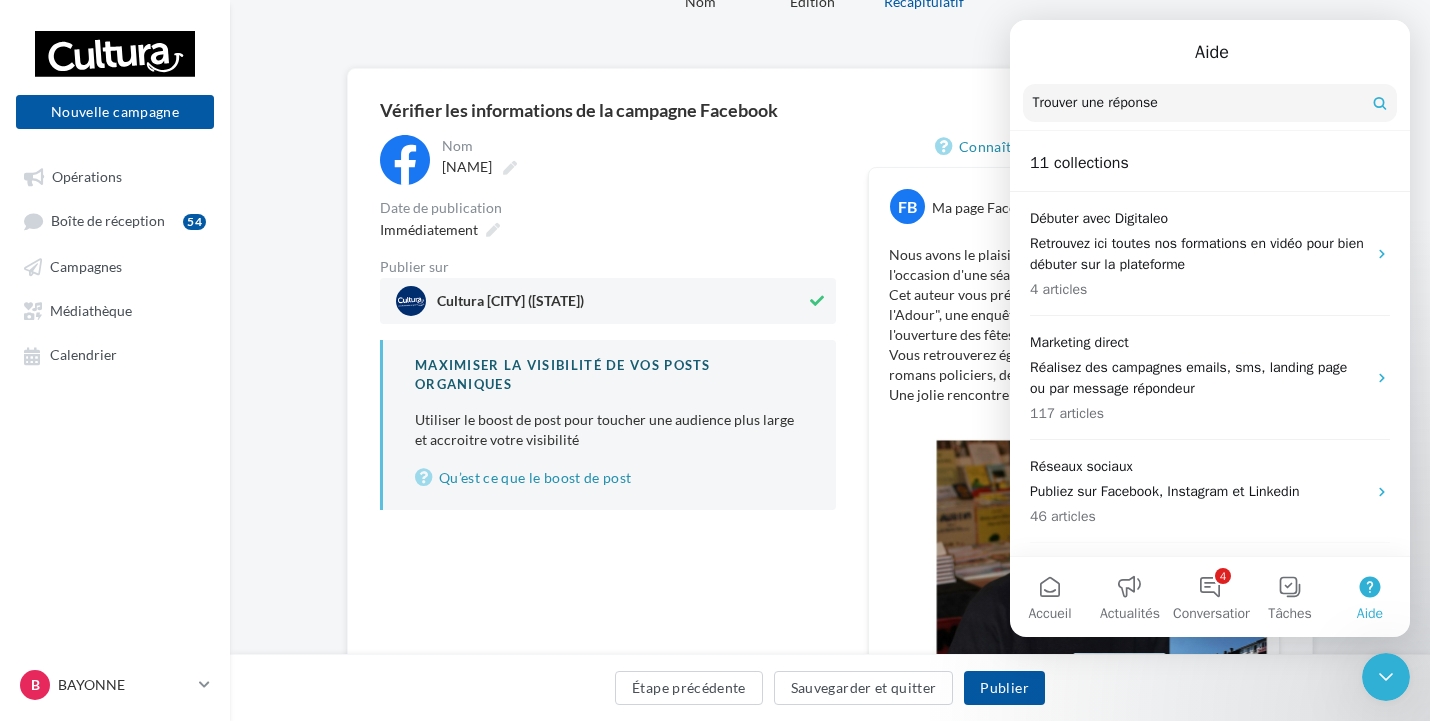 click on "Nom ******** [LAST] [LAST]   Date de publication Immédiatement     Publier sur
Cultura [CITY] ([STATE])
Maximiser la visibilité de vos posts organiques Utiliser le boost de post pour toucher une audience plus large et accroitre votre visibilité Qu’est ce que le boost de post Connaître les meilleurs moments de publication
FB
Ma page Facebook
Nous avons le plaisir de recevoir ce samedi [LAST] [LAST] à l'occasion d'une séance de dédicaces. Cet auteur vous présentera son nouvel ouvrage "Le noyé de l'Adour", une enquête policière qui débute le soir de l'ouverture des fêtes de Bayonne. Vous retrouverez également ses précédents livres (des romans policiers, des nouvelles et de la poésie). Une jolie rencontre à ne  pas manquer !" at bounding box center (830, 552) 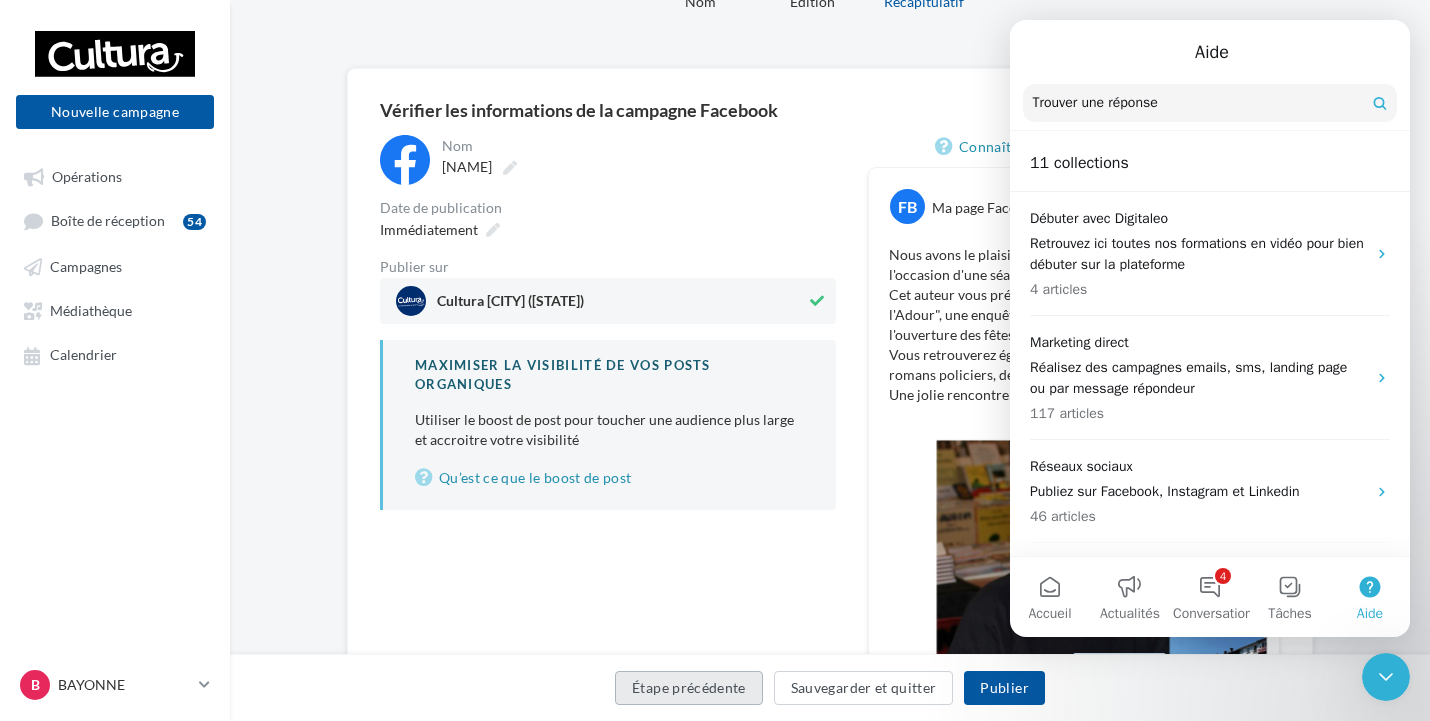 click on "Étape précédente" at bounding box center [689, 688] 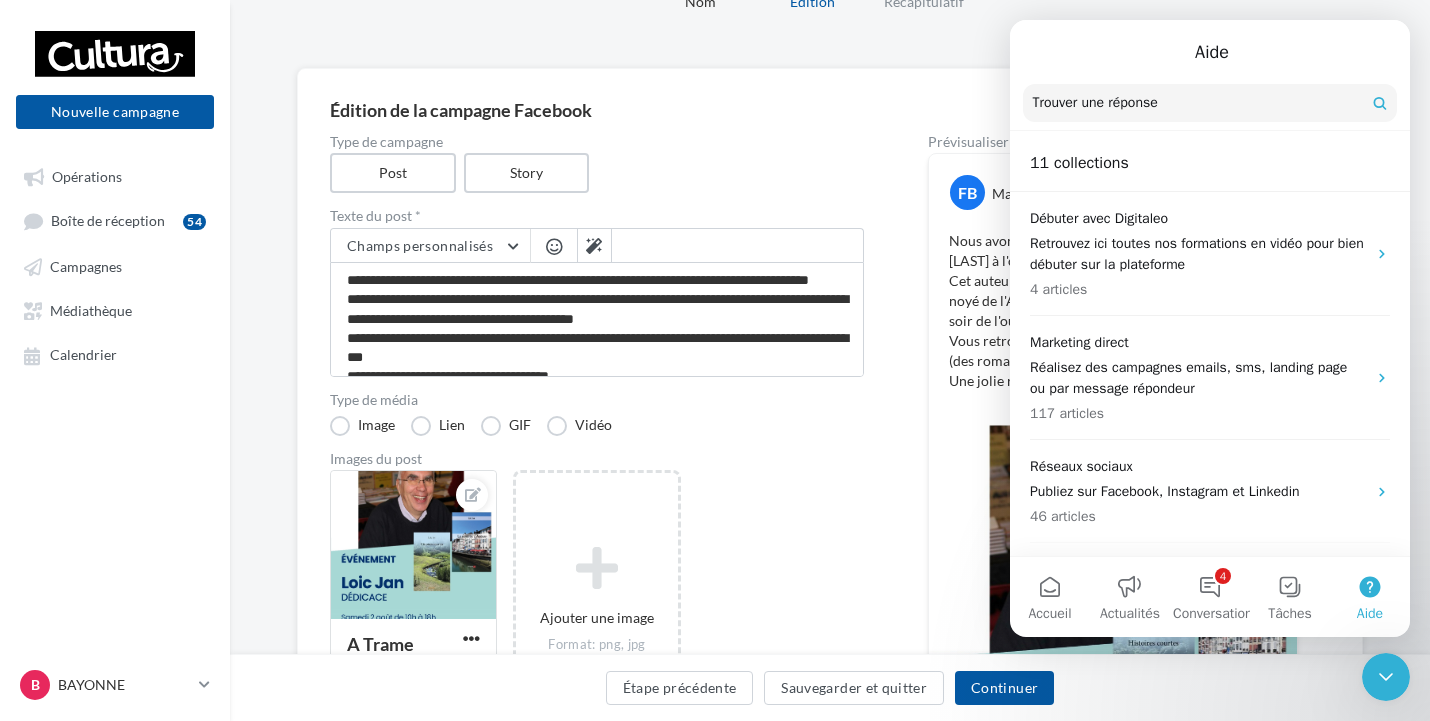 click on "Type de campagne Texte du post * Champs personnalisés Adresse de l'entreprise Nom de l'entreprise Téléphone de l'entreprise Signature de l'entreprise Site internet de l'entreprise Ville Code Postal Type de média Image Lien GIF Vidéo Images du post A Trame digitaleo Ajouter une image" at bounding box center [830, 527] 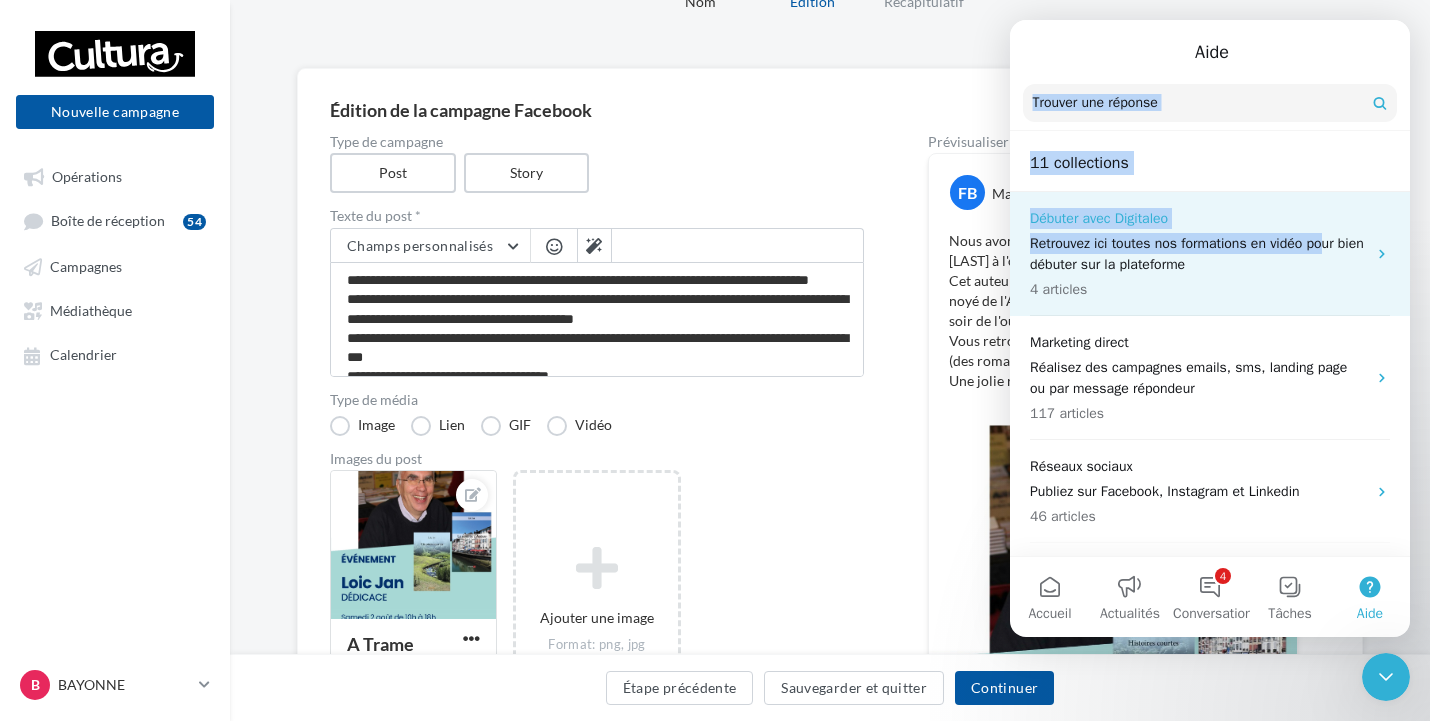 drag, startPoint x: 1249, startPoint y: 70, endPoint x: 1323, endPoint y: 252, distance: 196.46883 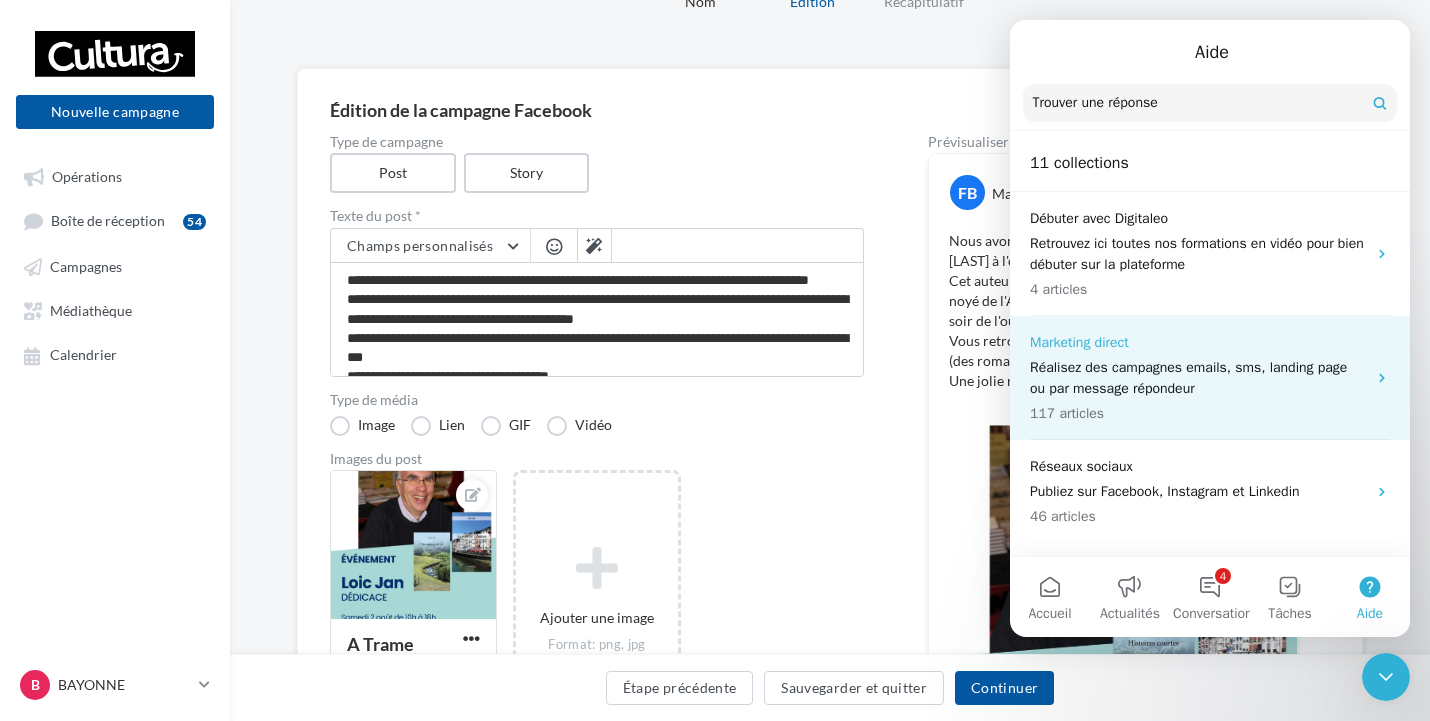 click on "117 articles" at bounding box center [1198, 413] 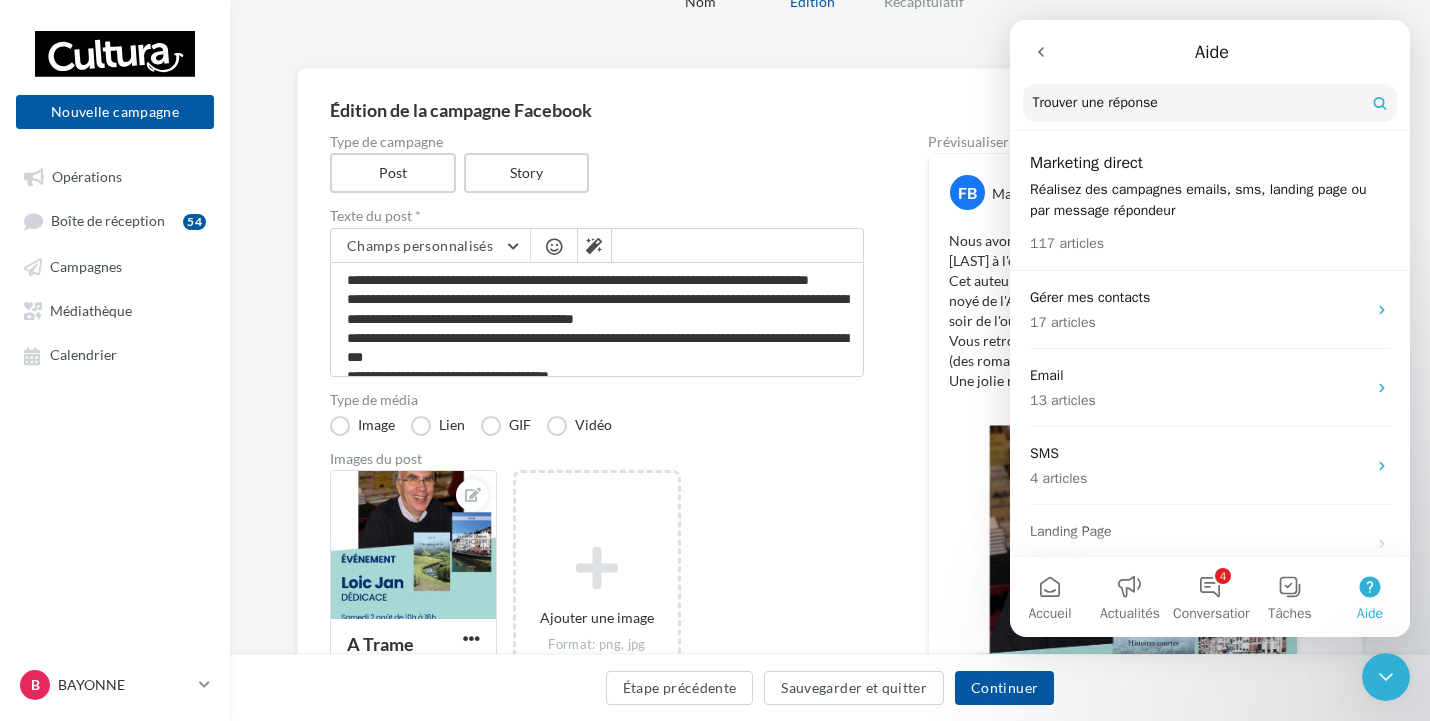 click 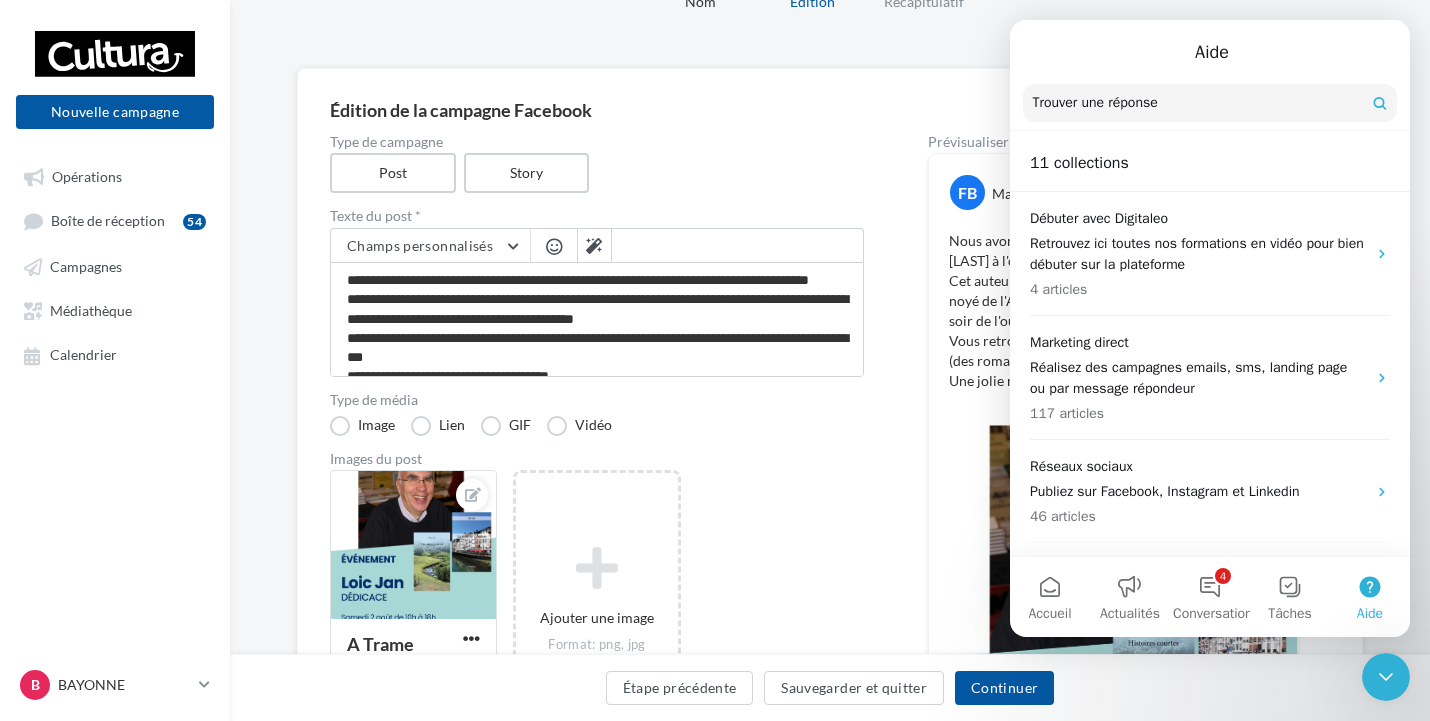 click on "Aide" at bounding box center [1210, 52] 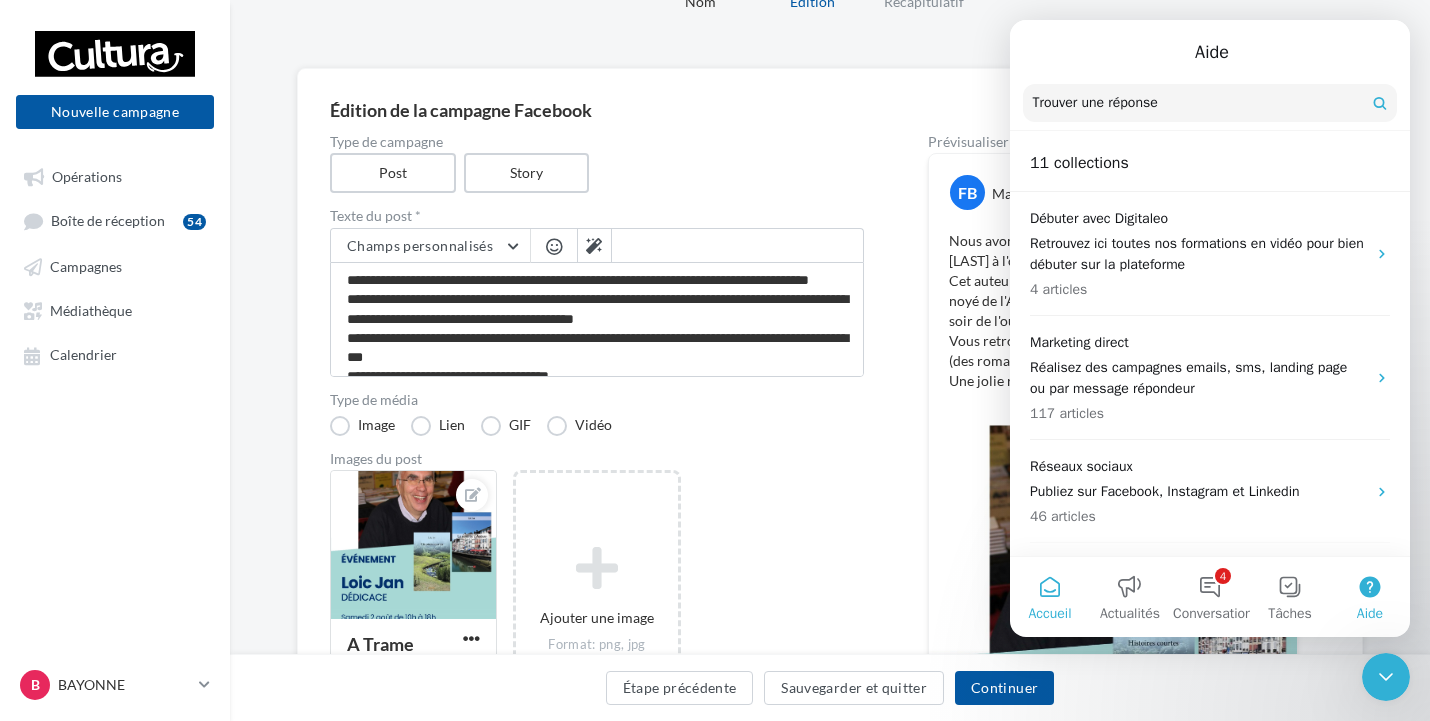 click on "Accueil" at bounding box center (1050, 597) 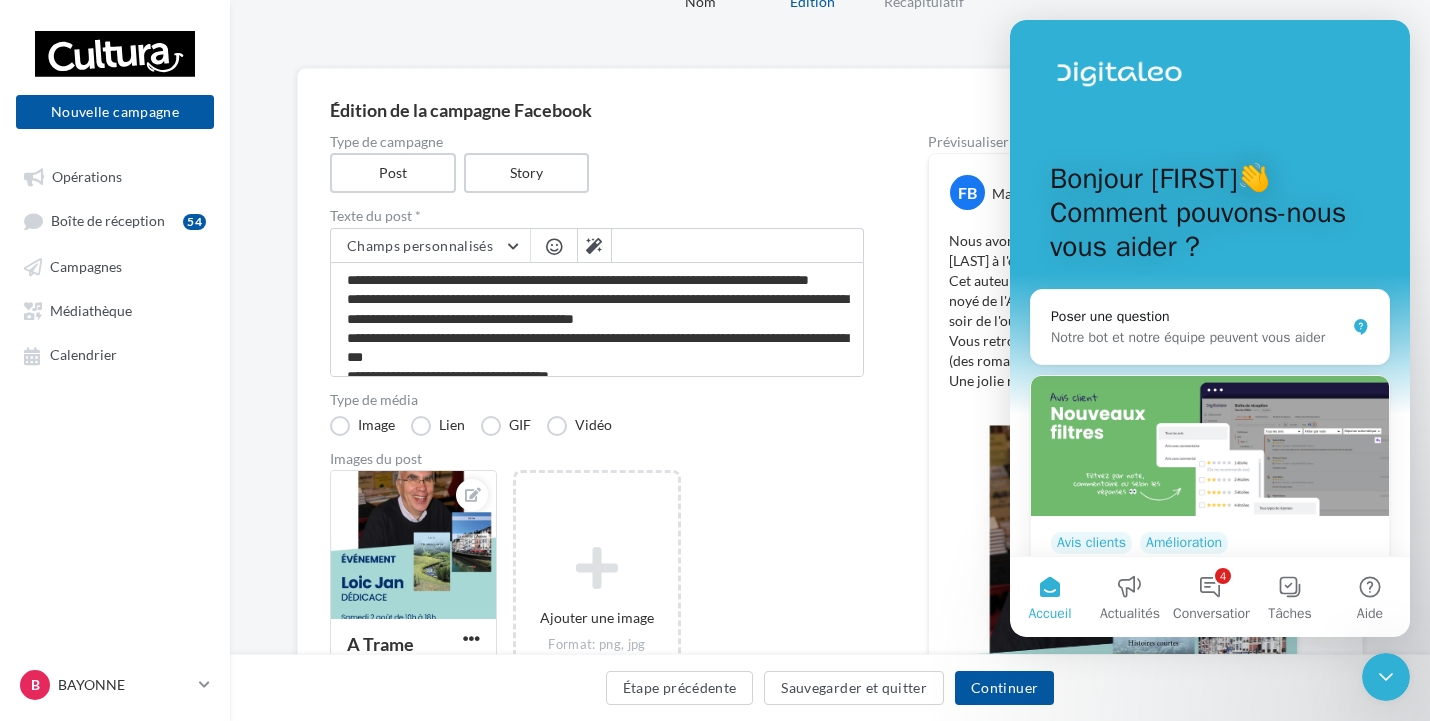 click on "Bonjour Céline👋 Comment pouvons-nous vous aider ?" at bounding box center (1210, 217) 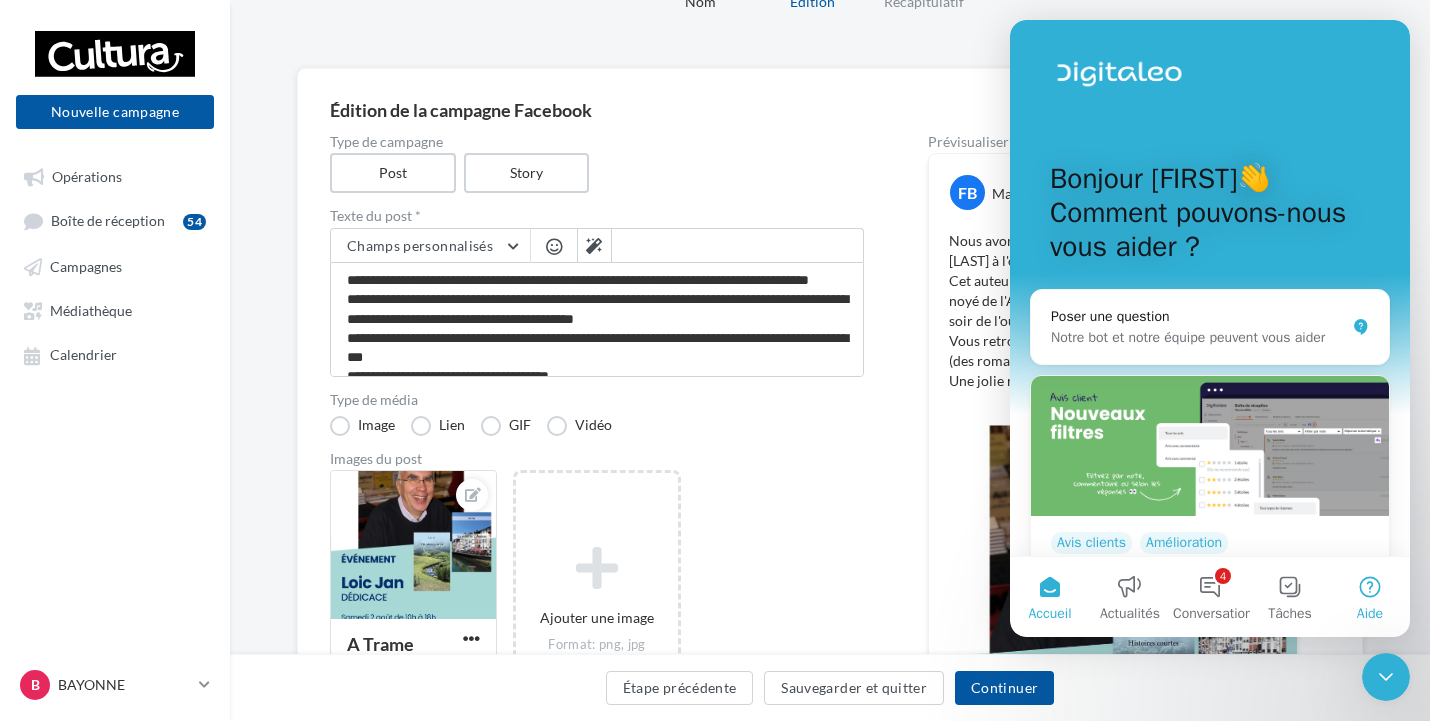 click on "Aide" at bounding box center (1370, 597) 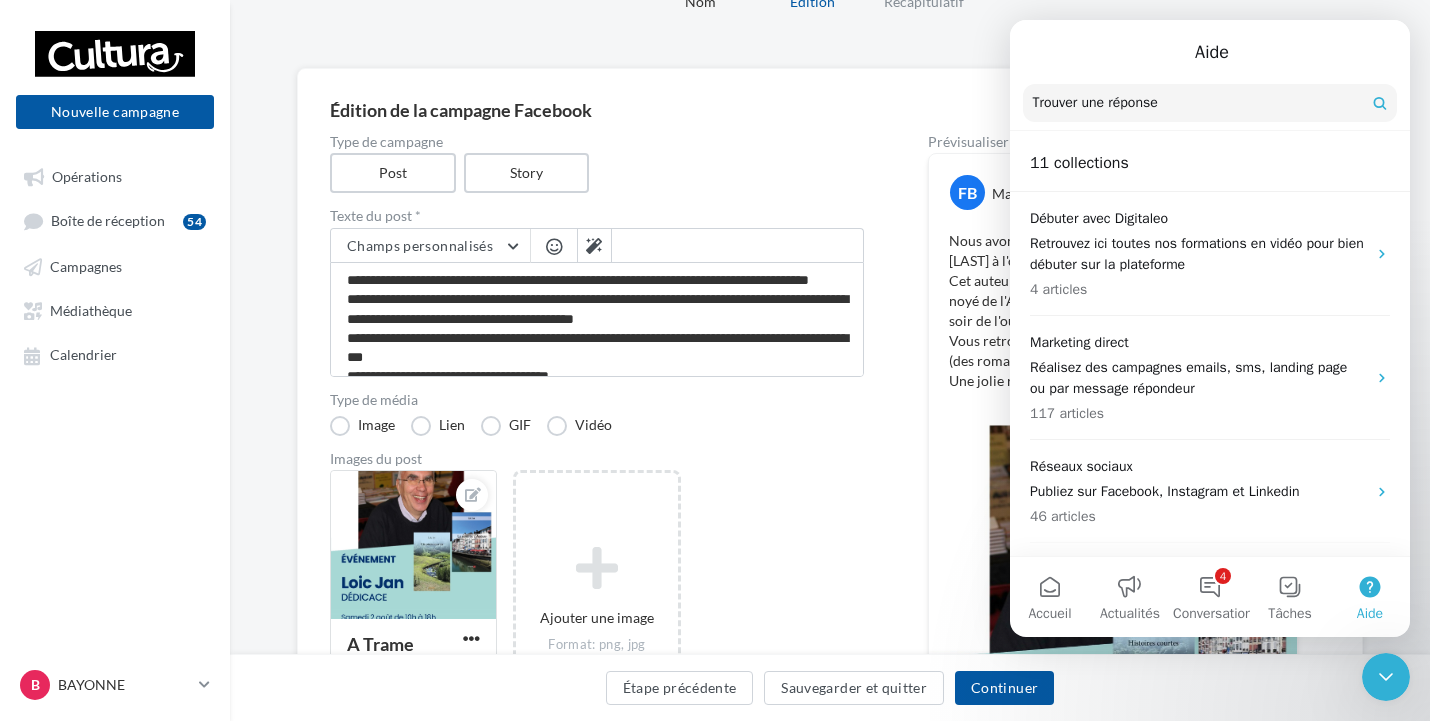 click on "Aide" at bounding box center (1370, 597) 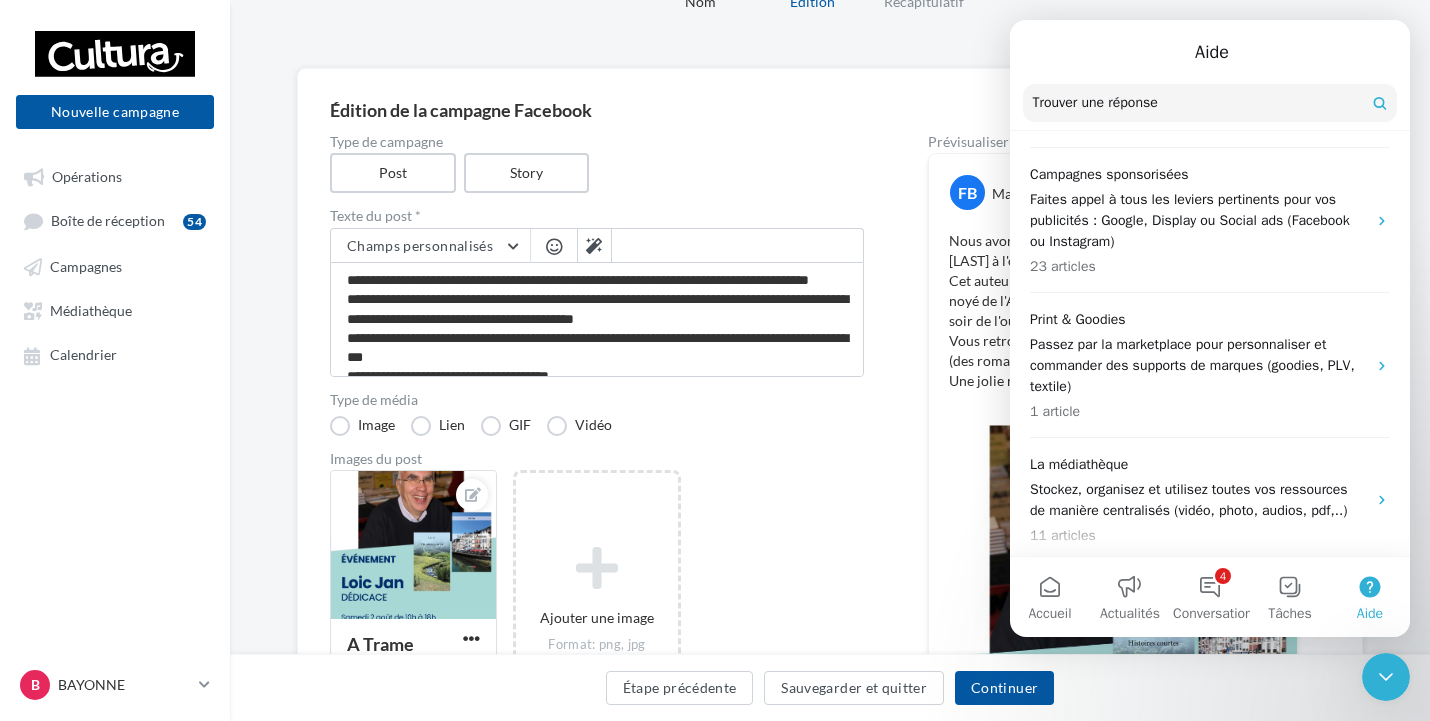 scroll, scrollTop: 996, scrollLeft: 0, axis: vertical 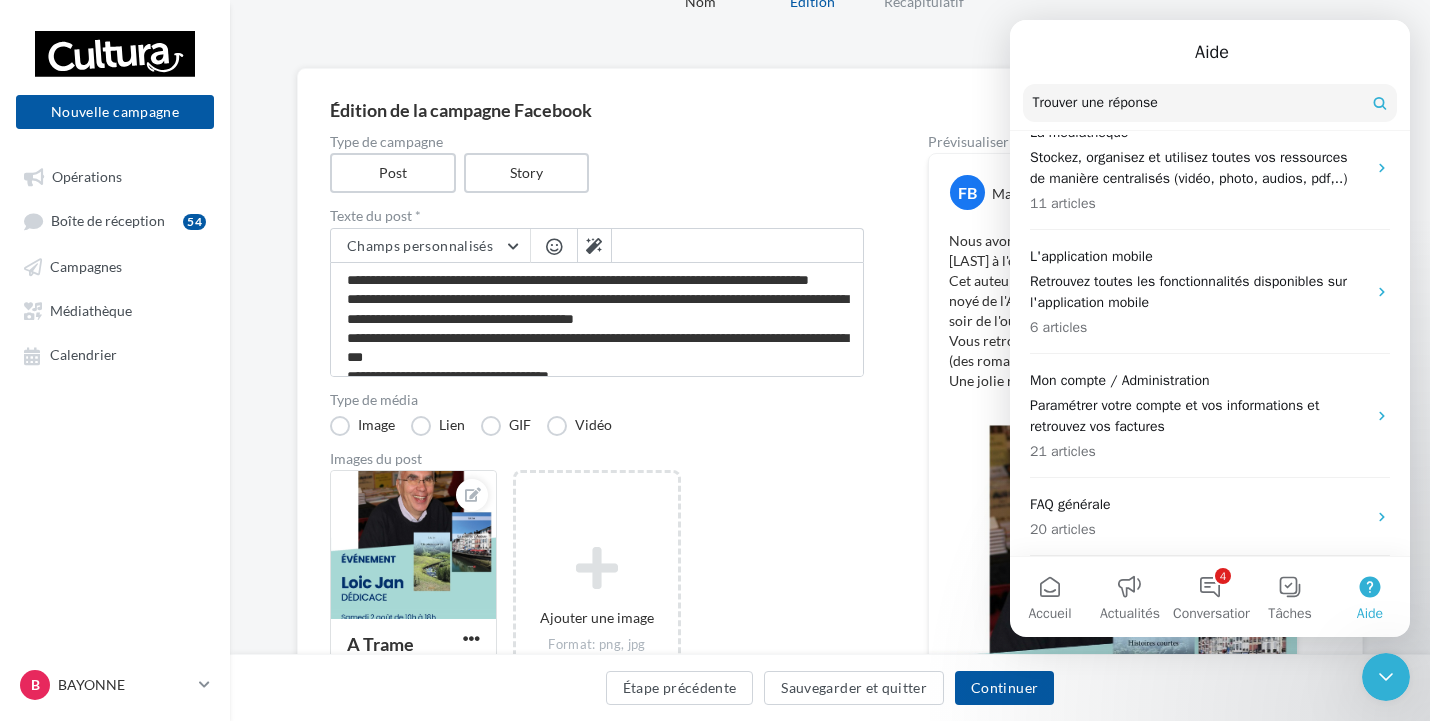 click 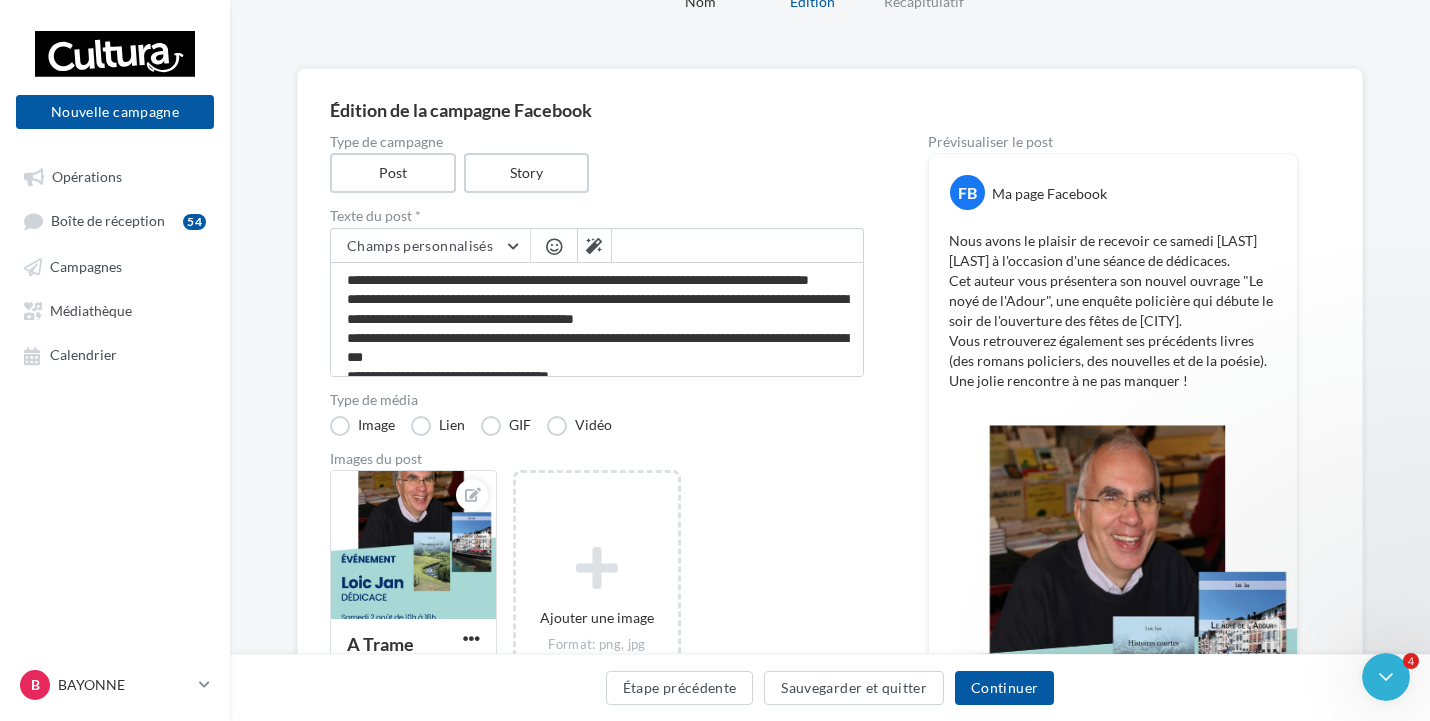 scroll, scrollTop: 0, scrollLeft: 0, axis: both 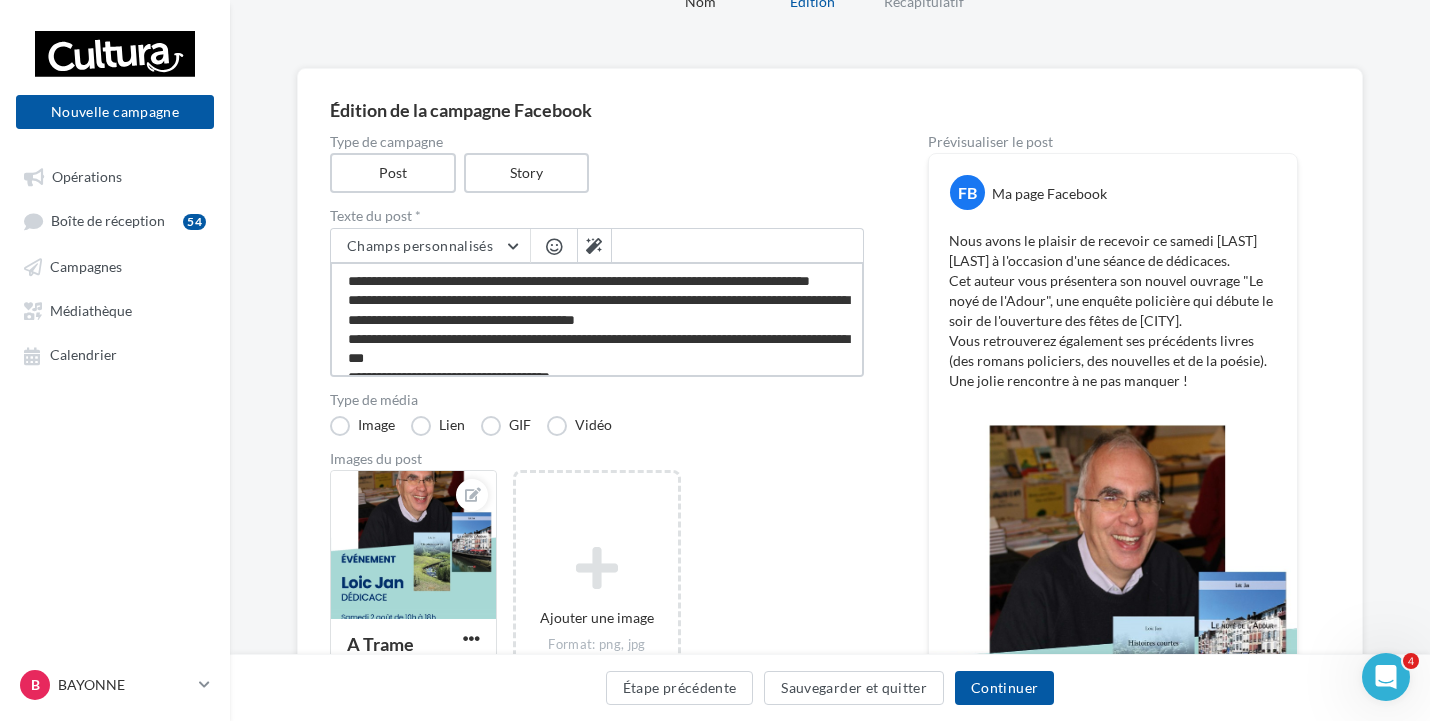 click on "**********" at bounding box center [597, 319] 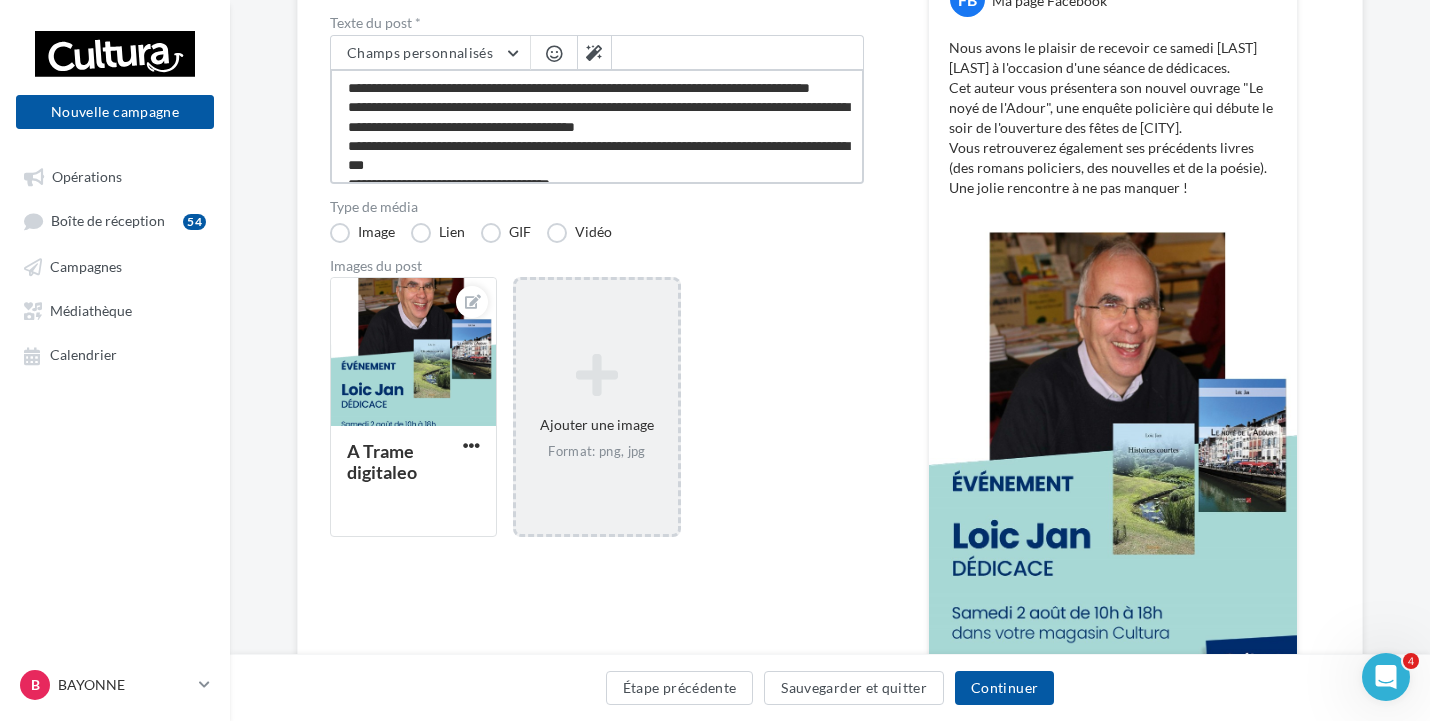 scroll, scrollTop: 300, scrollLeft: 0, axis: vertical 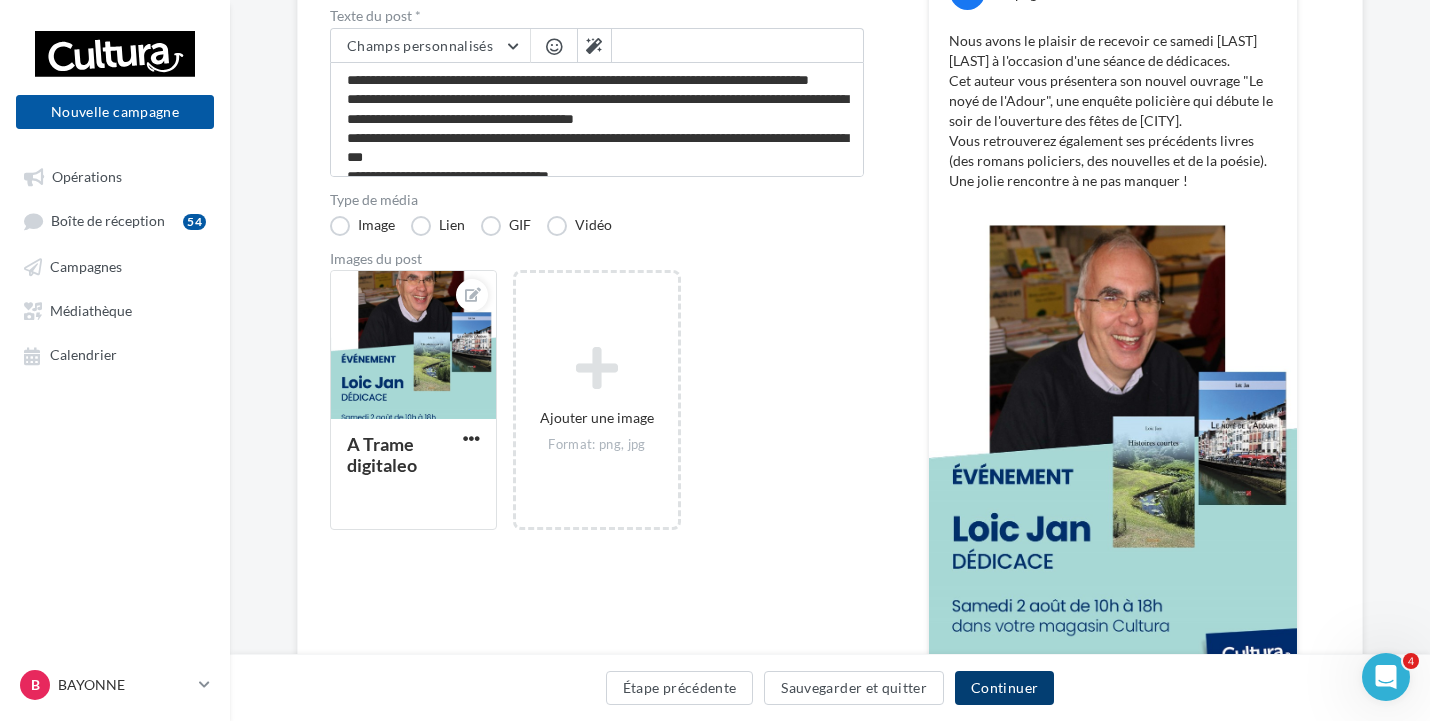 click on "Continuer" at bounding box center [1004, 688] 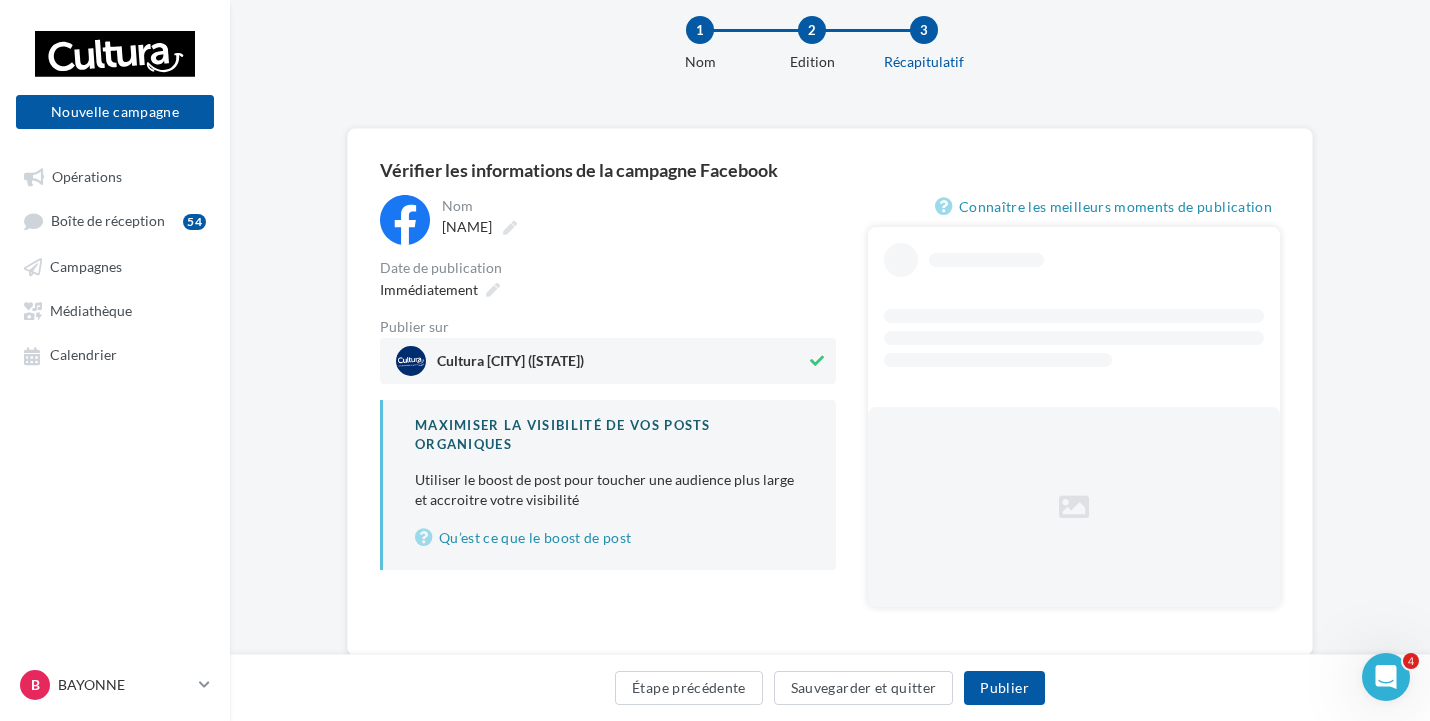 scroll, scrollTop: 93, scrollLeft: 0, axis: vertical 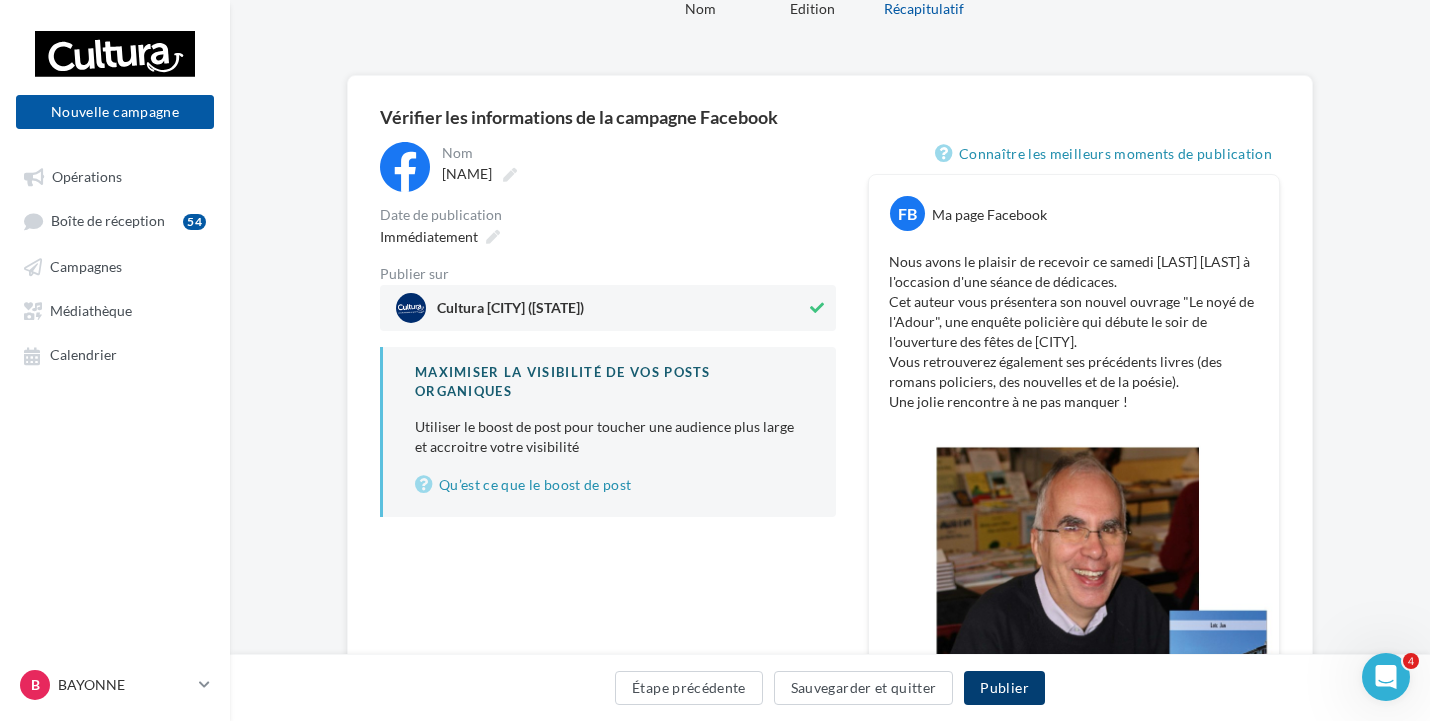 click on "Publier" at bounding box center (1004, 688) 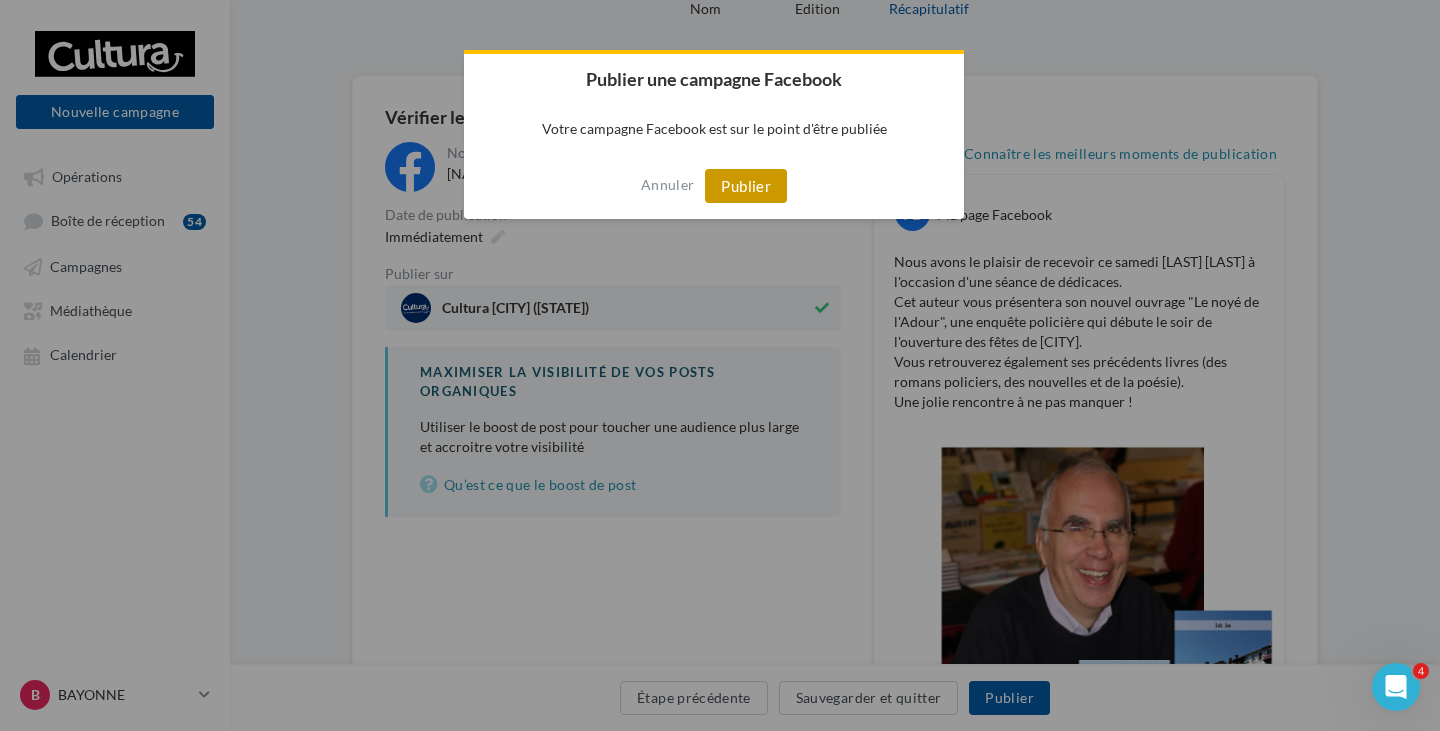 click on "Publier" at bounding box center [746, 186] 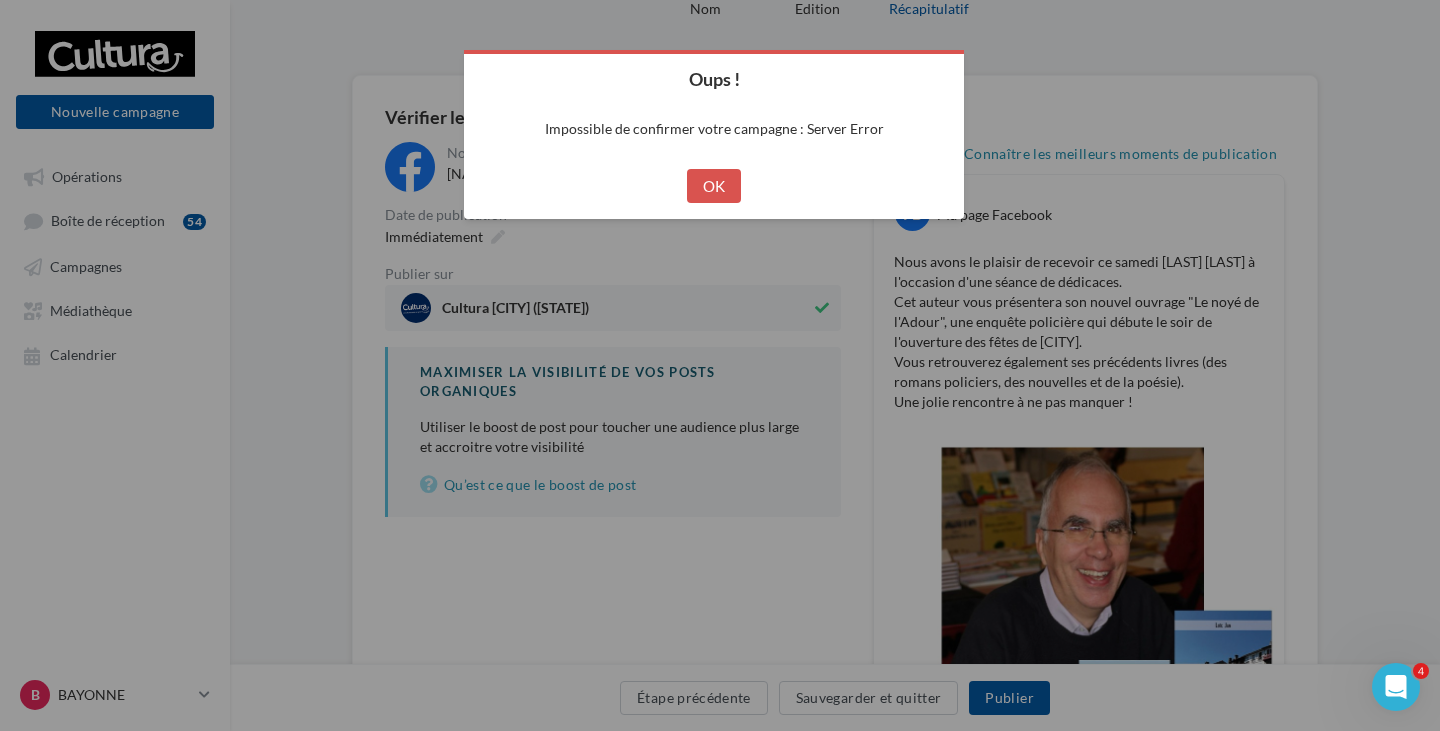 click at bounding box center (720, 365) 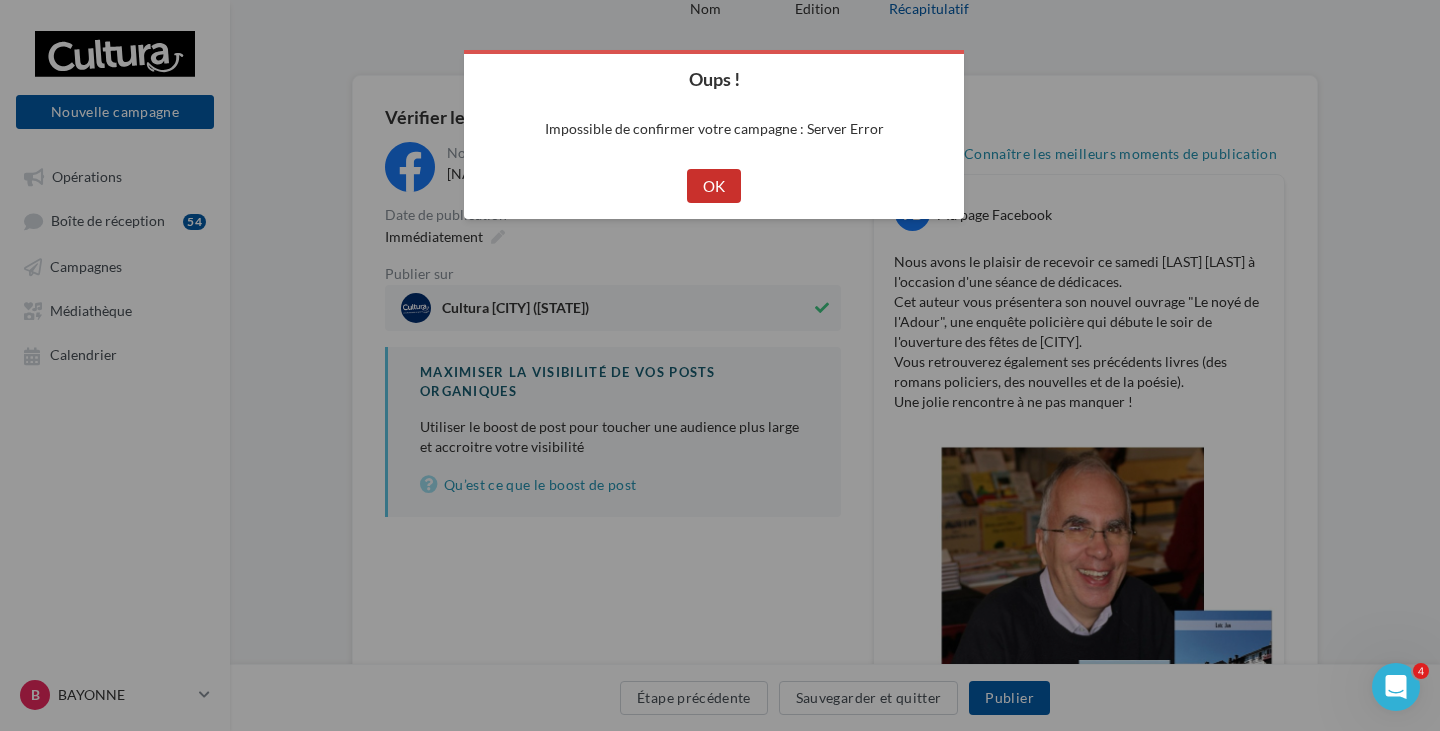 click on "OK" at bounding box center (714, 186) 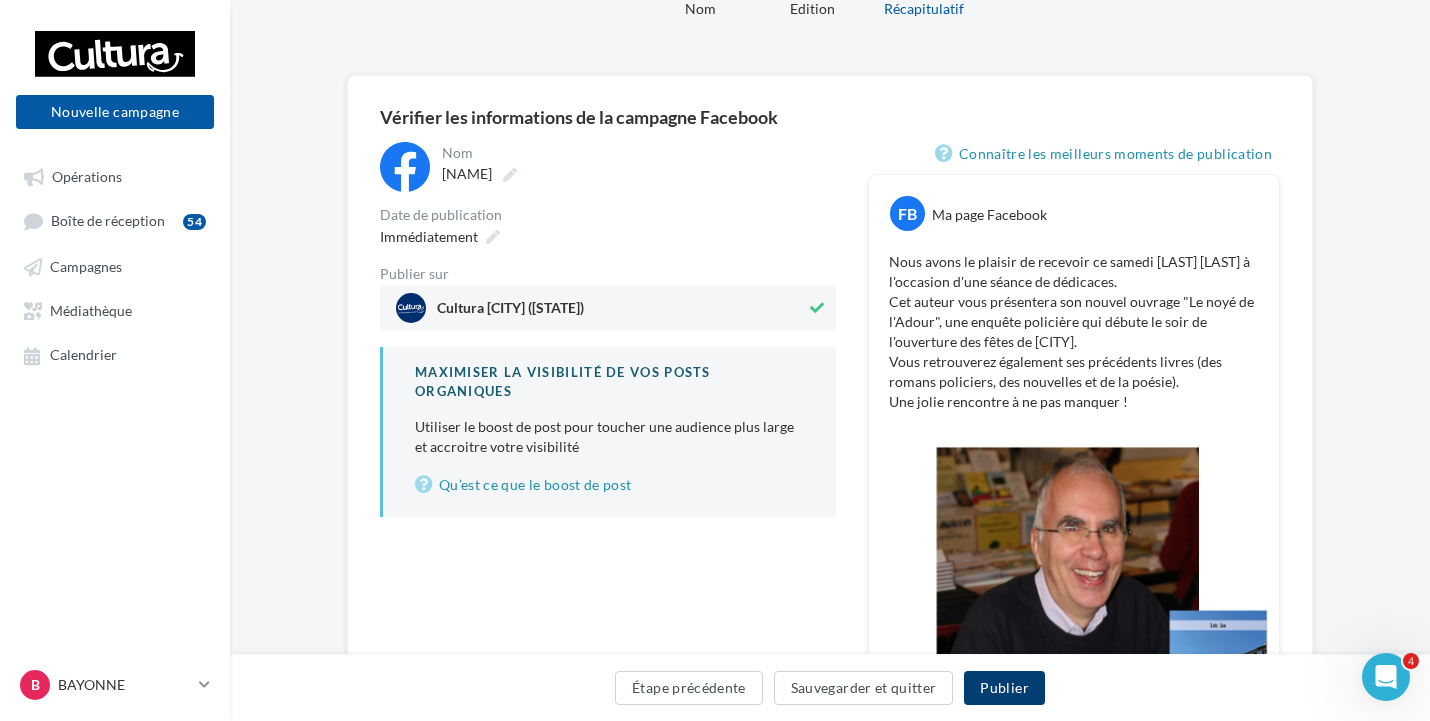 click on "Publier" at bounding box center (1004, 688) 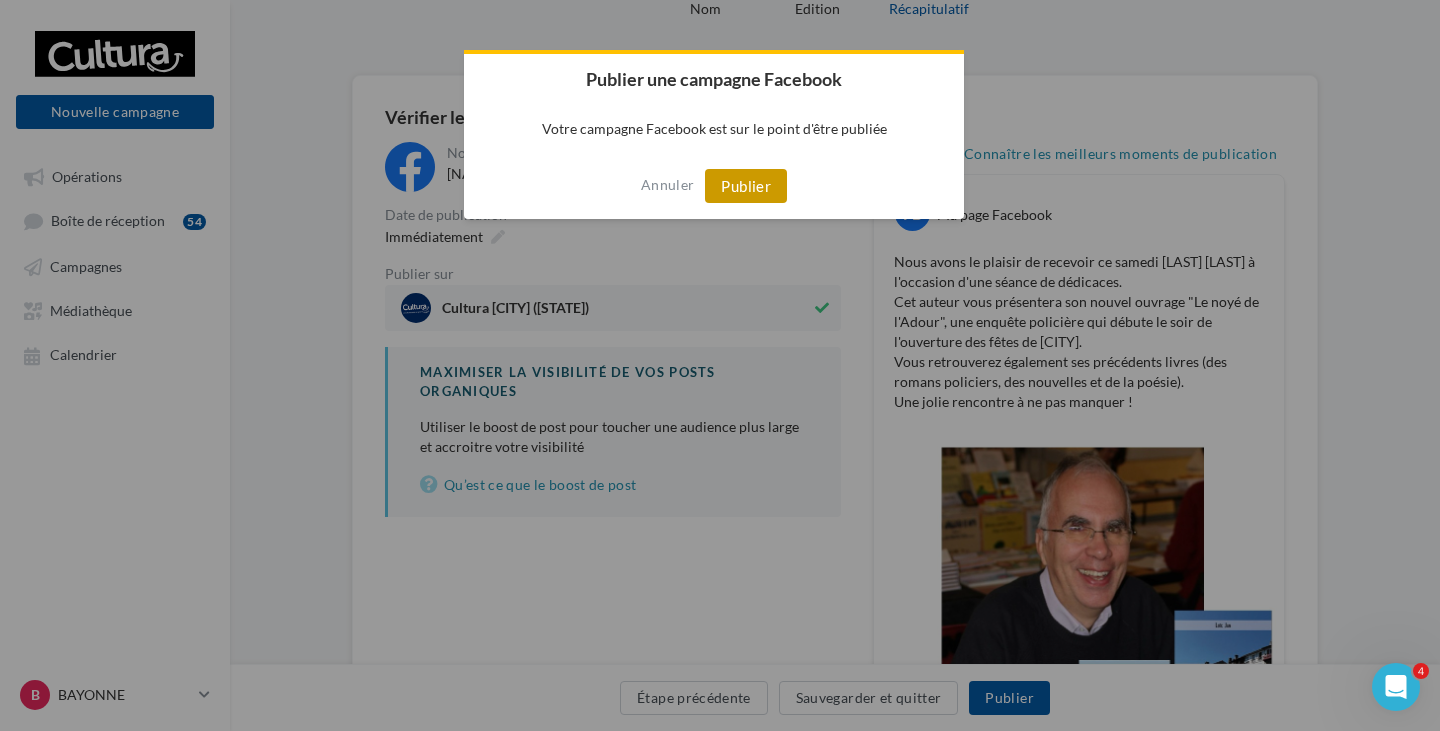 click on "Publier" at bounding box center [746, 186] 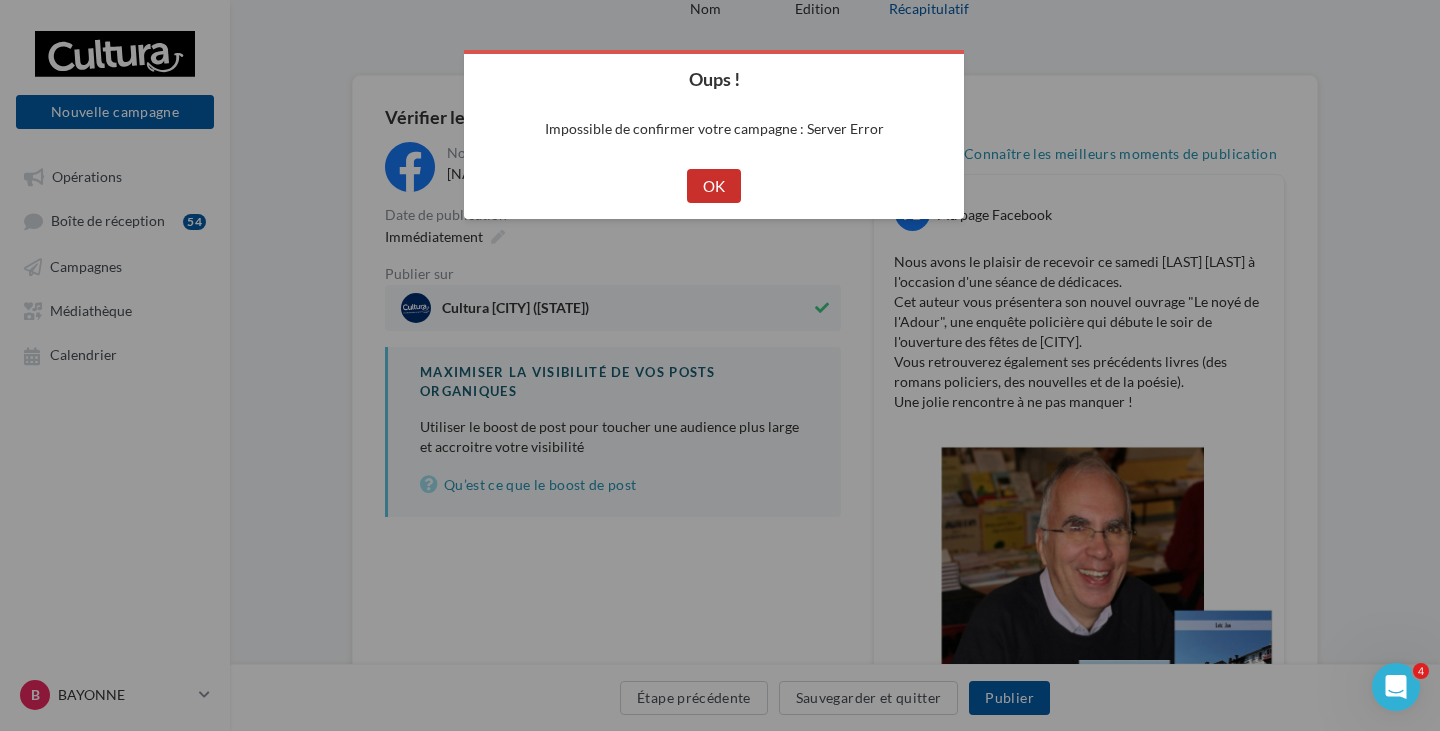 click on "OK" at bounding box center [714, 186] 